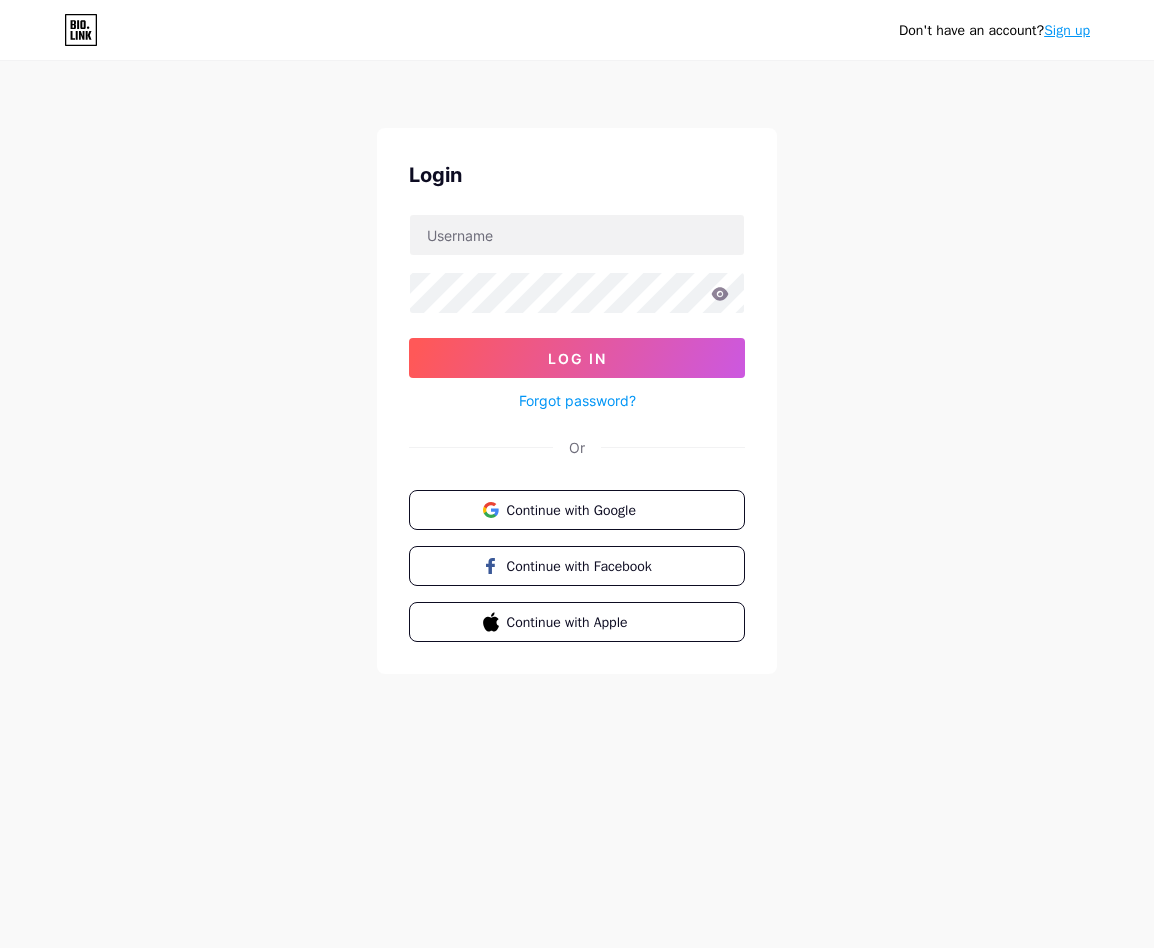 scroll, scrollTop: 0, scrollLeft: 0, axis: both 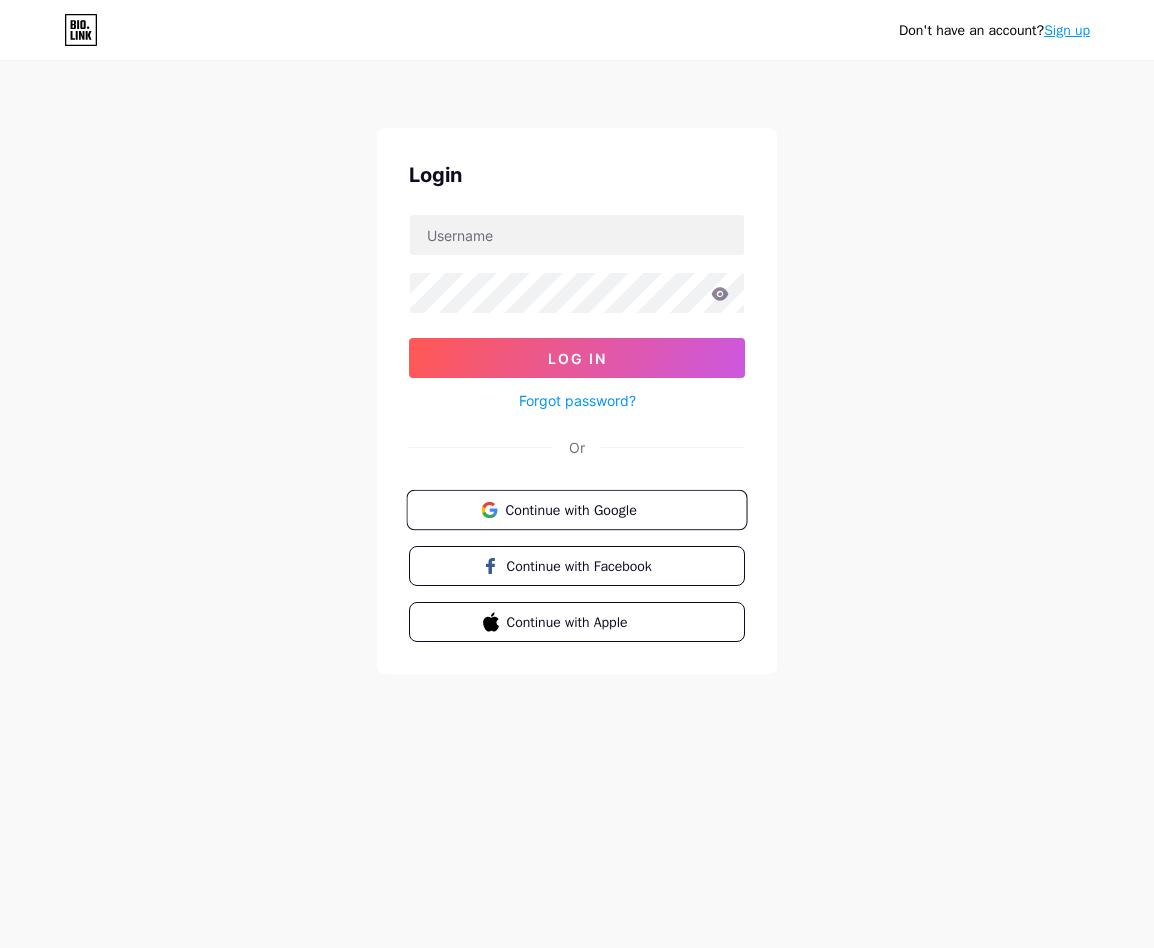 click on "Continue with Google" at bounding box center (588, 509) 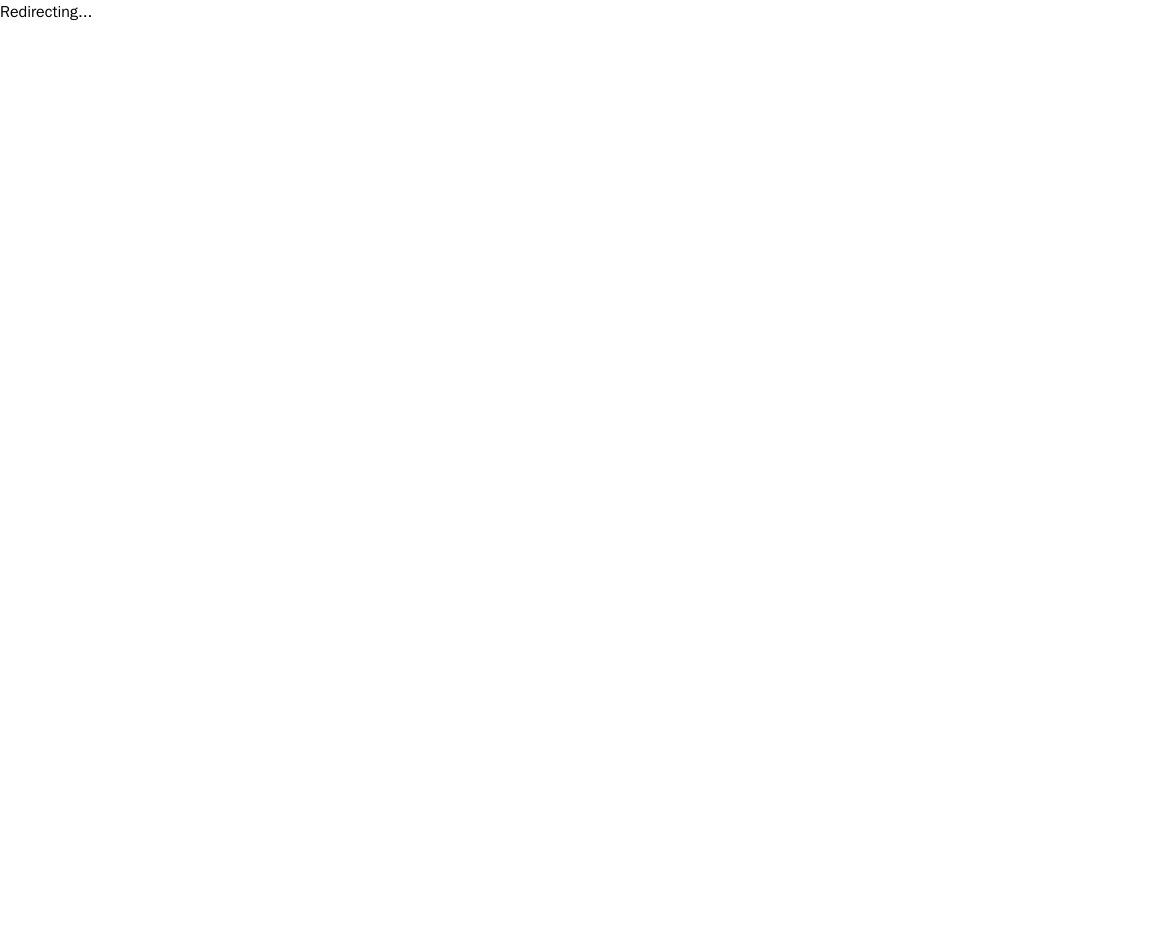 scroll, scrollTop: 0, scrollLeft: 0, axis: both 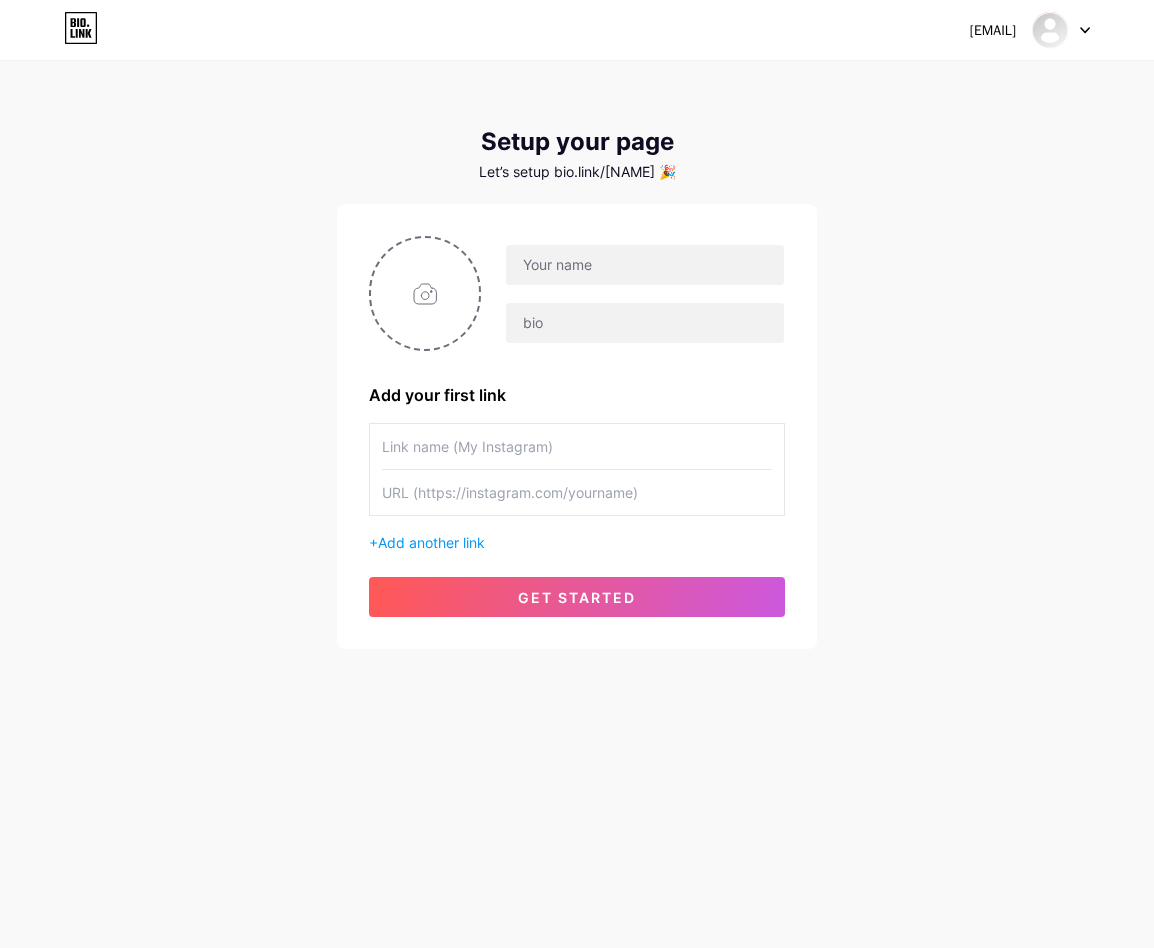 click on "[EMAIL]     Dashboard     Logout   Setup your page   Let’s setup bio.link/[NAME] 🎉                       Add your first link
+  Add another link     get started" at bounding box center (577, 356) 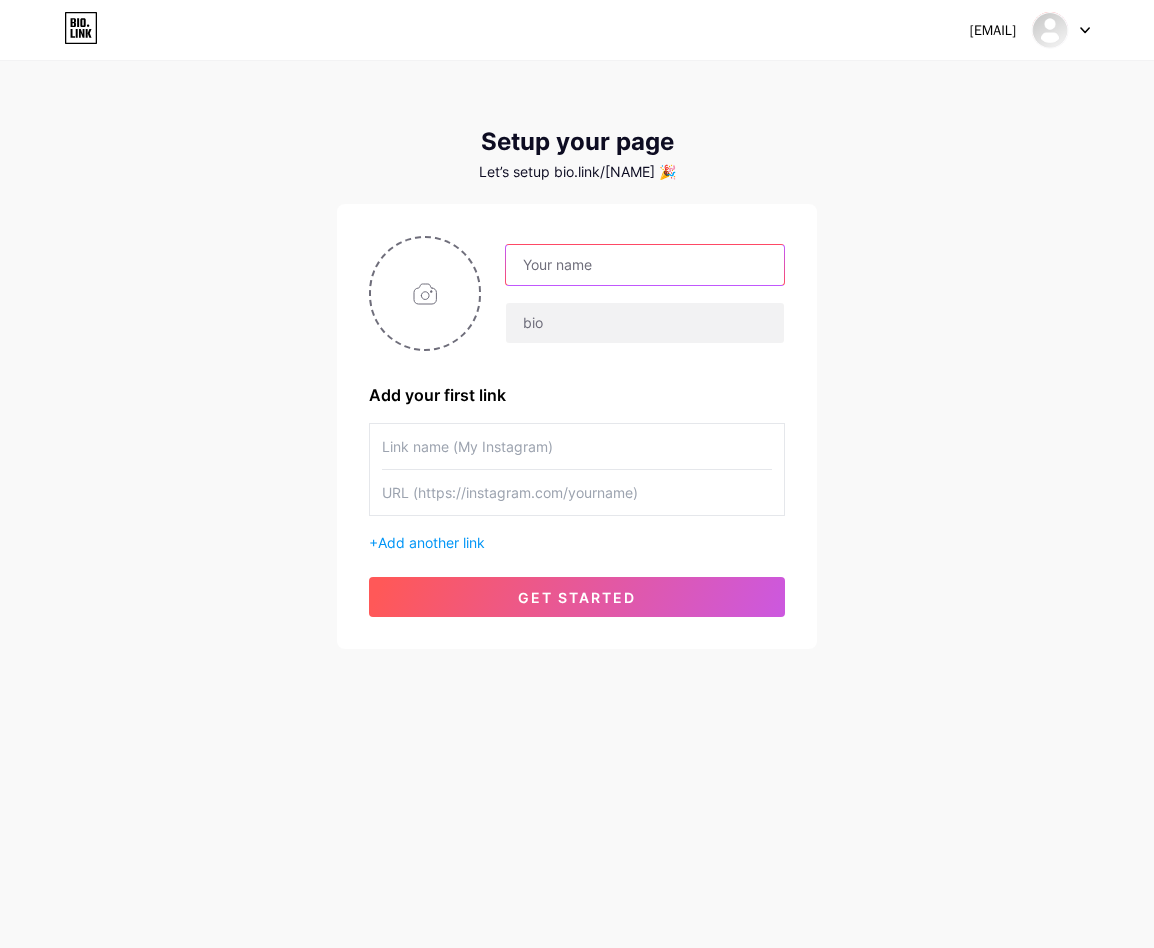 click at bounding box center (645, 265) 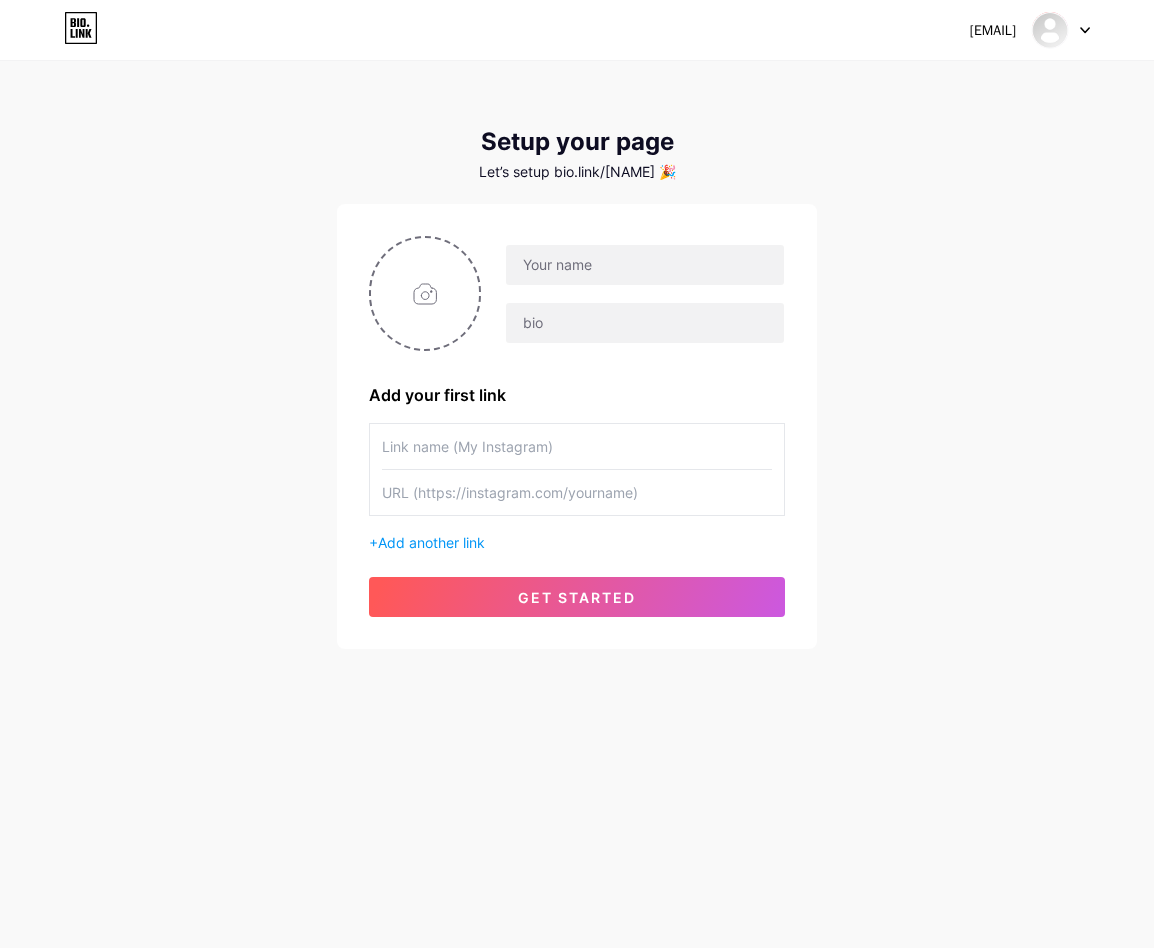 click at bounding box center (577, 446) 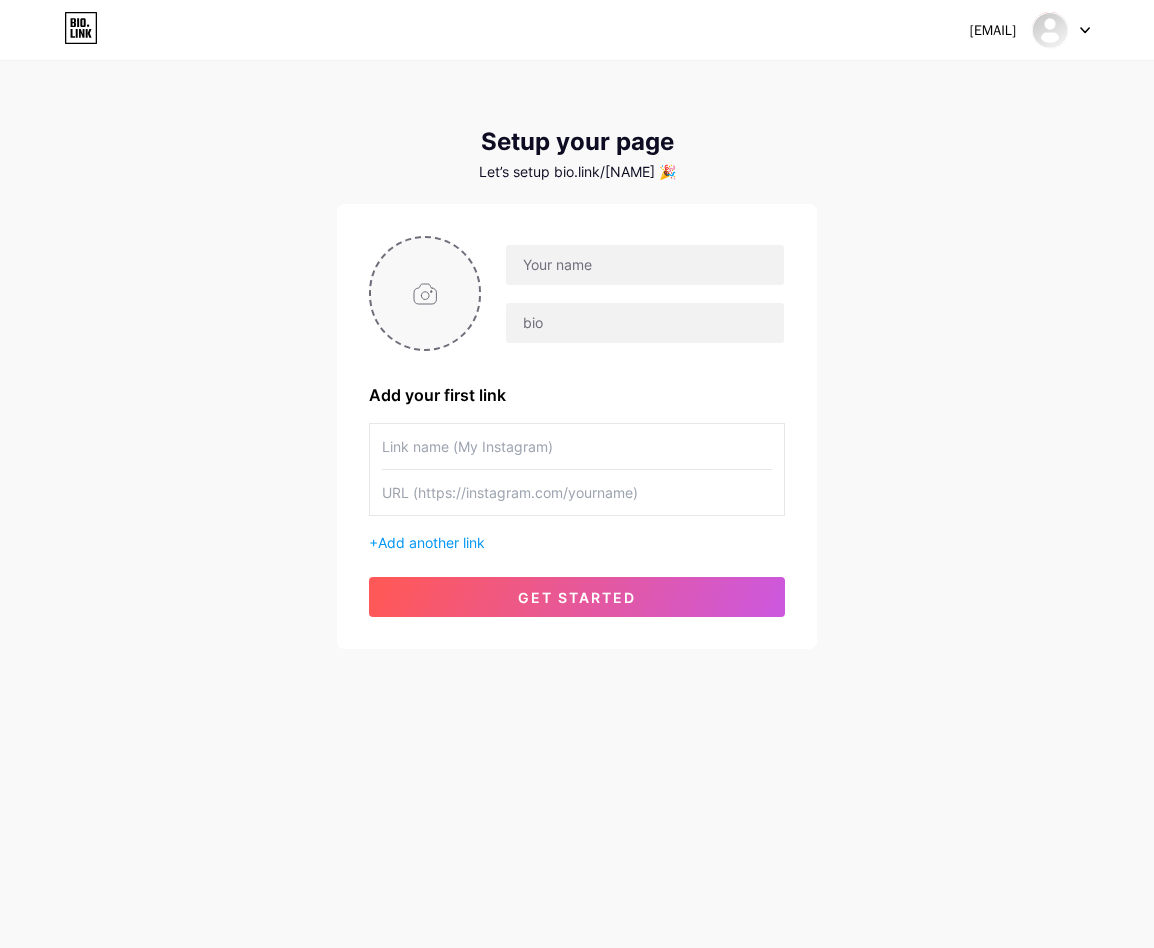 click at bounding box center (425, 293) 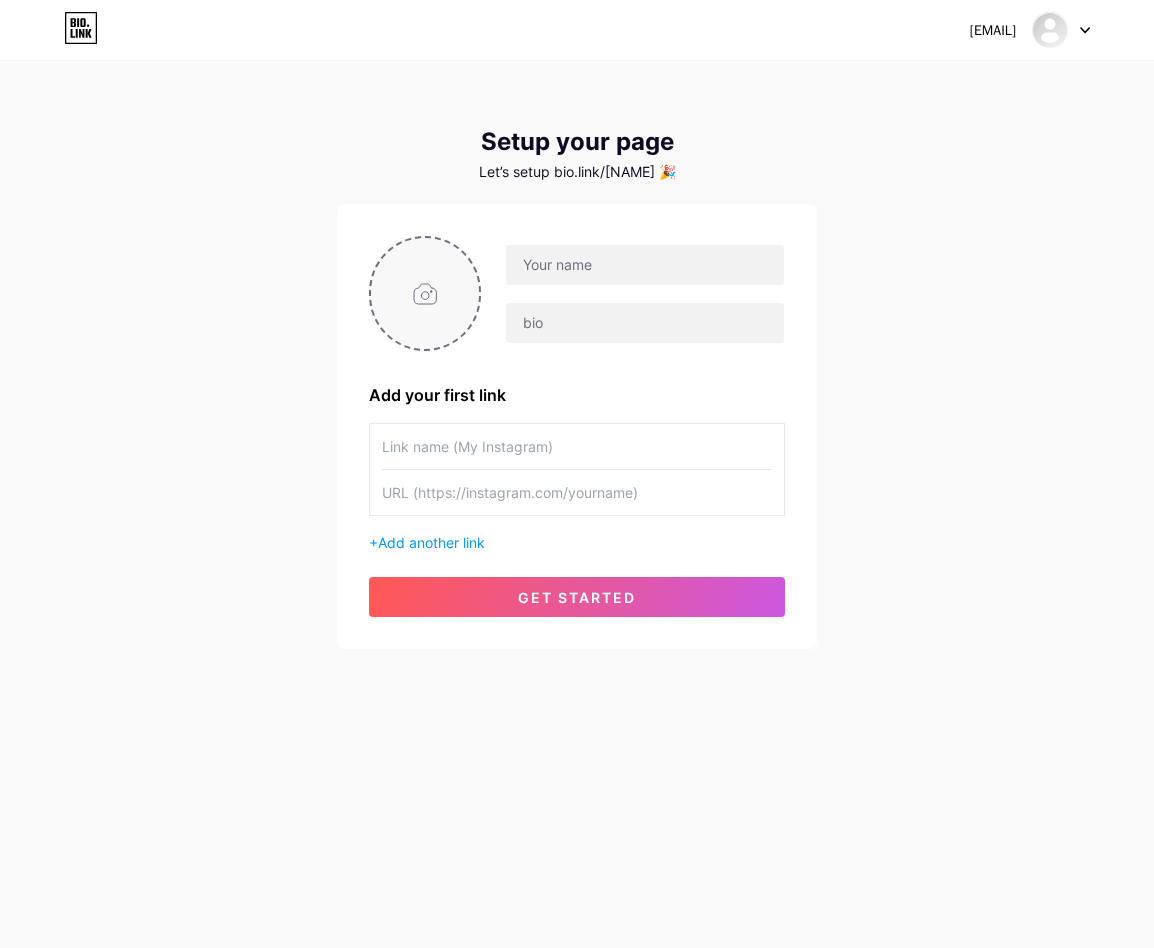 type on "C:\fakepath\photo_2025-04-08_00-13-44.jpg" 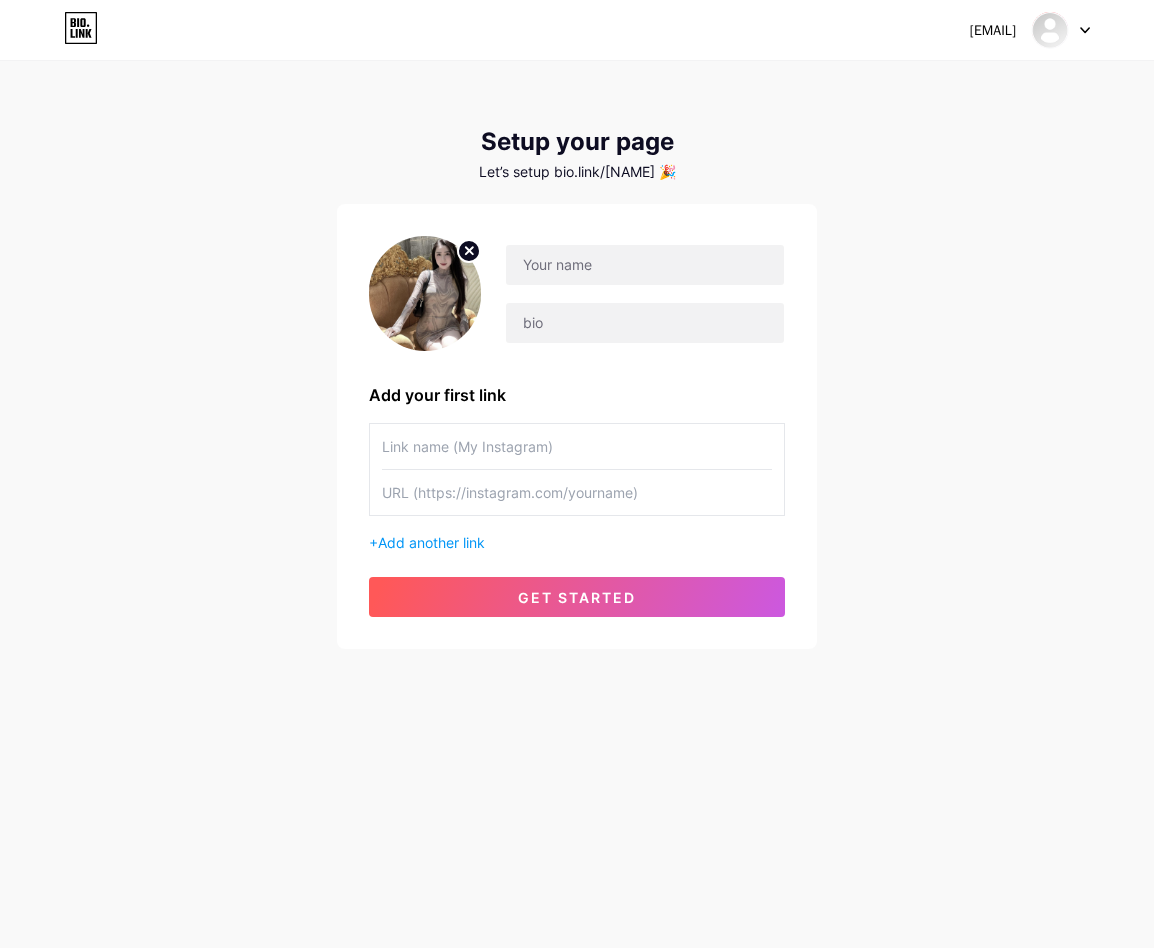click at bounding box center (577, 446) 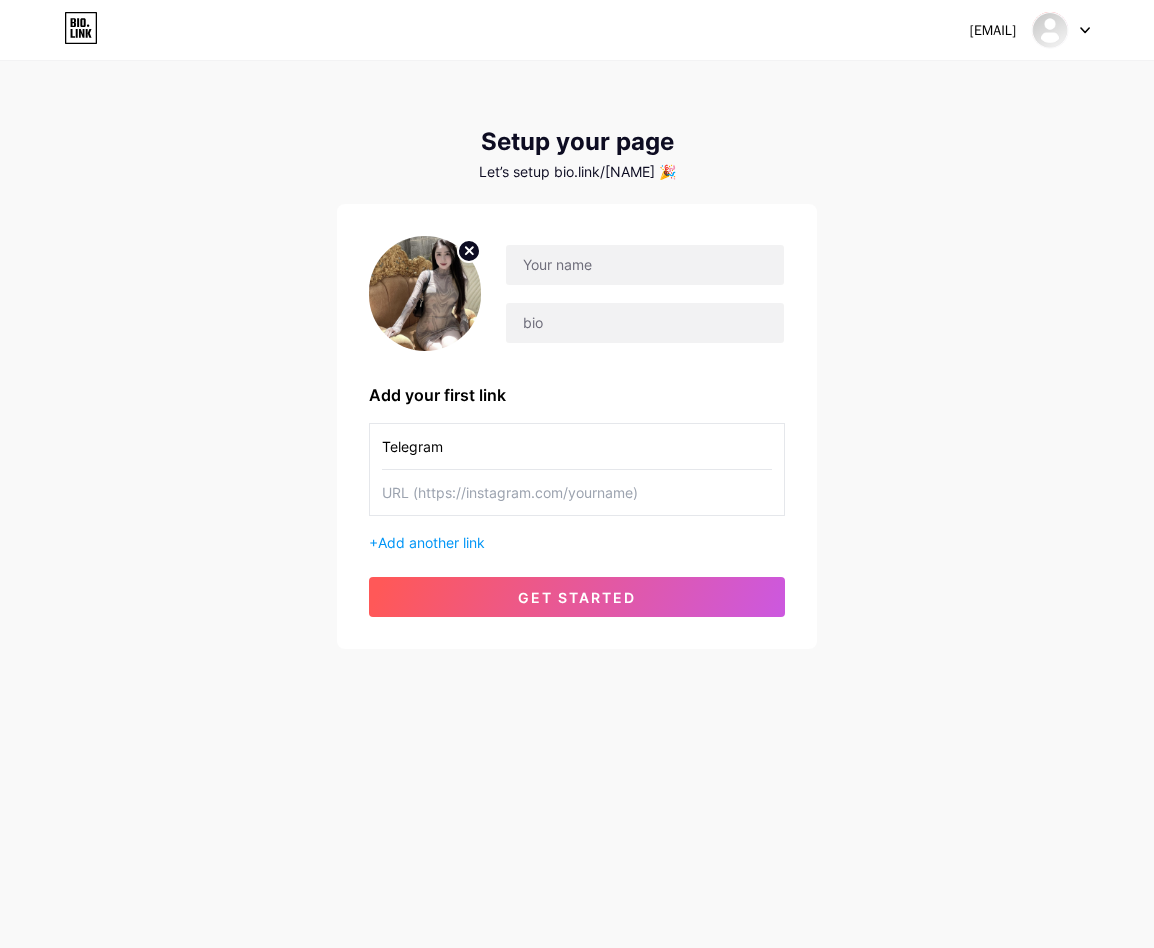 type on "Telegram" 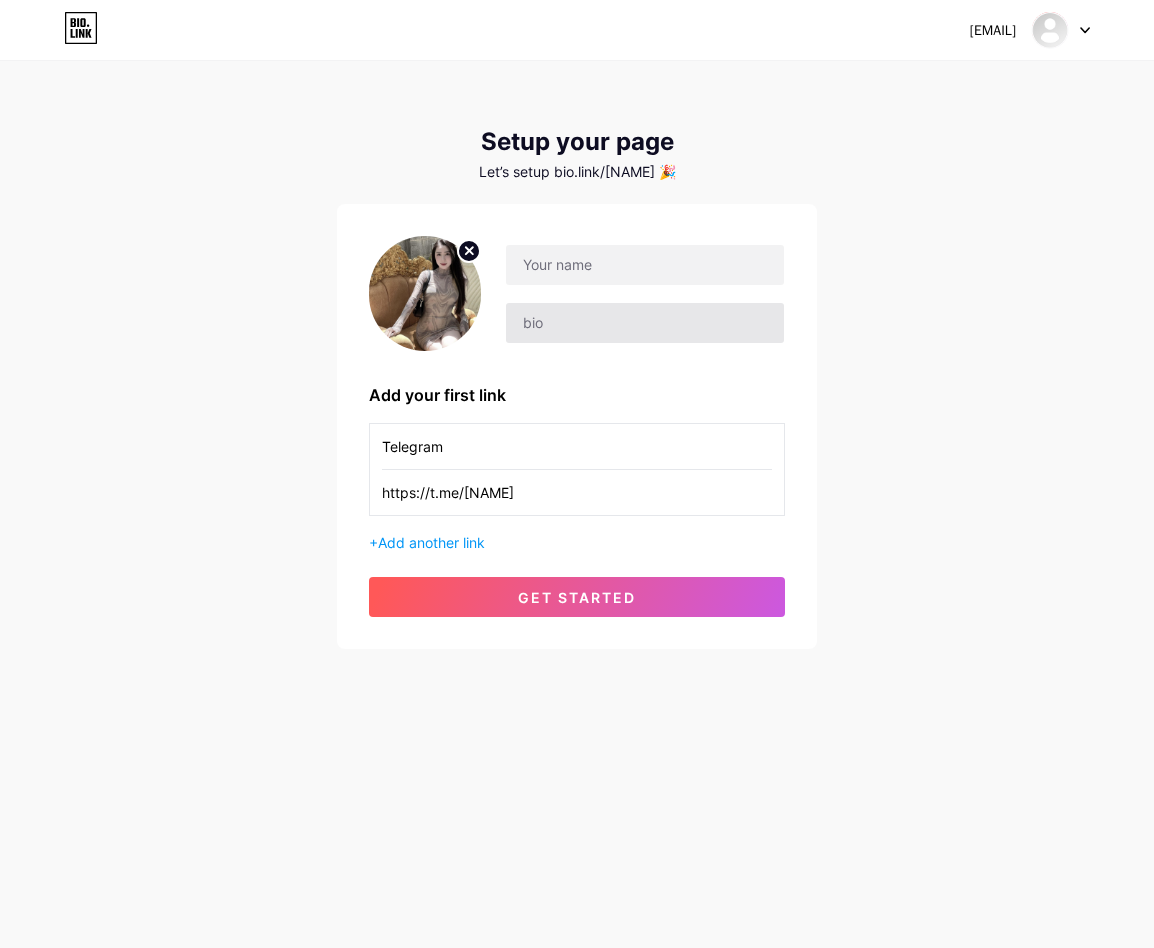 type on "https://t.me/[NAME]" 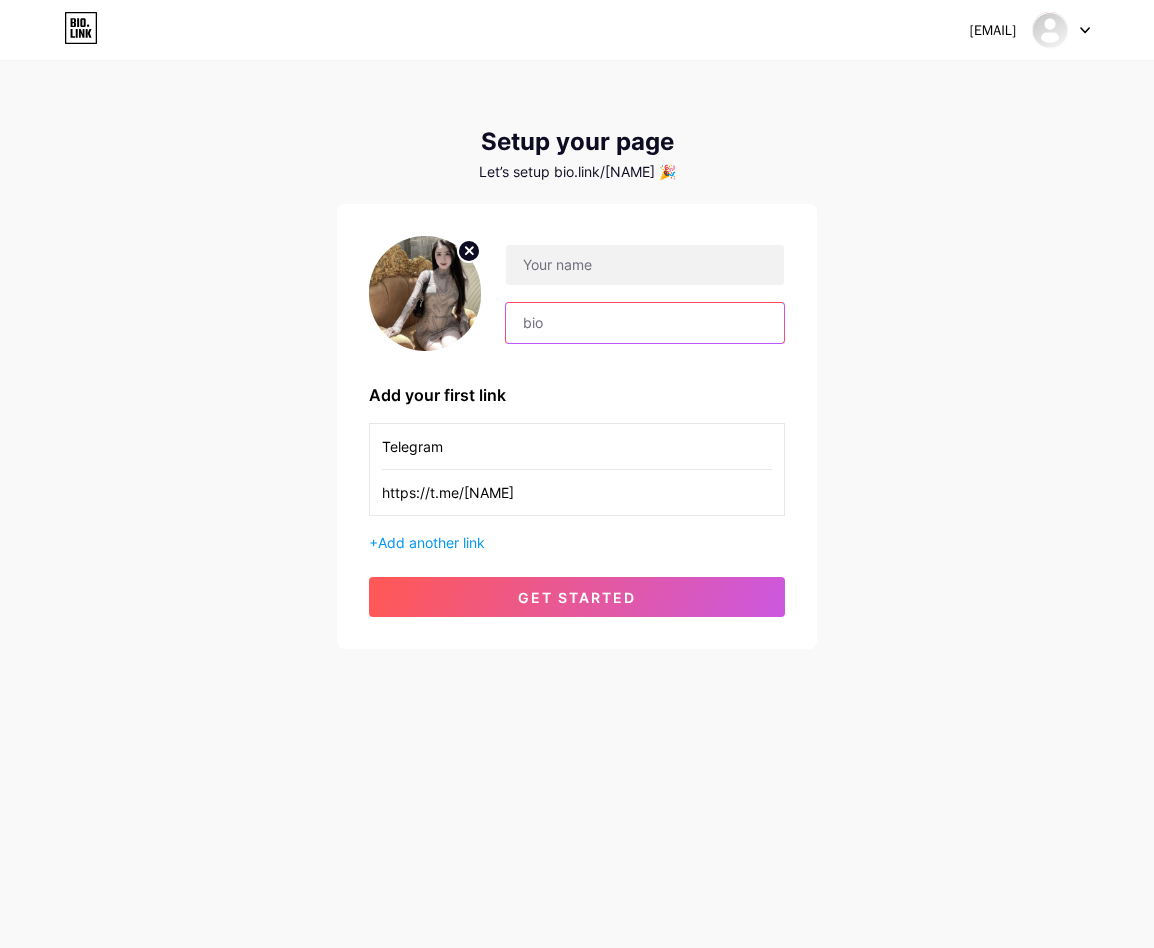 drag, startPoint x: 563, startPoint y: 322, endPoint x: 495, endPoint y: 321, distance: 68.007355 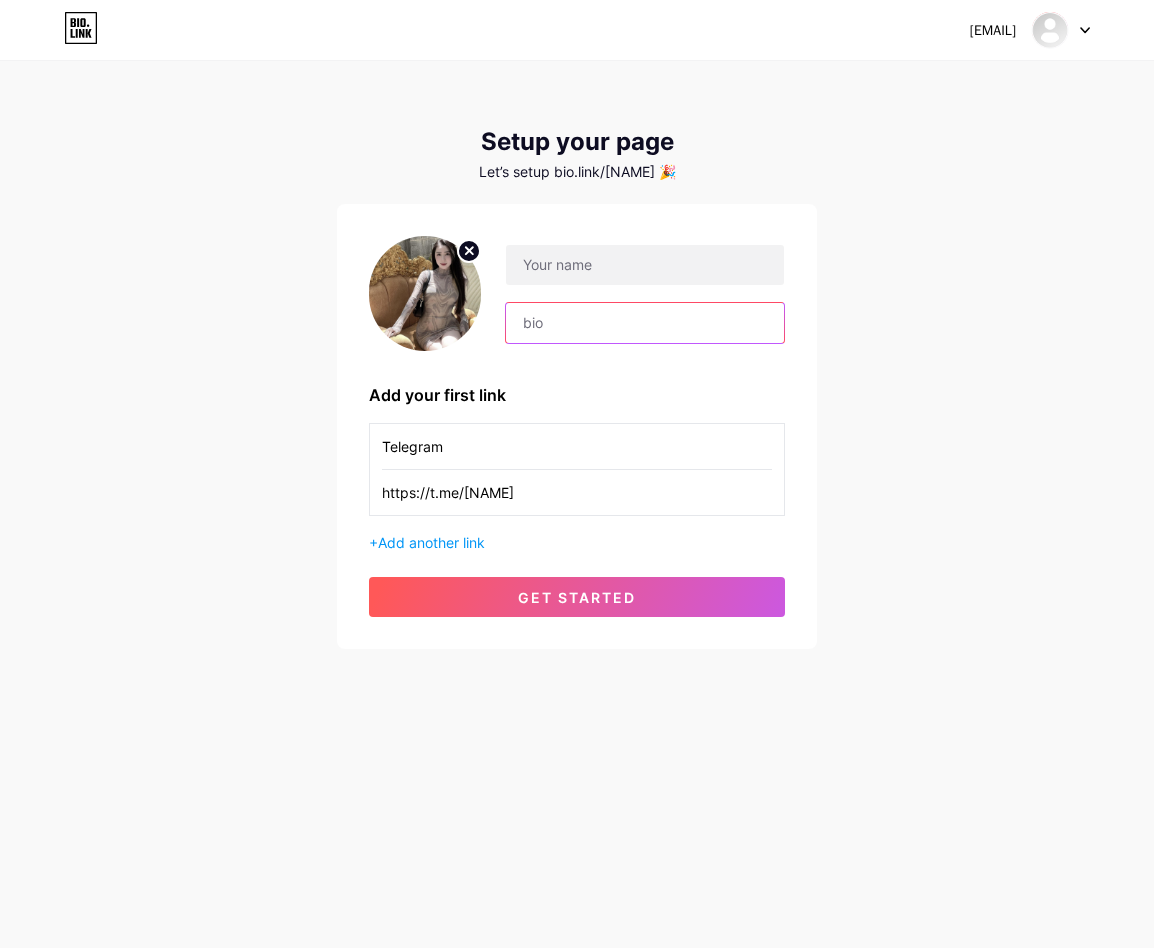 click at bounding box center (633, 294) 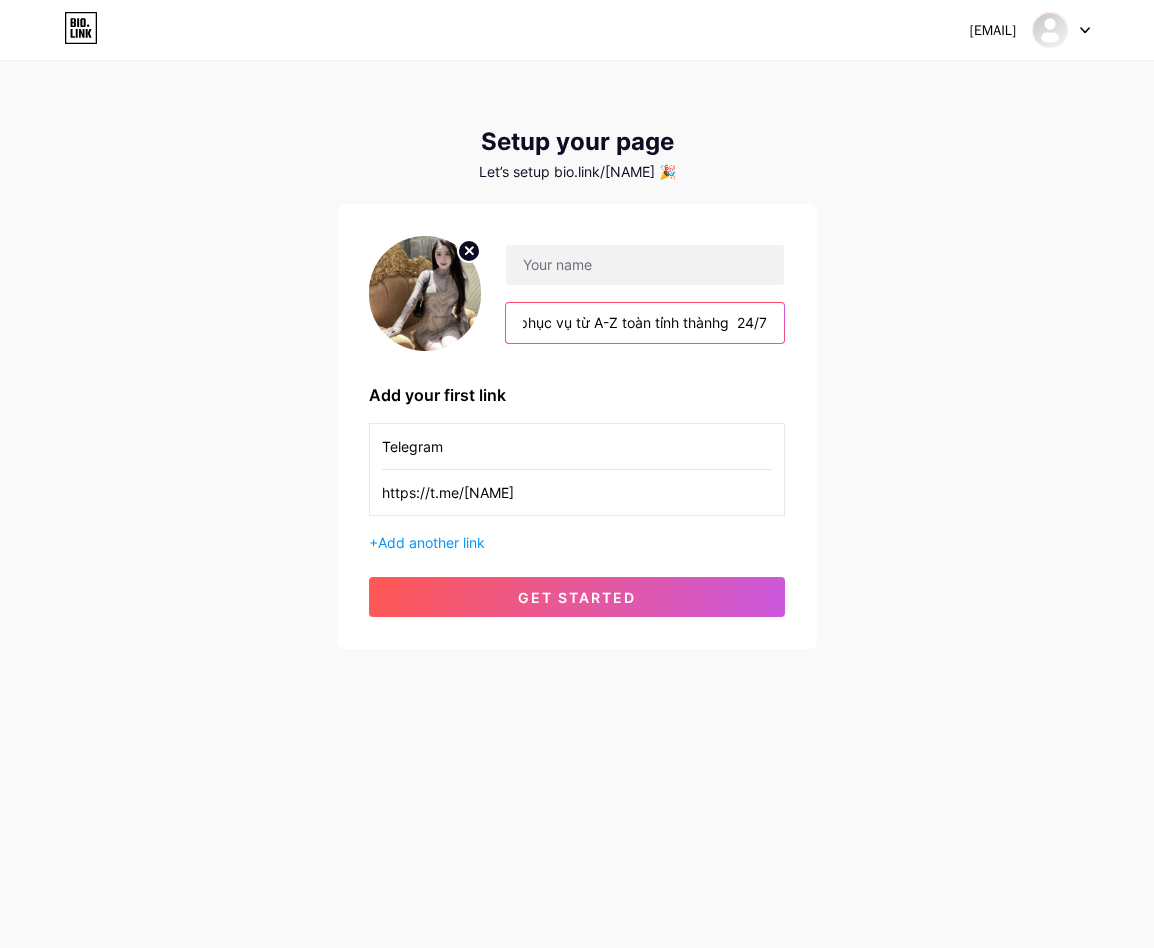 scroll, scrollTop: 0, scrollLeft: 166, axis: horizontal 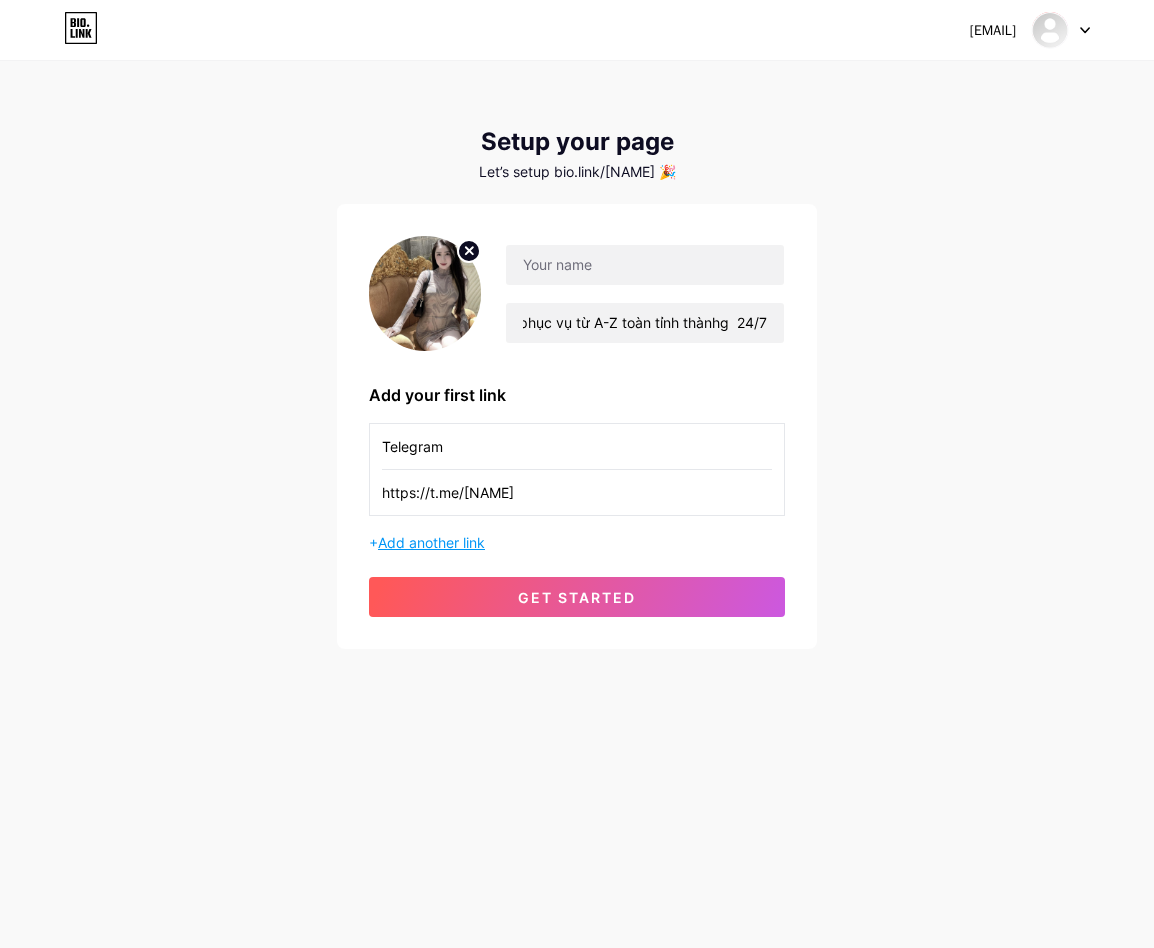 click on "Add another link" at bounding box center (431, 542) 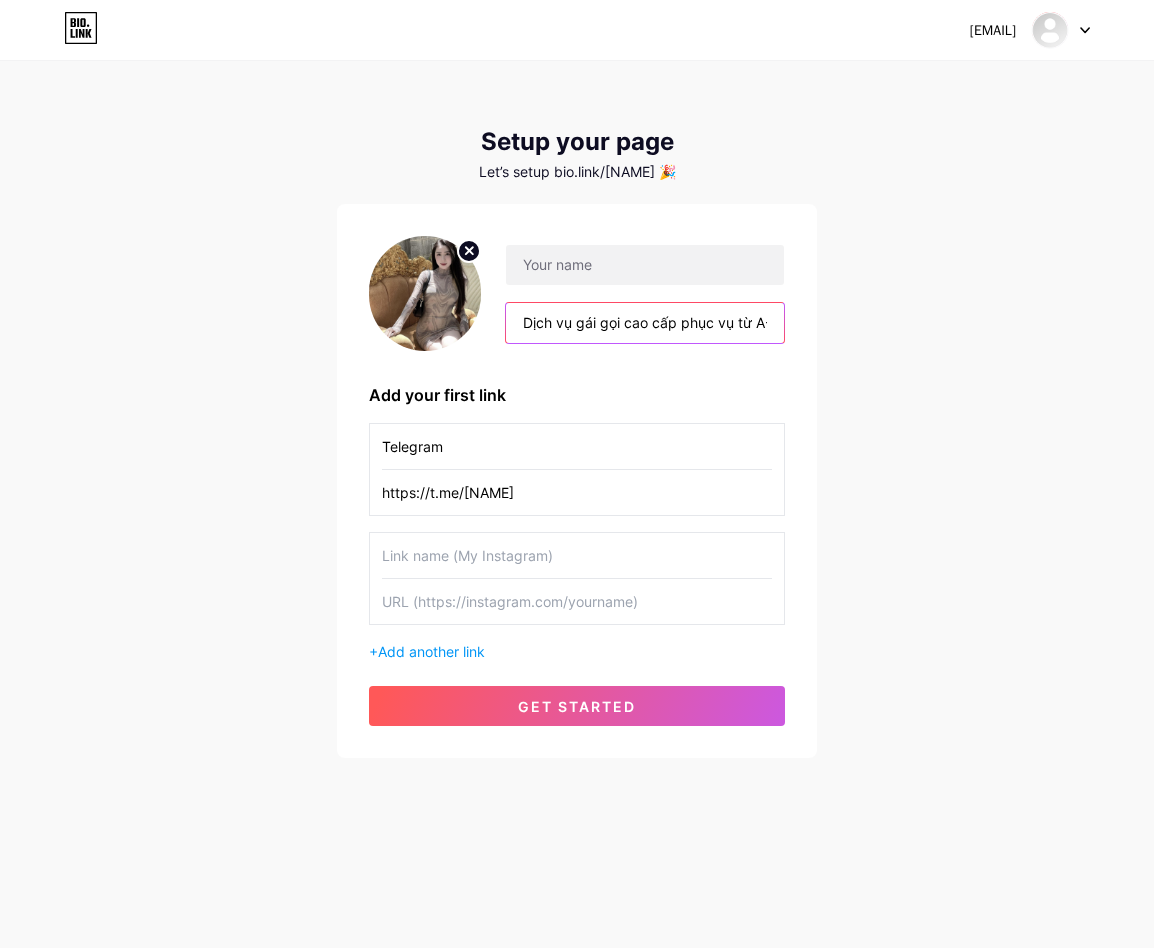 click on "Dịch vụ gái gọi cao cấp phục vụ từ A-Z toàn tỉnh thànhg  24/7" at bounding box center (645, 323) 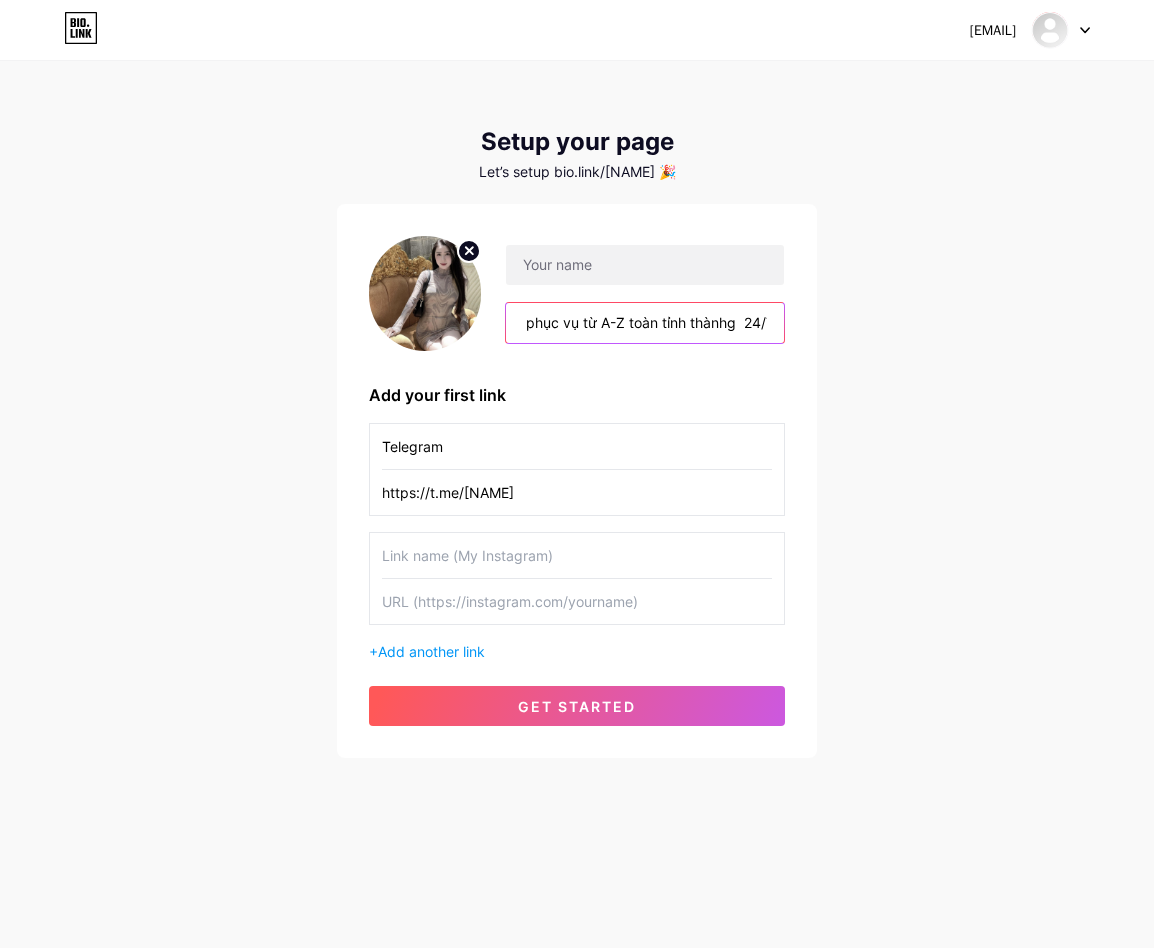 scroll, scrollTop: 0, scrollLeft: 163, axis: horizontal 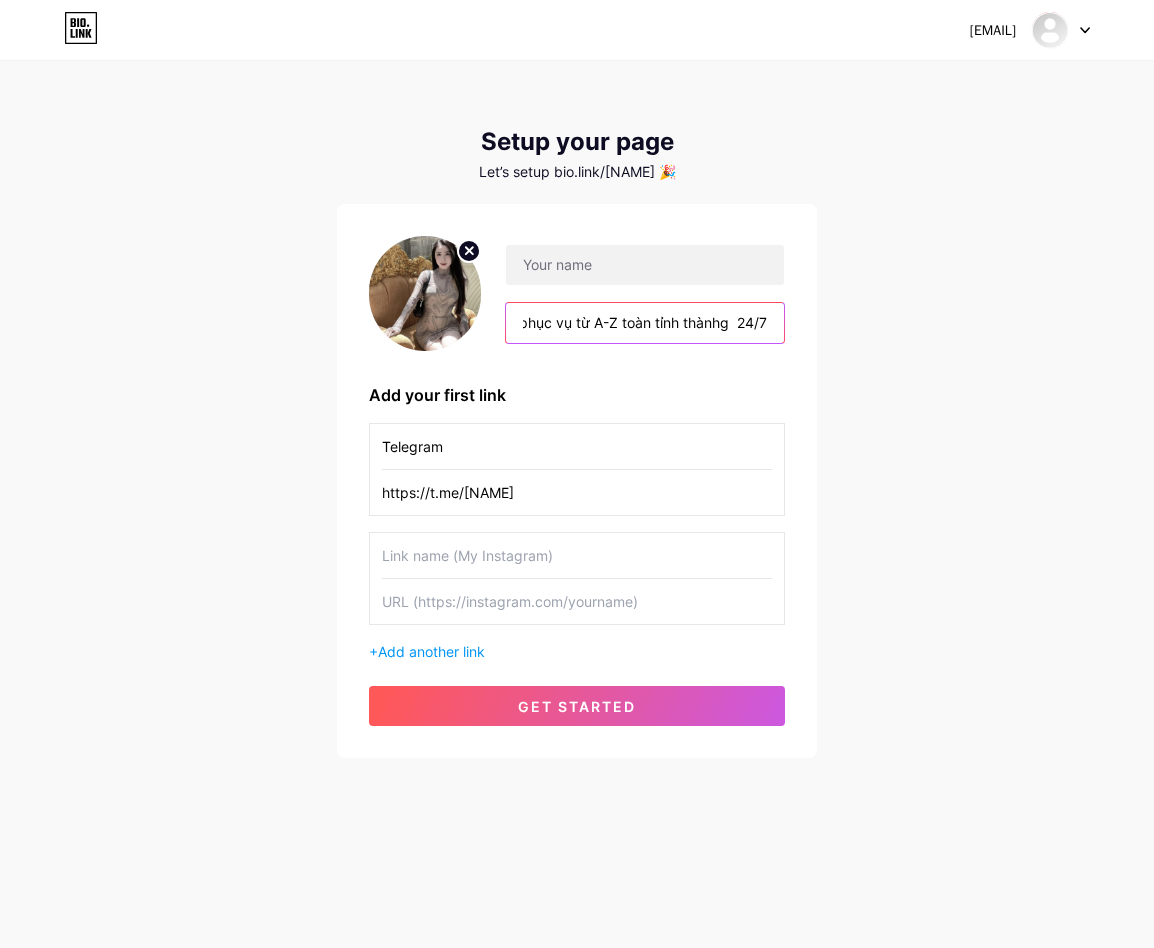 click on "Dịch vụ gái gọi cao cấp phục vụ từ A-Z toàn tỉnh thànhg  24/7" at bounding box center [645, 323] 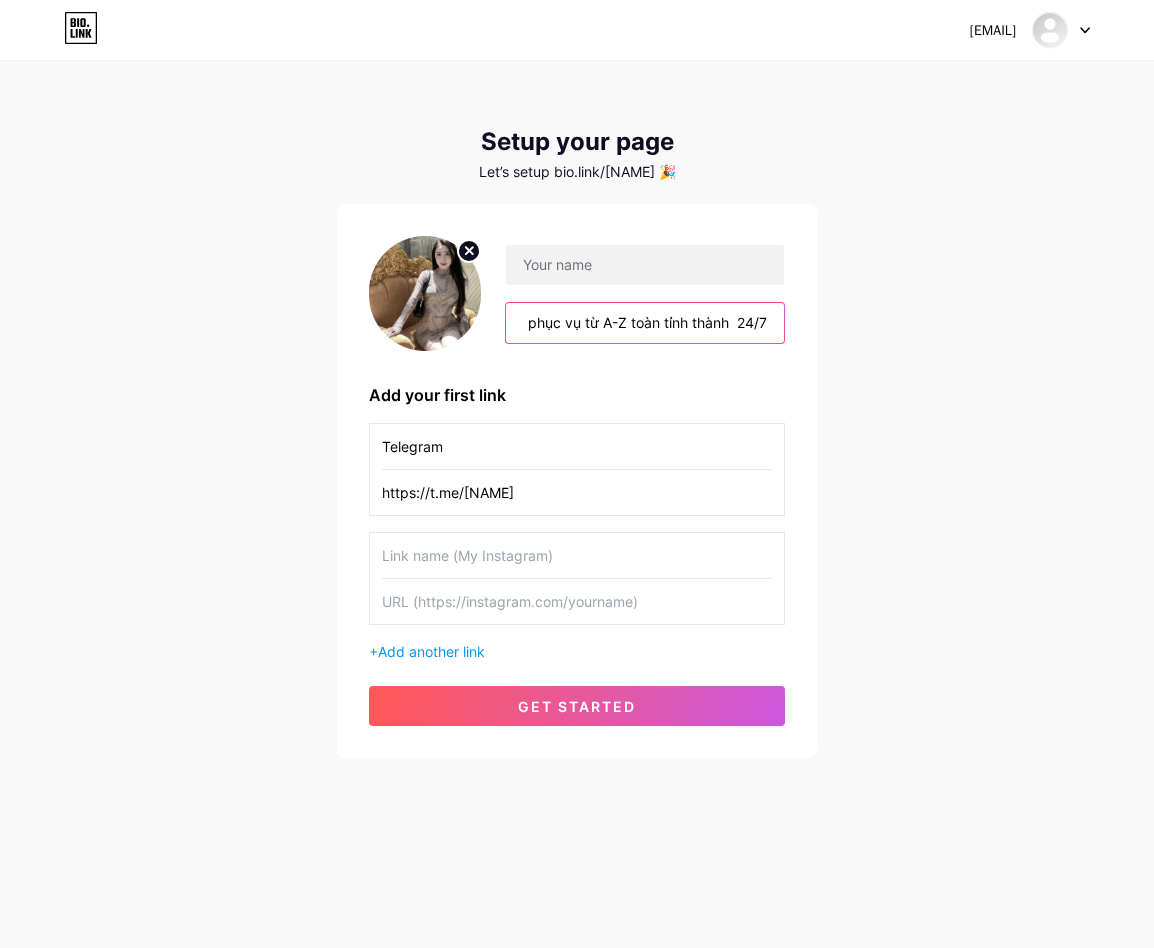 scroll, scrollTop: 0, scrollLeft: 158, axis: horizontal 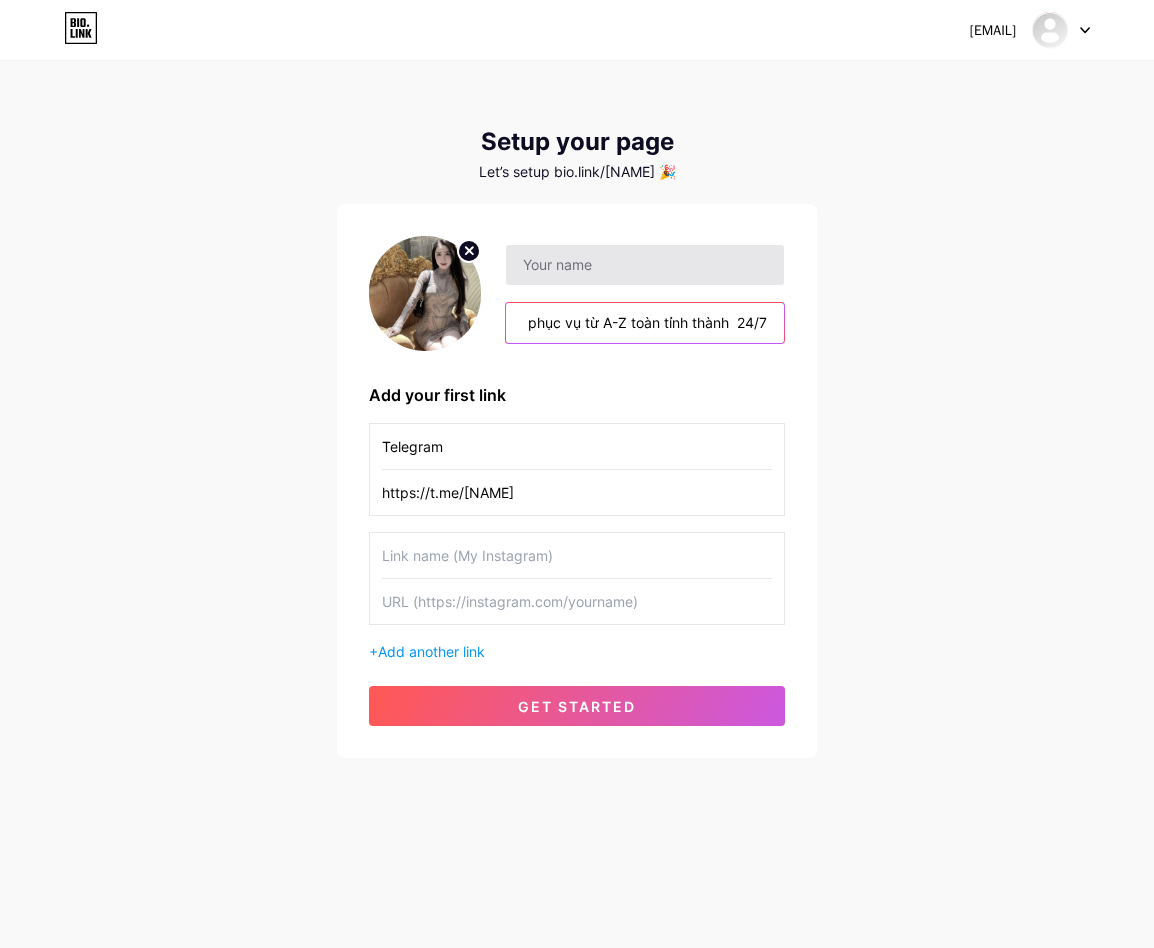 type on "Dịch vụ gái gọi cao cấp phục vụ từ A-Z toàn tỉnh thành  24/7" 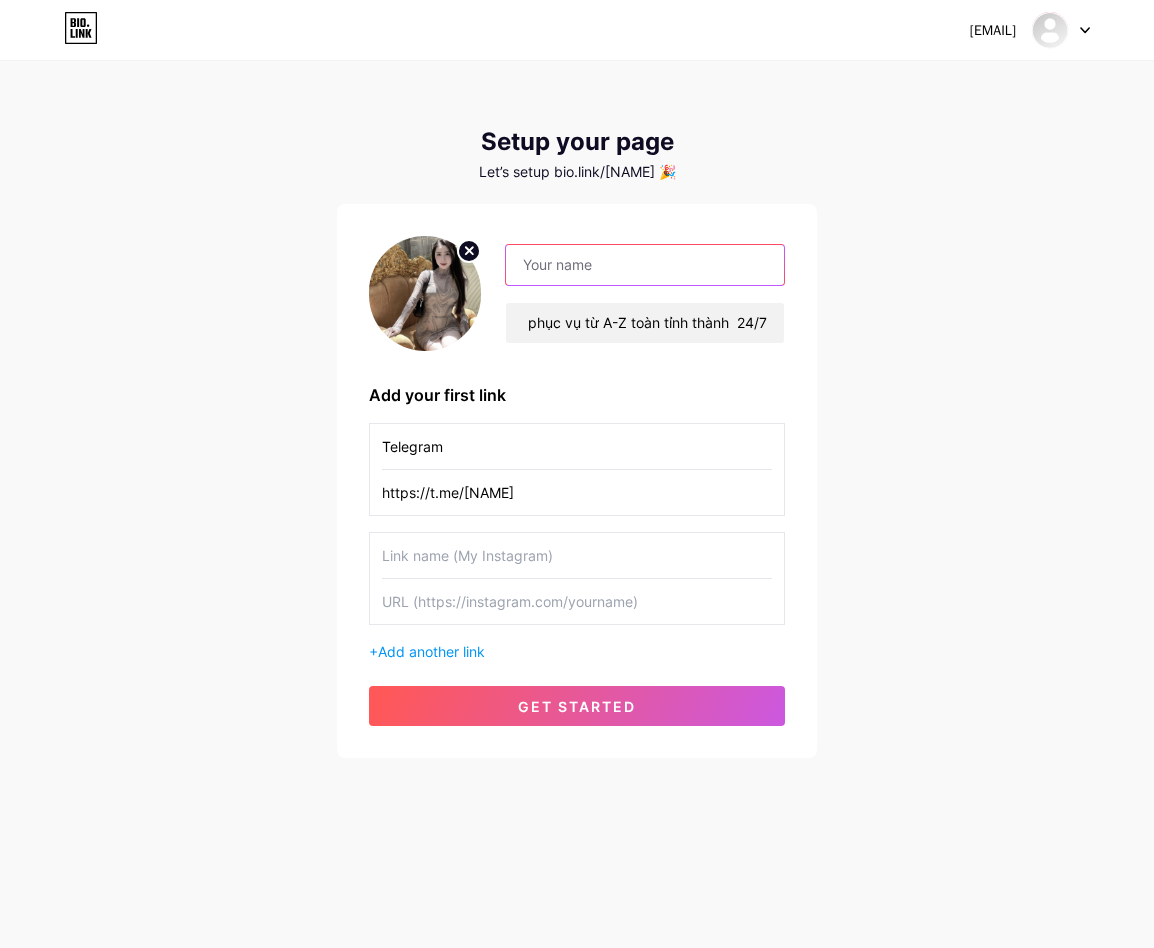 click at bounding box center (645, 265) 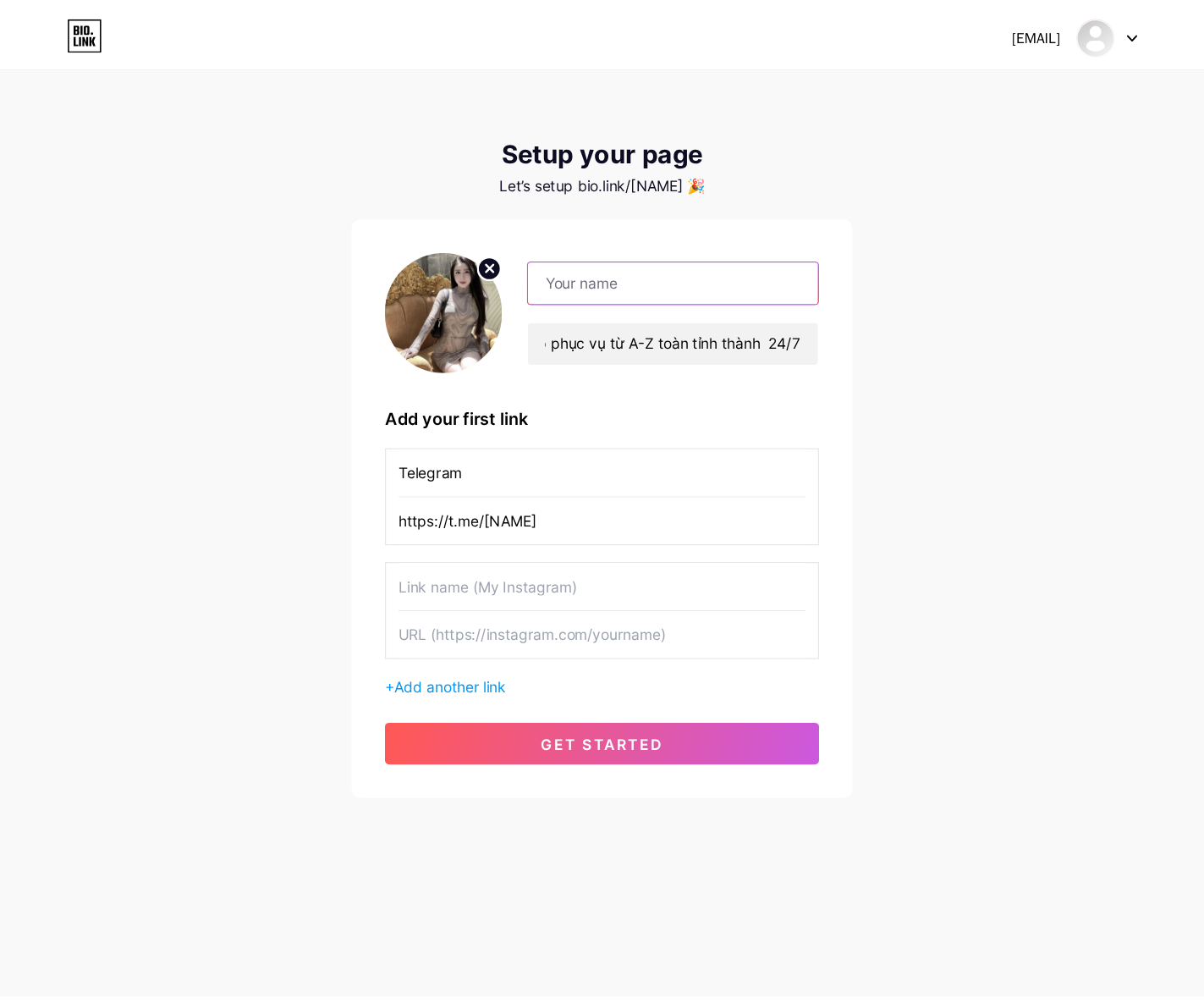 scroll, scrollTop: 0, scrollLeft: 0, axis: both 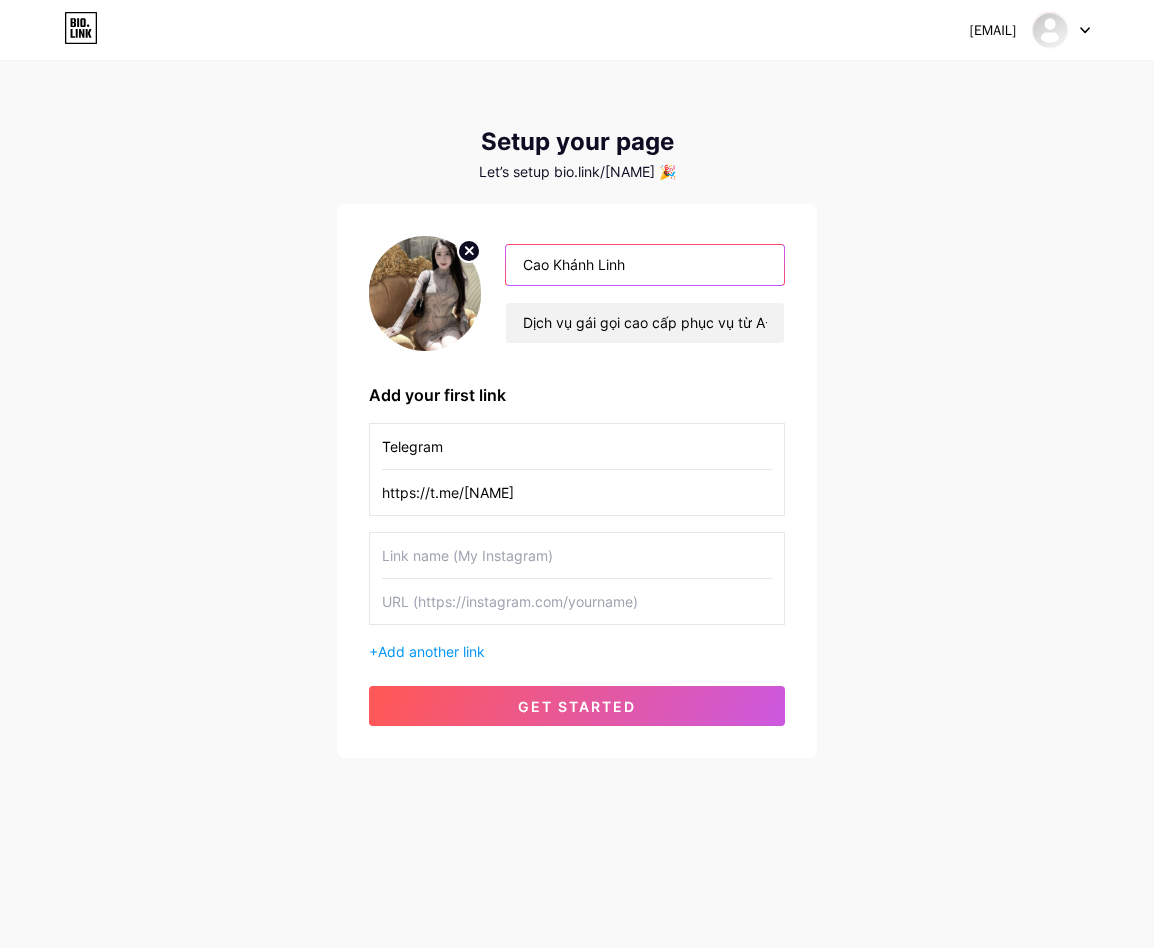 type on "Cao Khánh Linh" 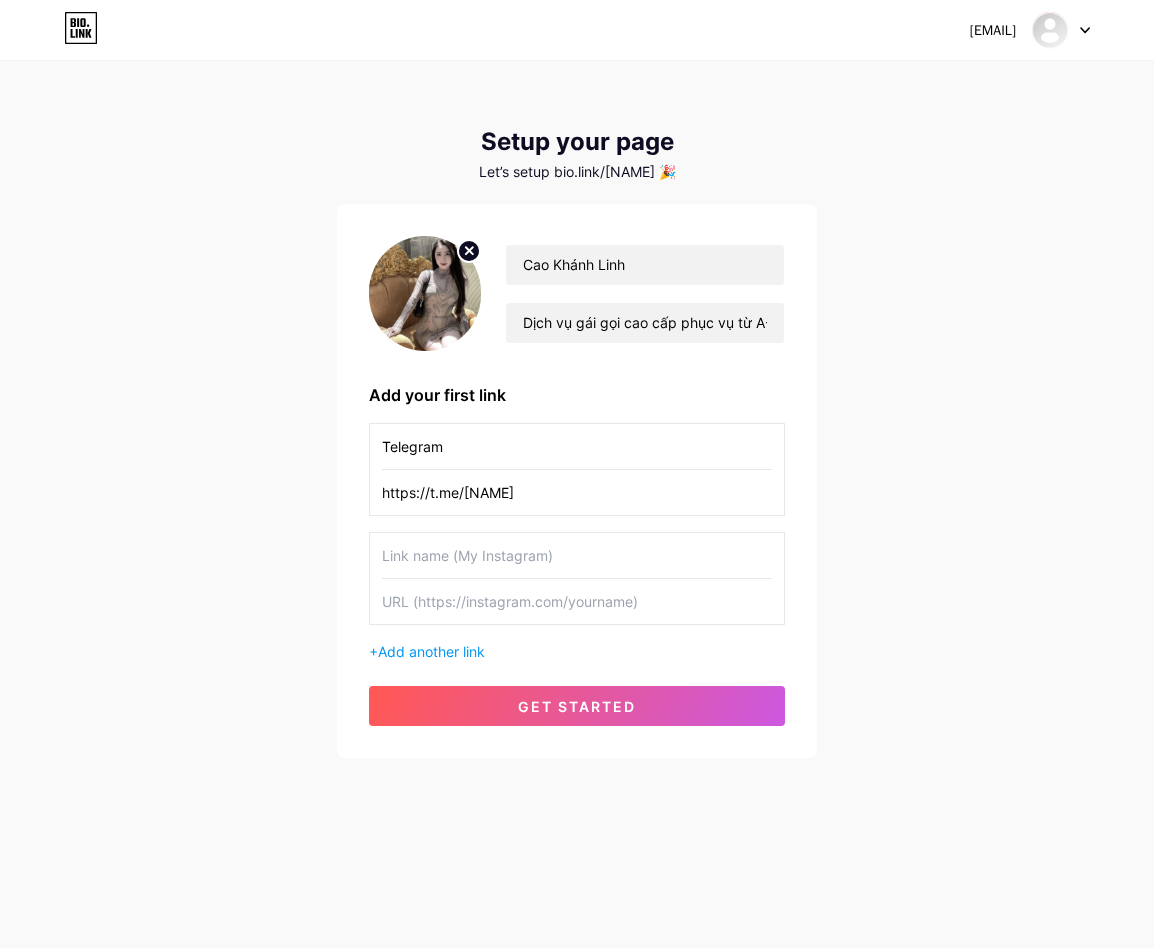 click at bounding box center [577, 555] 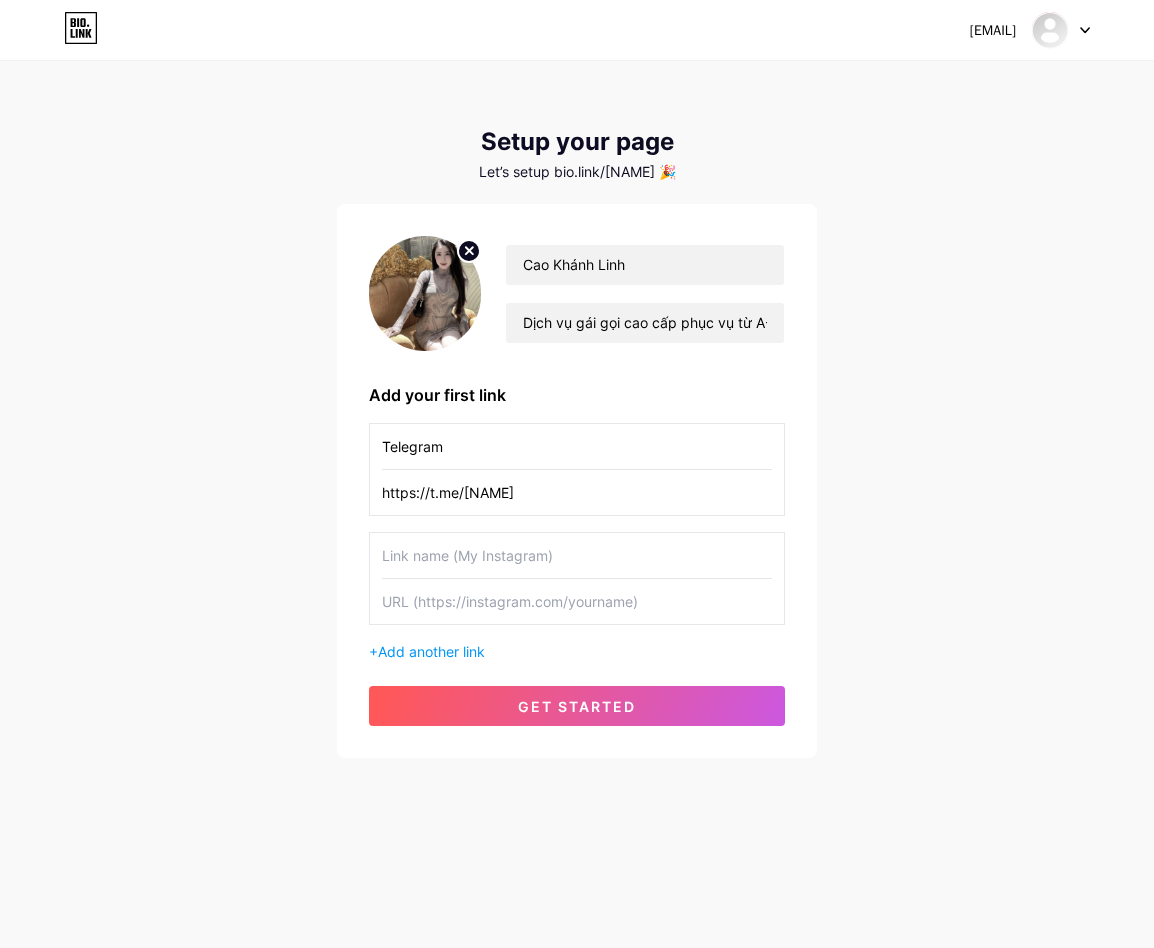 click at bounding box center [577, 601] 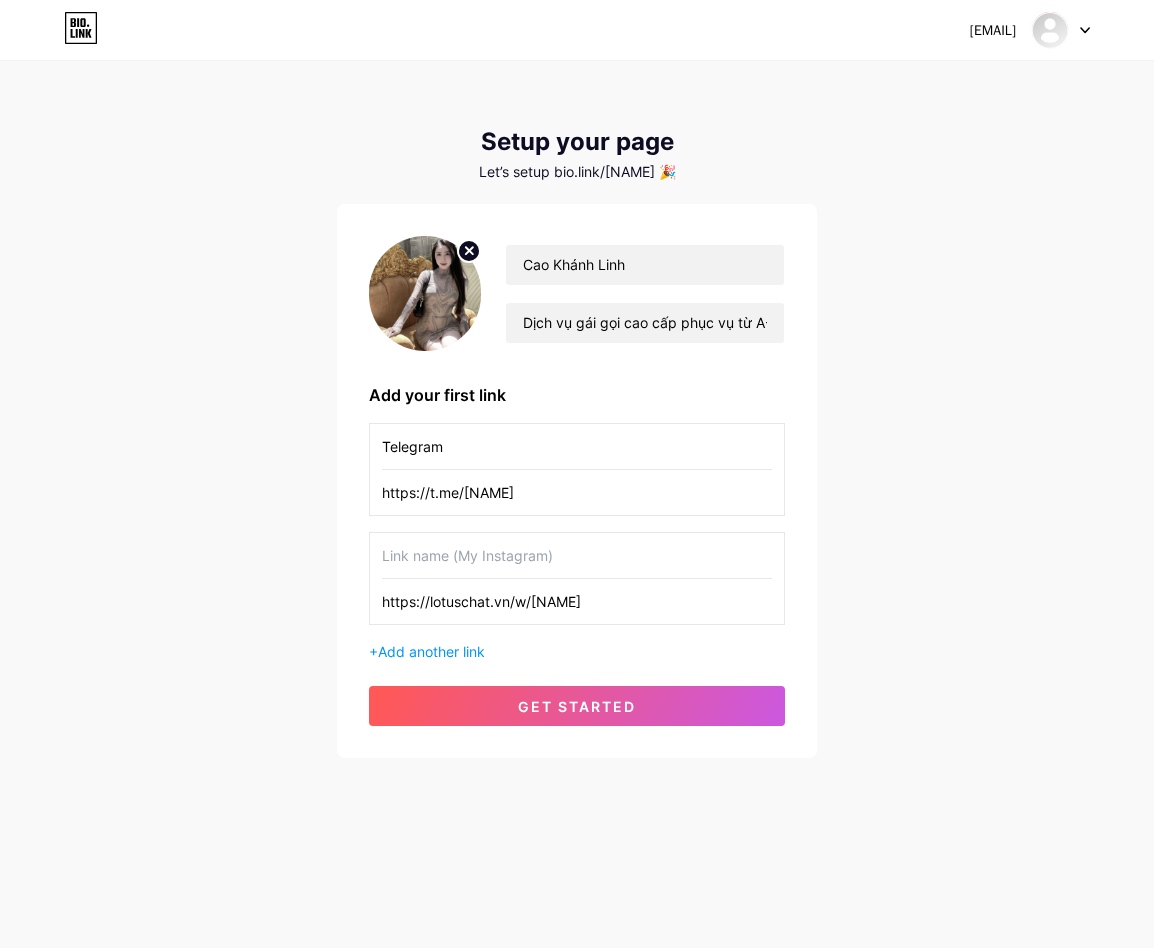 type on "https://lotuschat.vn/w/[NAME]" 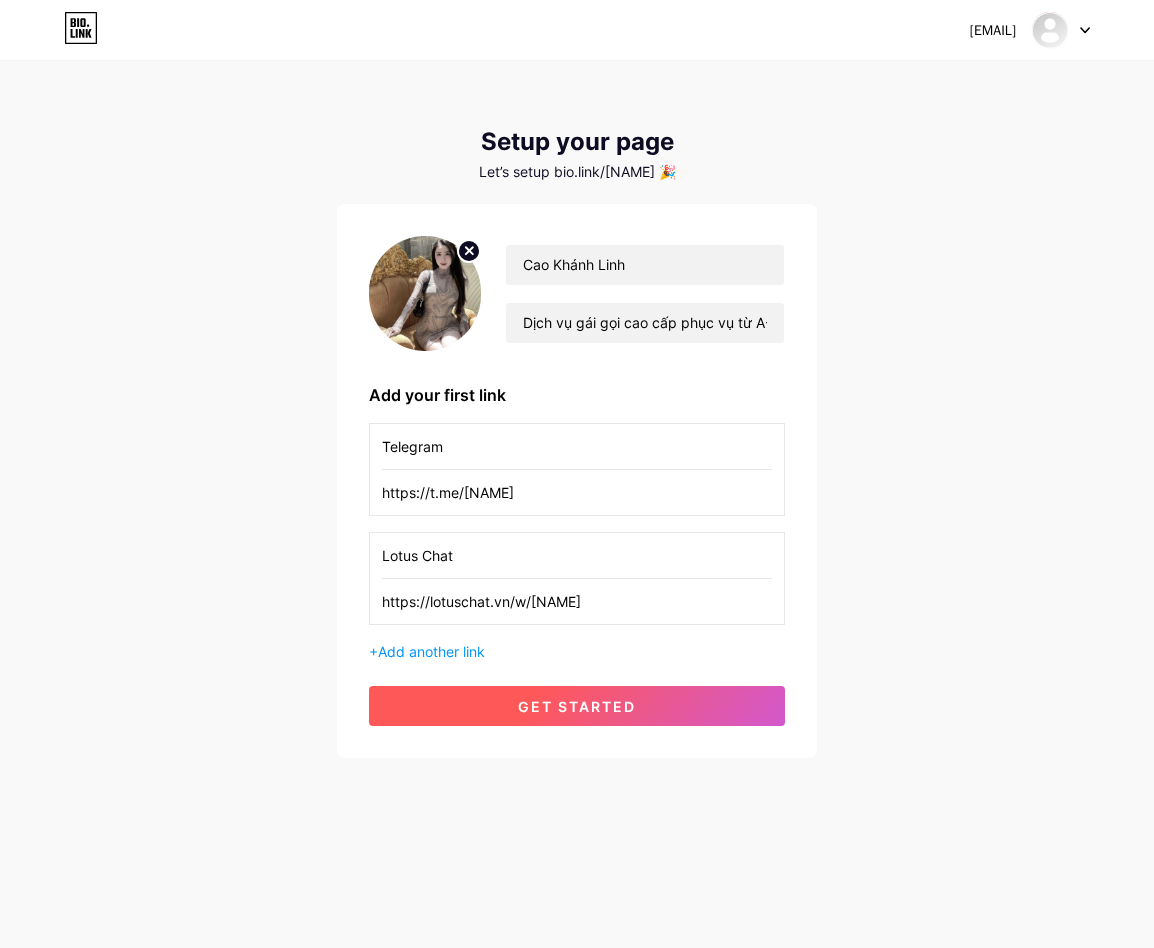 type on "Lotus Chat" 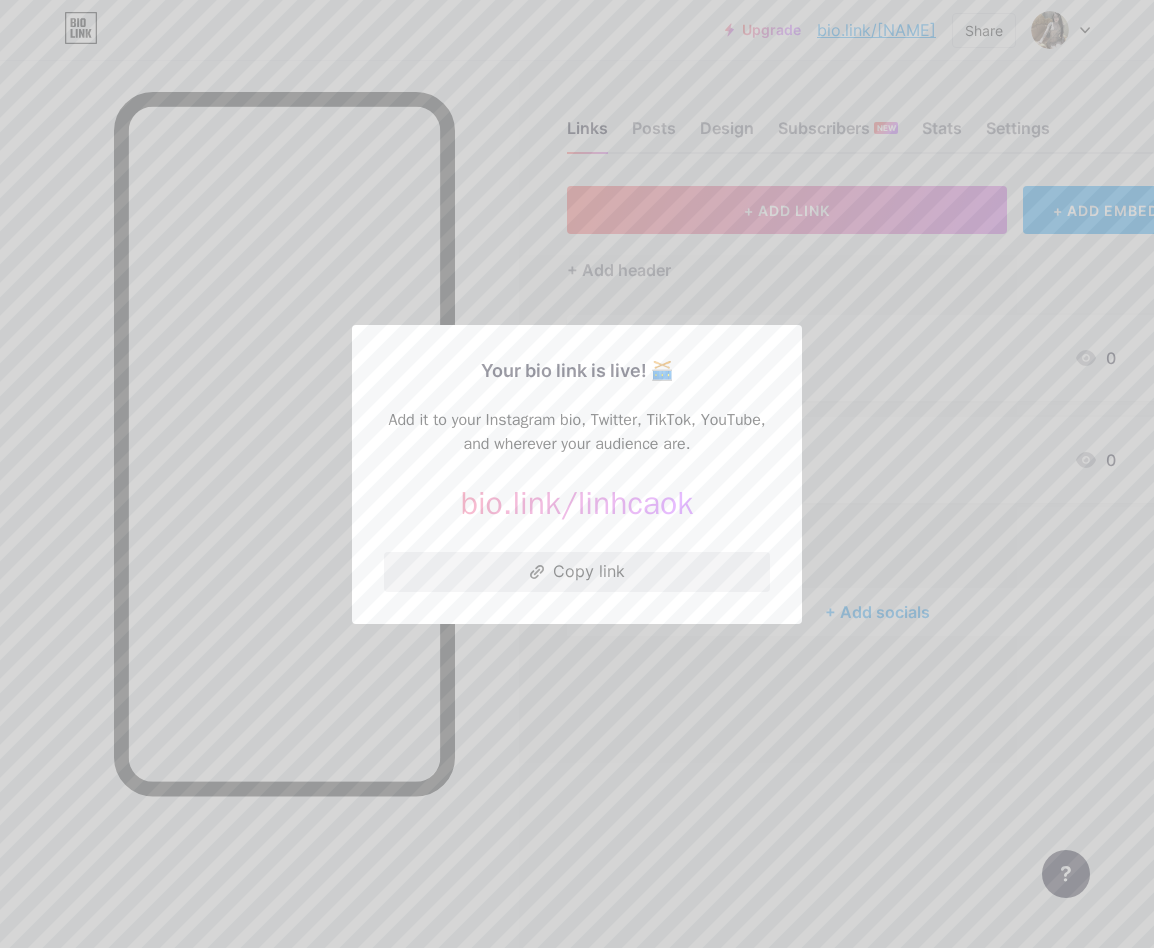 click on "Copy link" at bounding box center (577, 572) 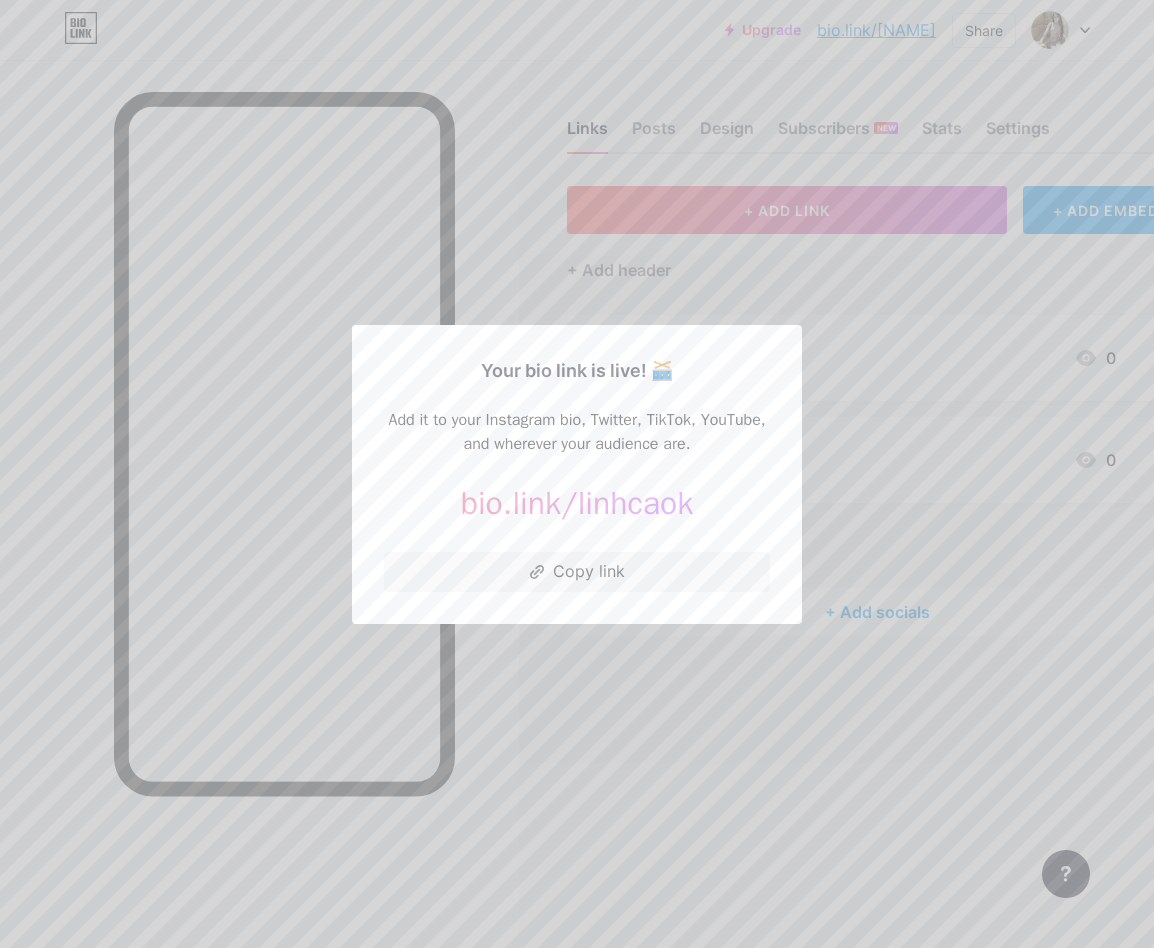 click at bounding box center (577, 474) 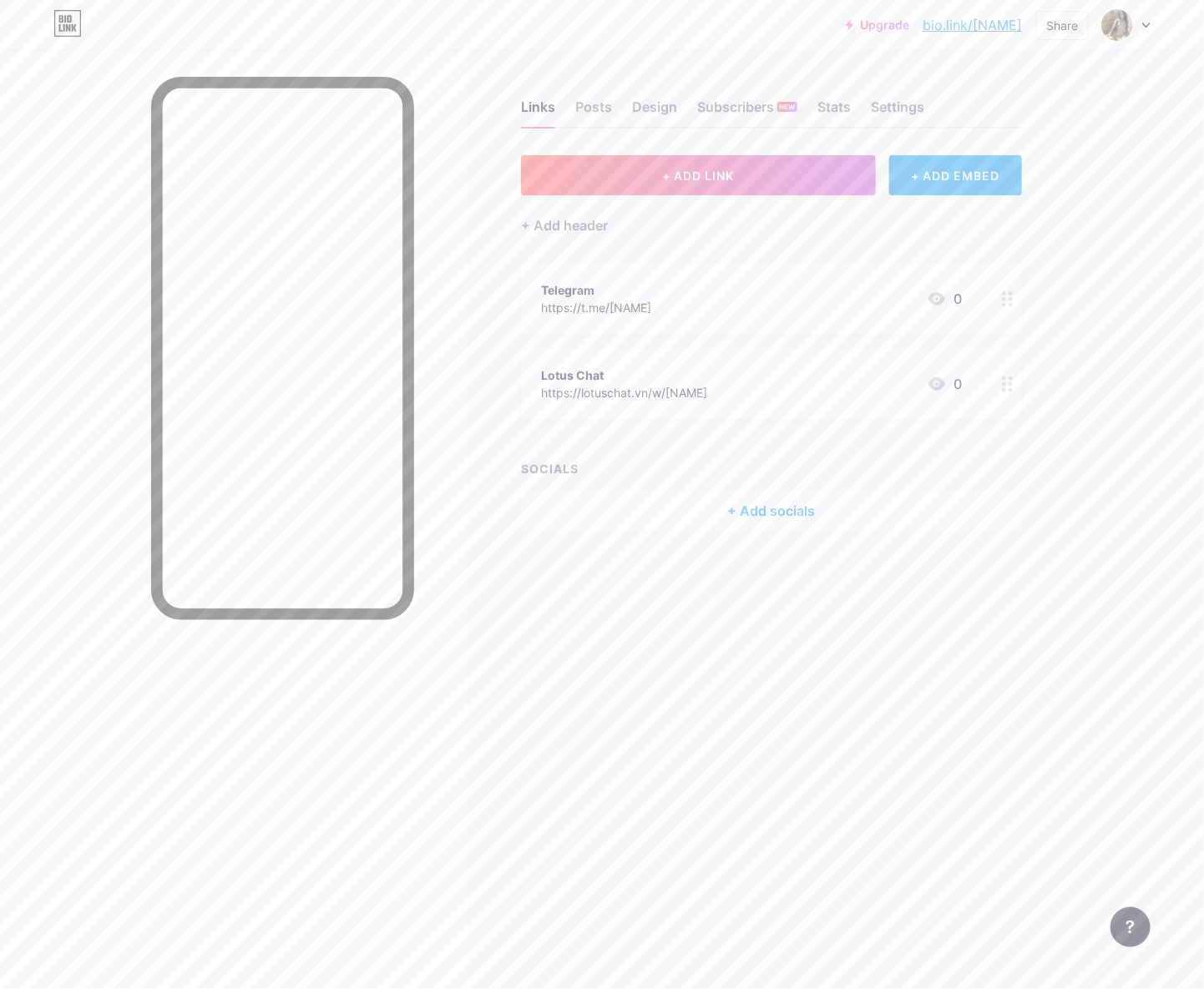 click at bounding box center [1008, 299] 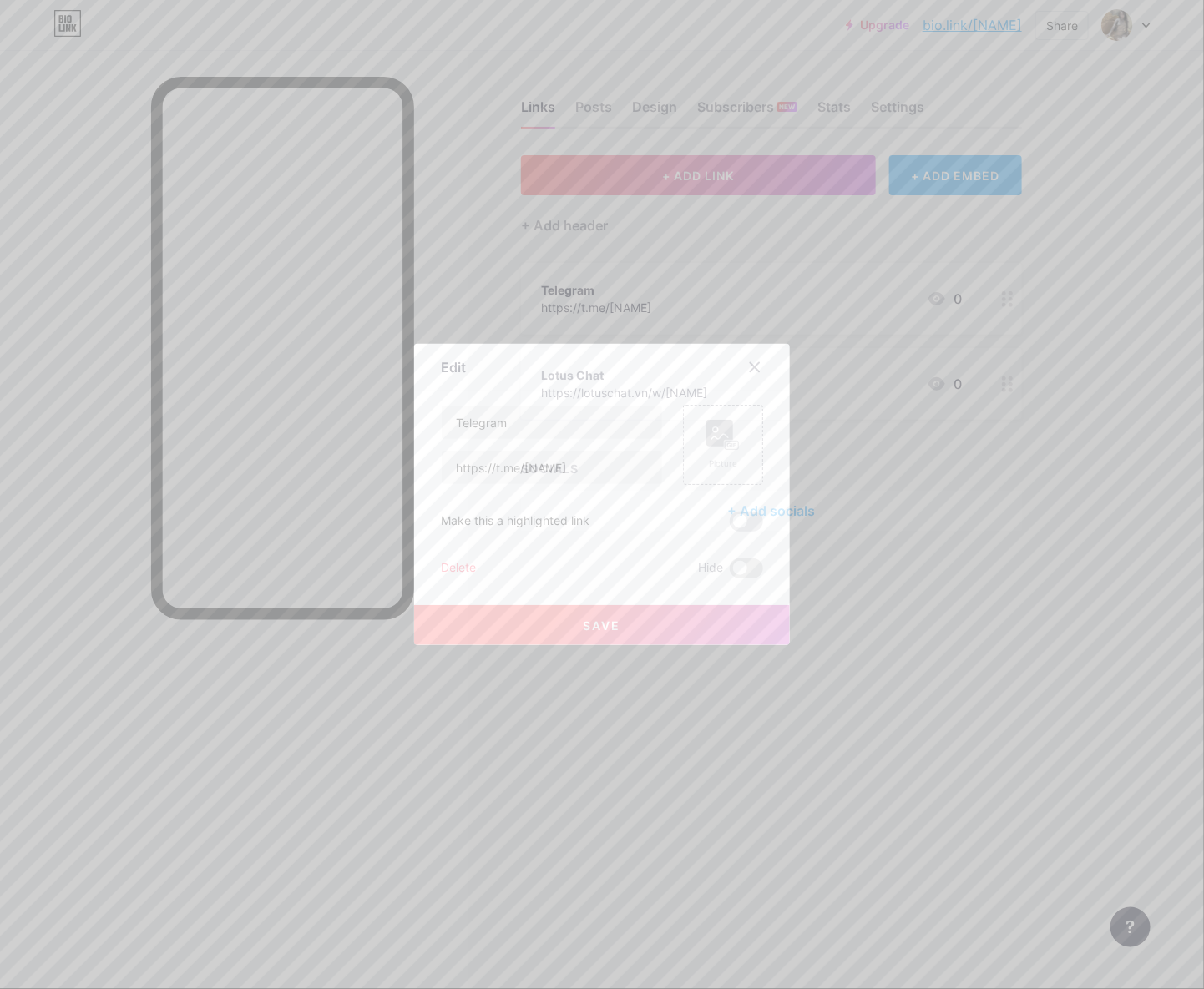 click at bounding box center (765, 367) 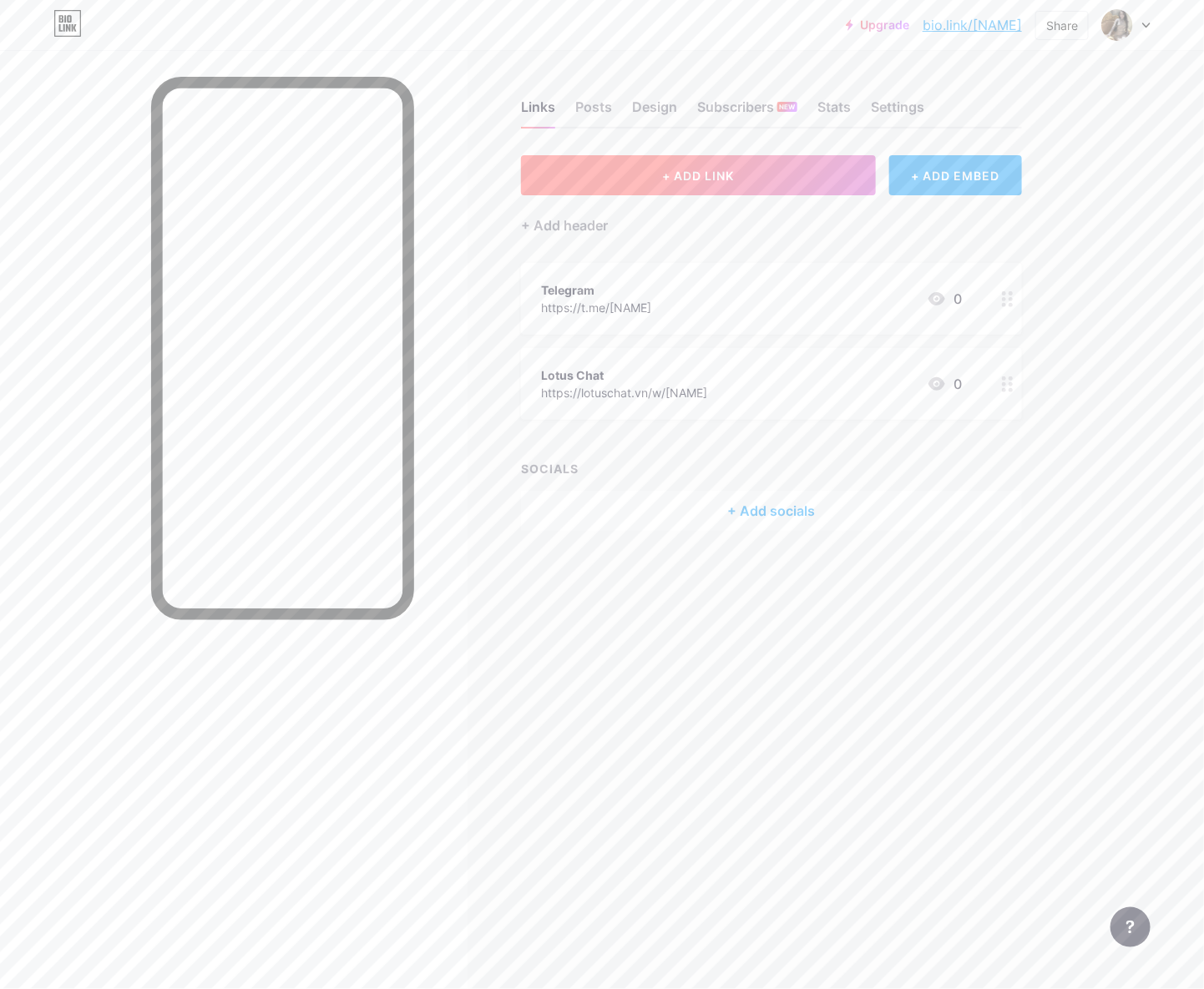 drag, startPoint x: 686, startPoint y: 157, endPoint x: 710, endPoint y: 175, distance: 30 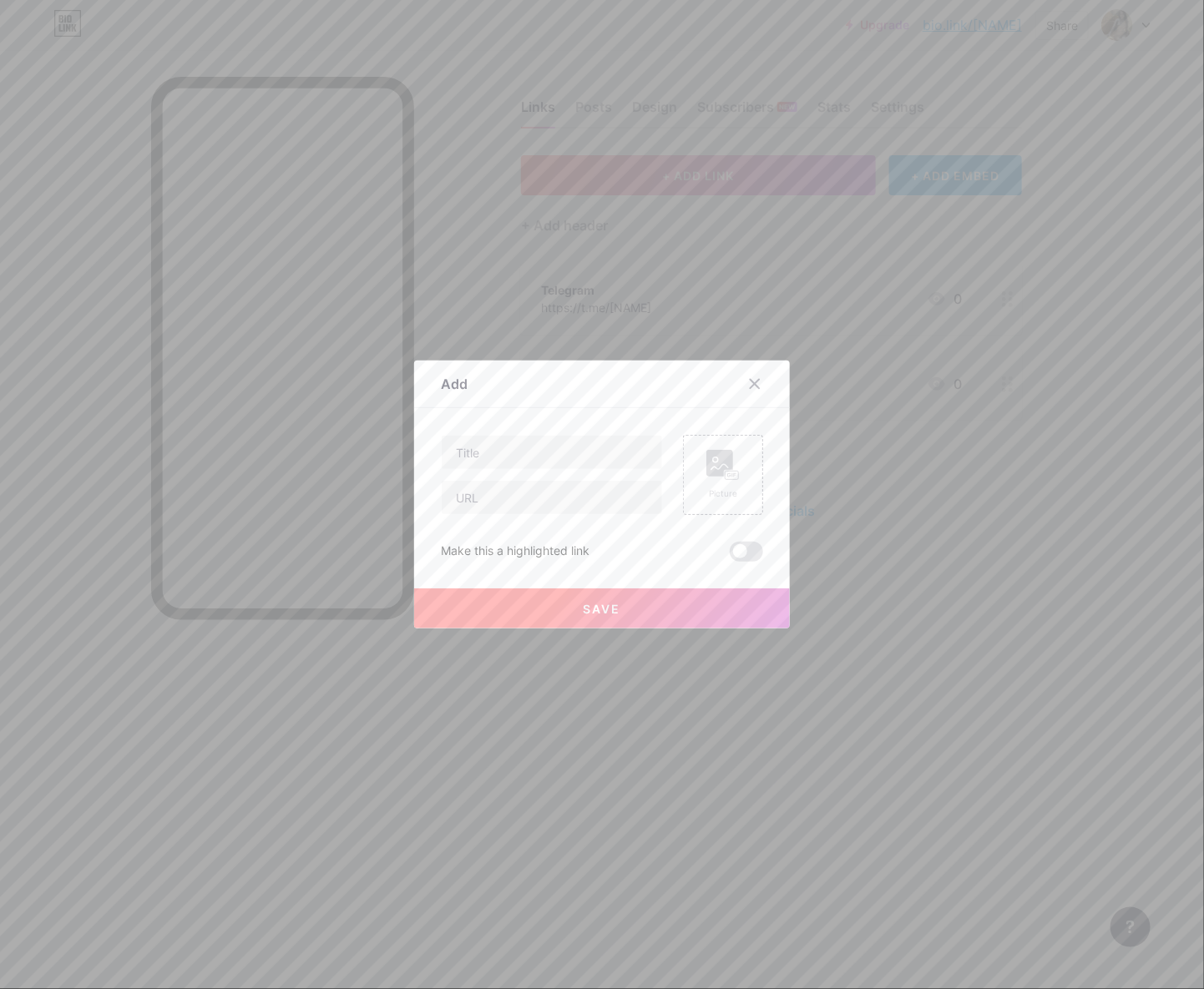 drag, startPoint x: 696, startPoint y: 118, endPoint x: 691, endPoint y: 102, distance: 16.763055 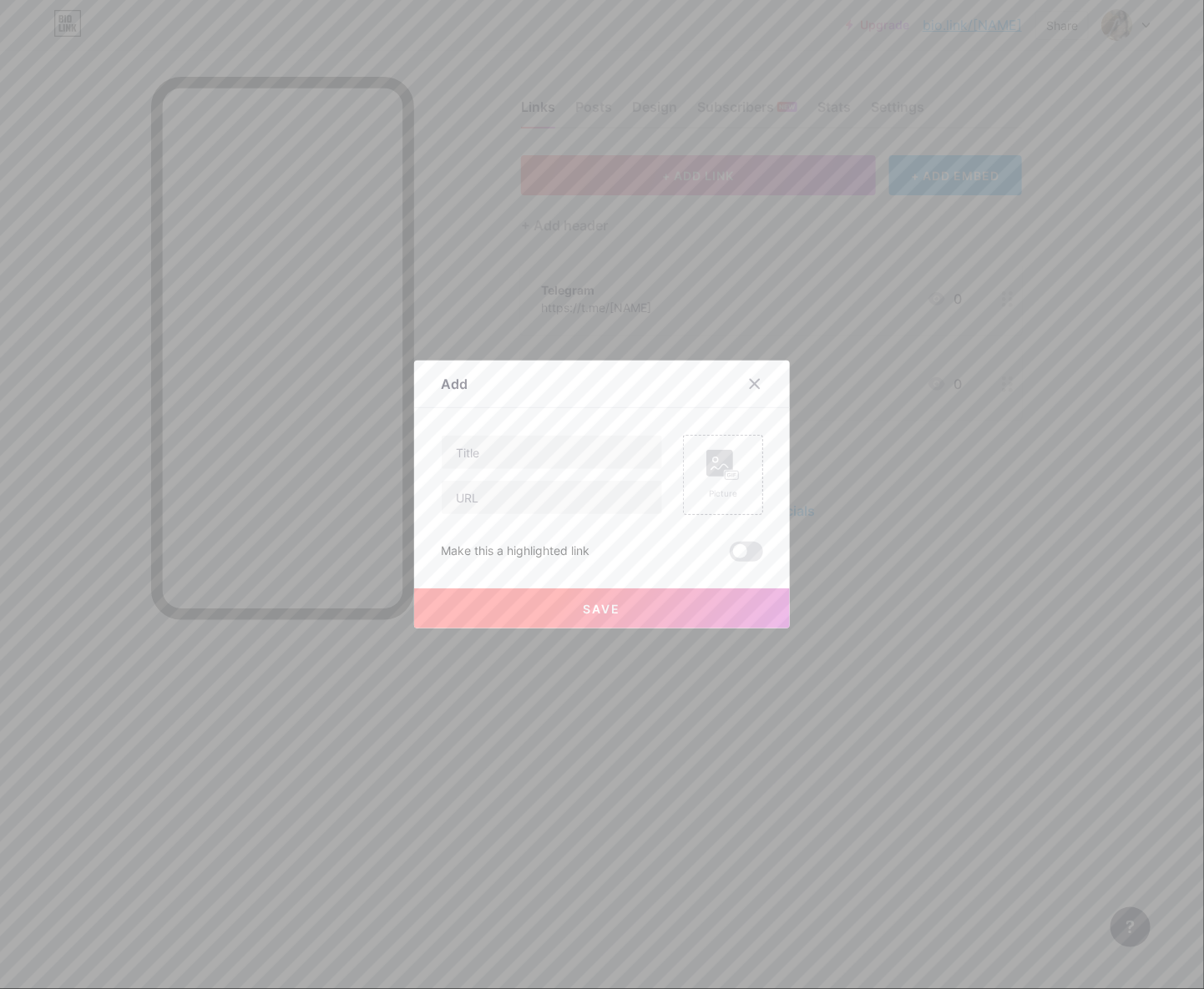 click at bounding box center [602, 494] 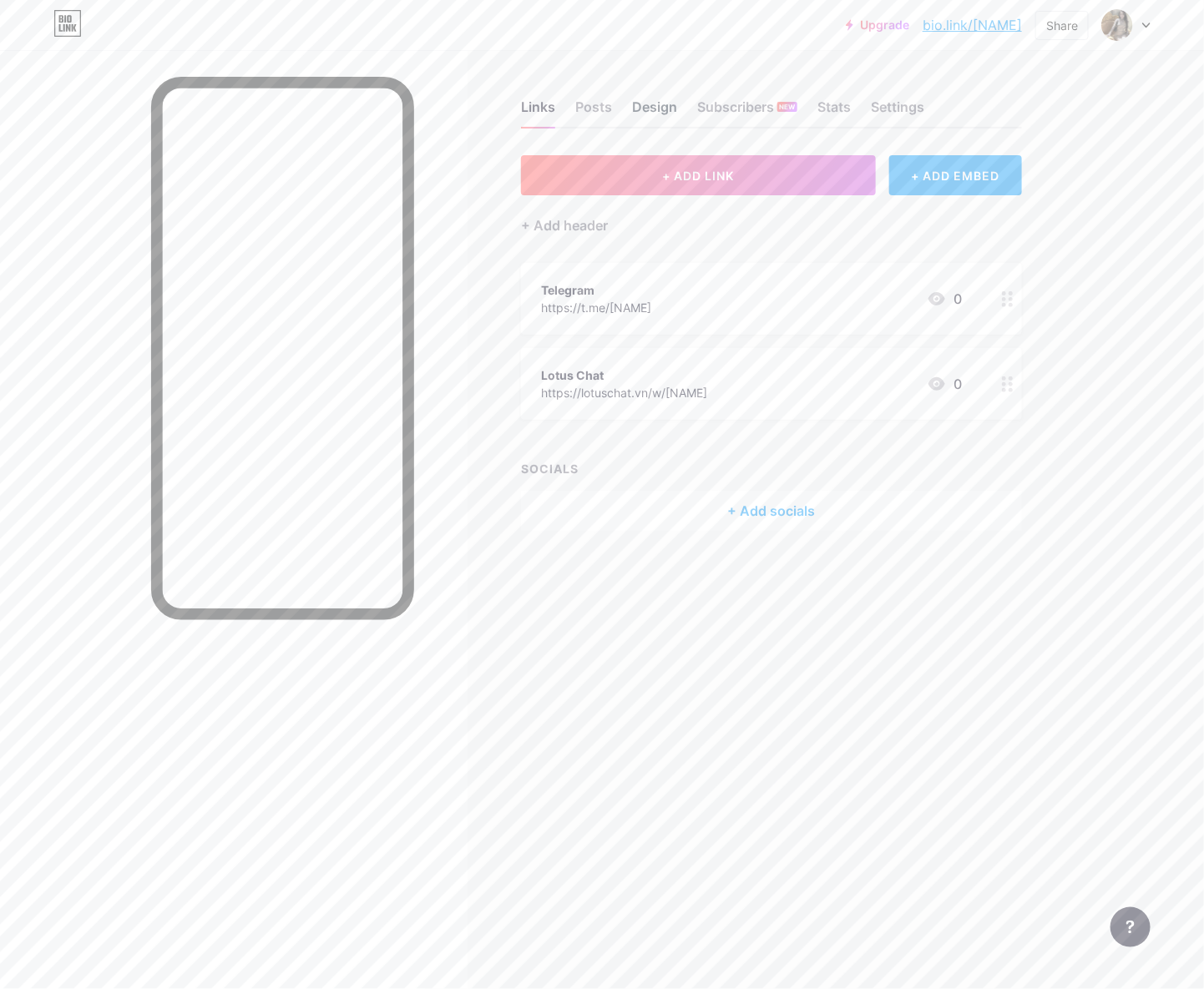 click on "Design" at bounding box center [655, 112] 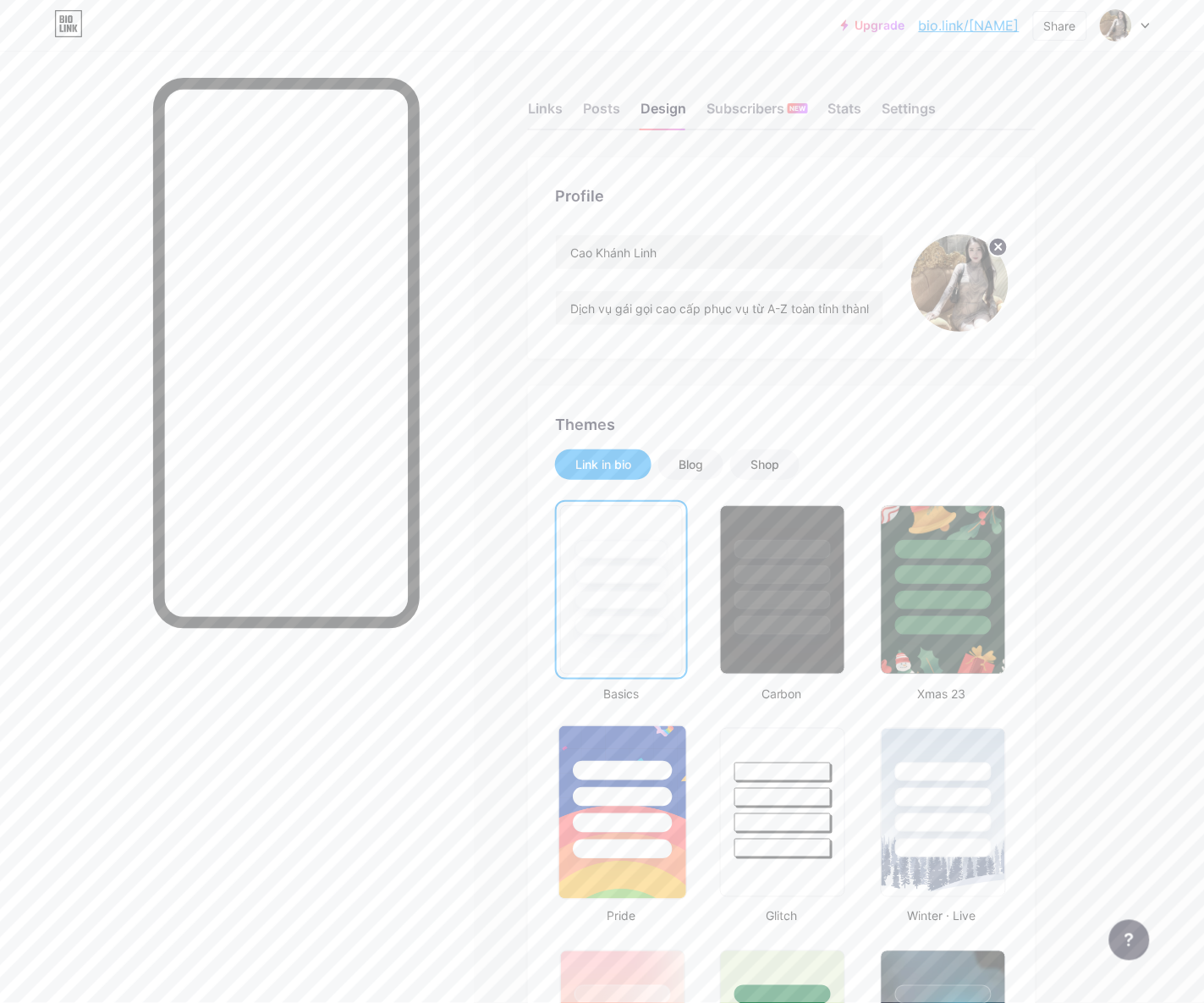 click at bounding box center (622, 796) 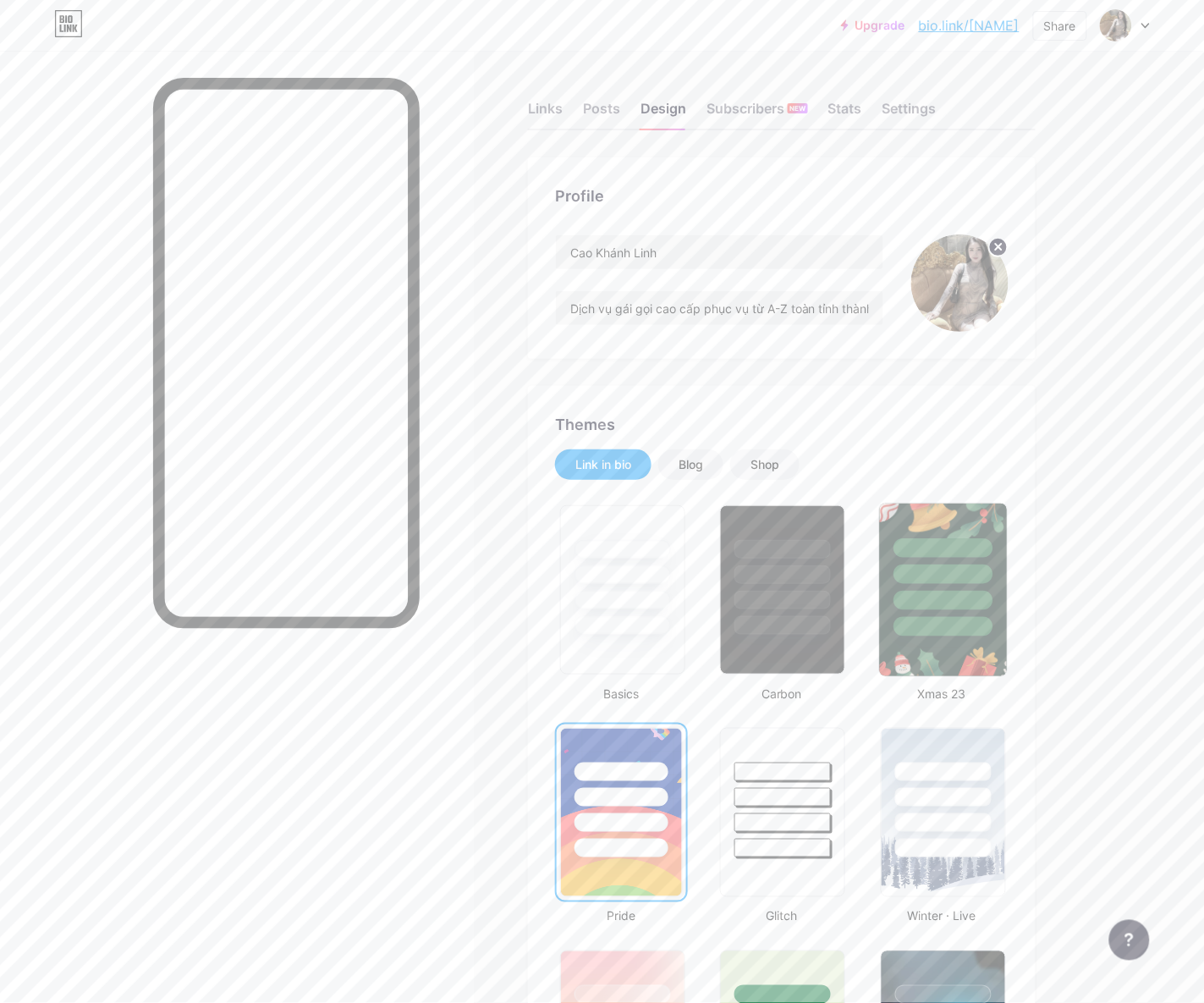 click at bounding box center [943, 590] 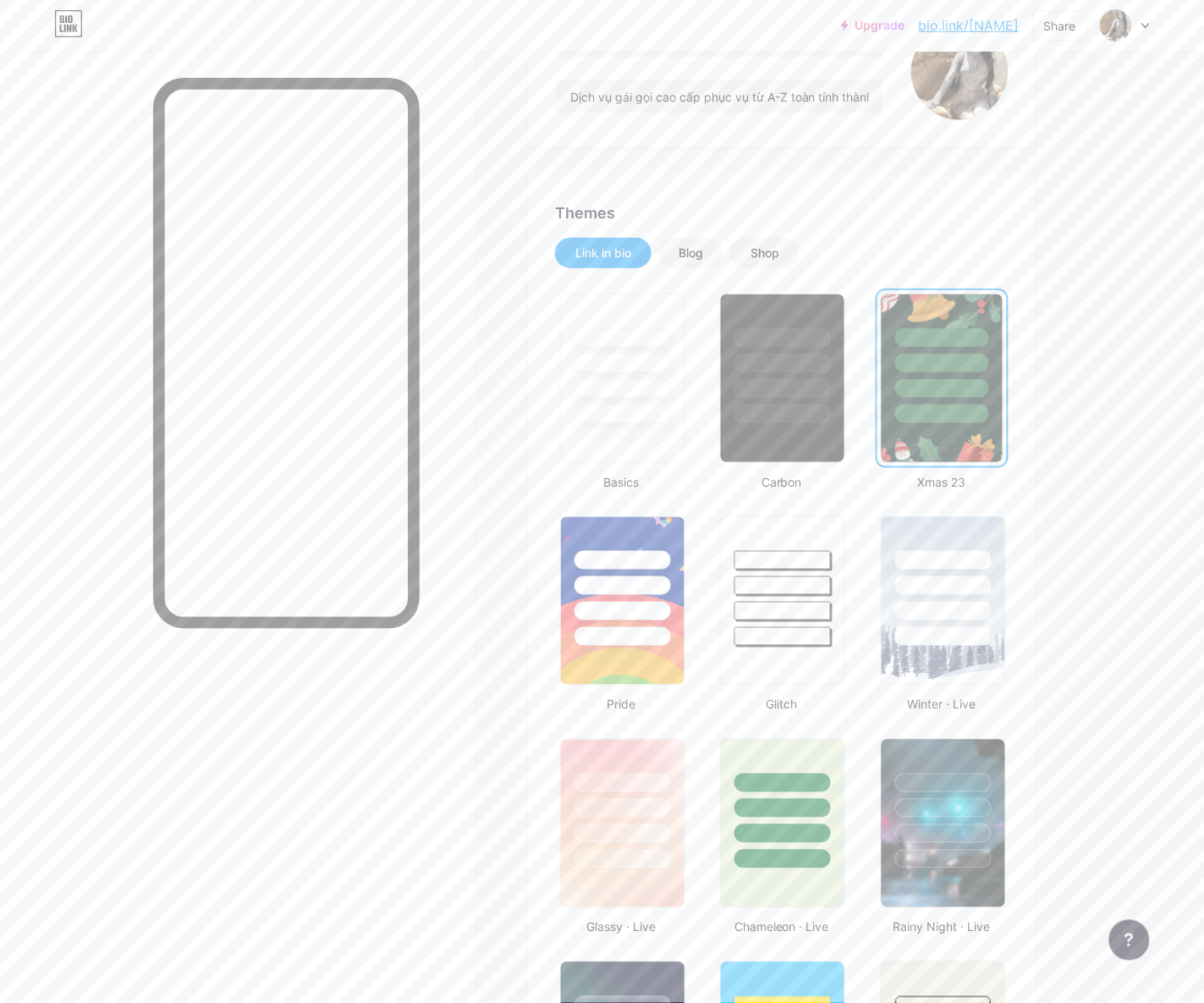 scroll, scrollTop: 317, scrollLeft: 0, axis: vertical 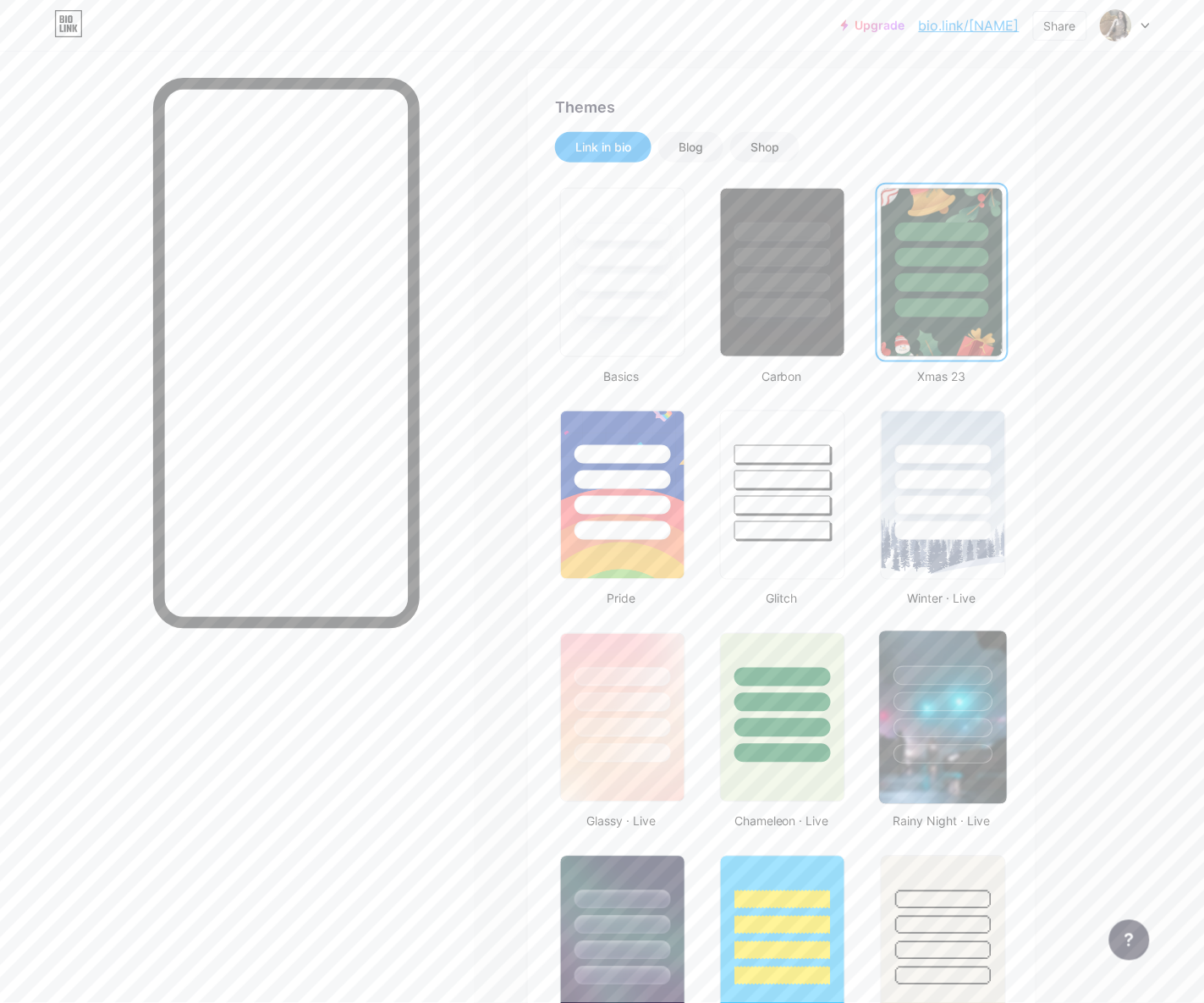 click at bounding box center (943, 728) 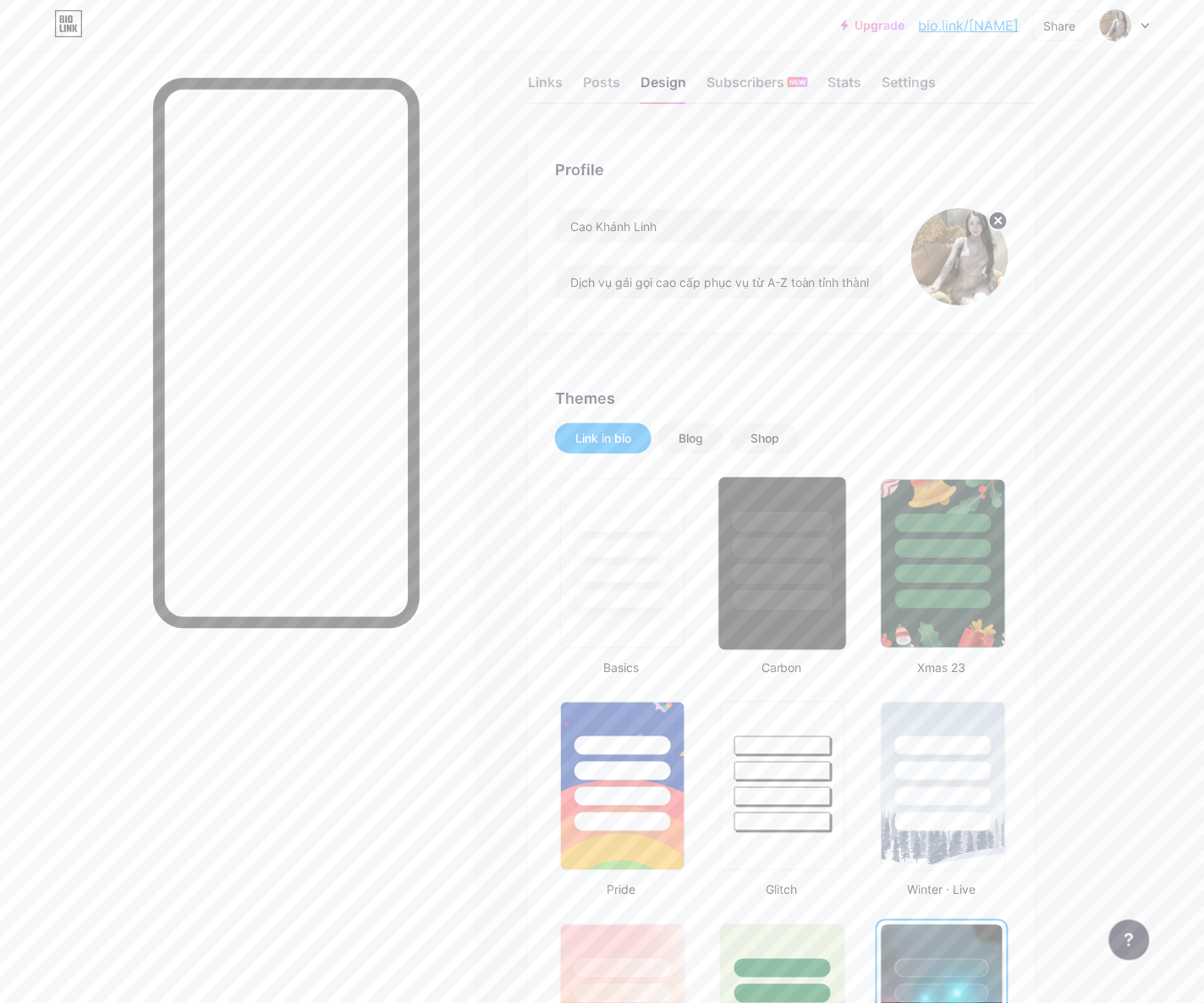 scroll, scrollTop: 0, scrollLeft: 0, axis: both 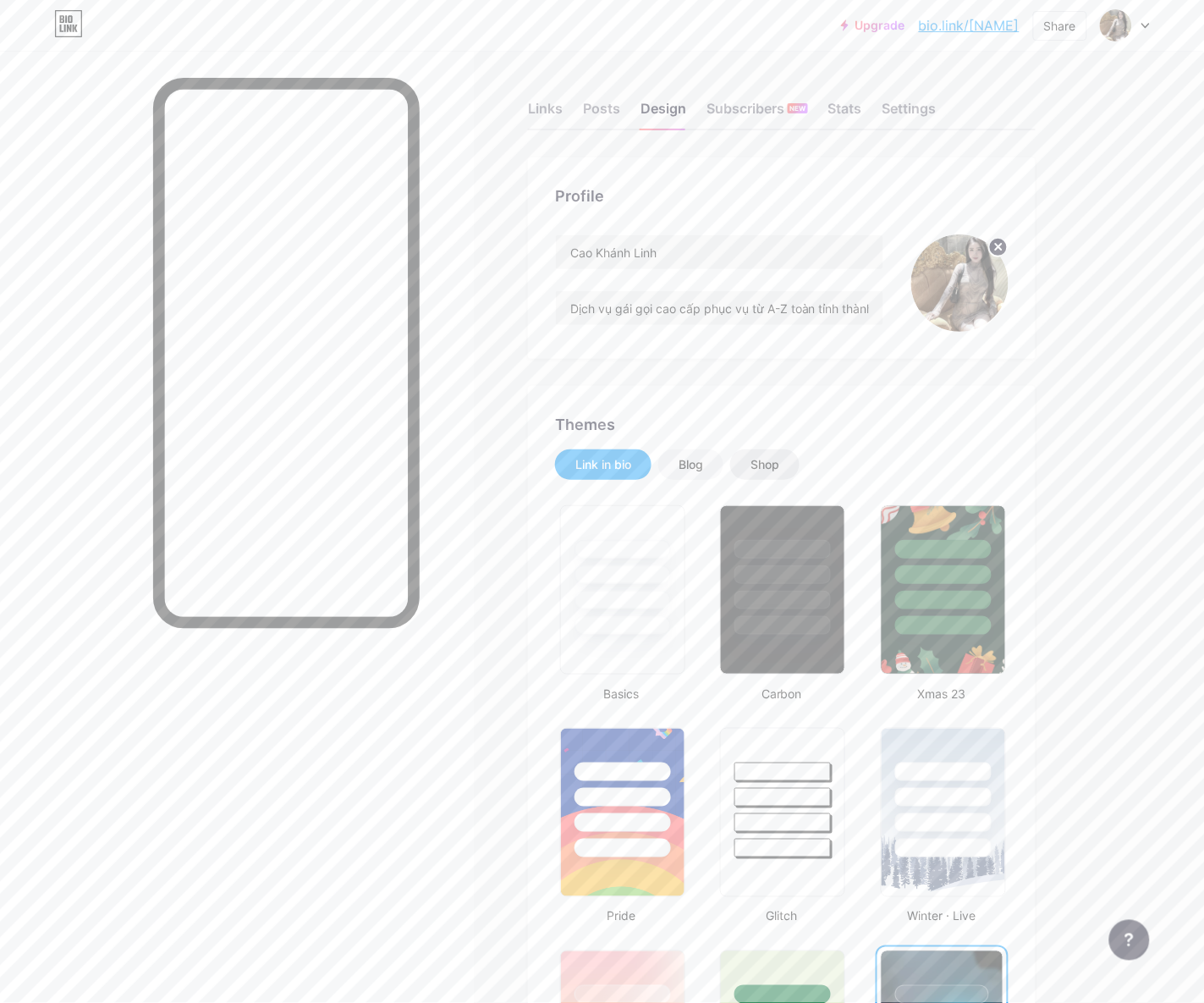 click on "Shop" at bounding box center (765, 465) 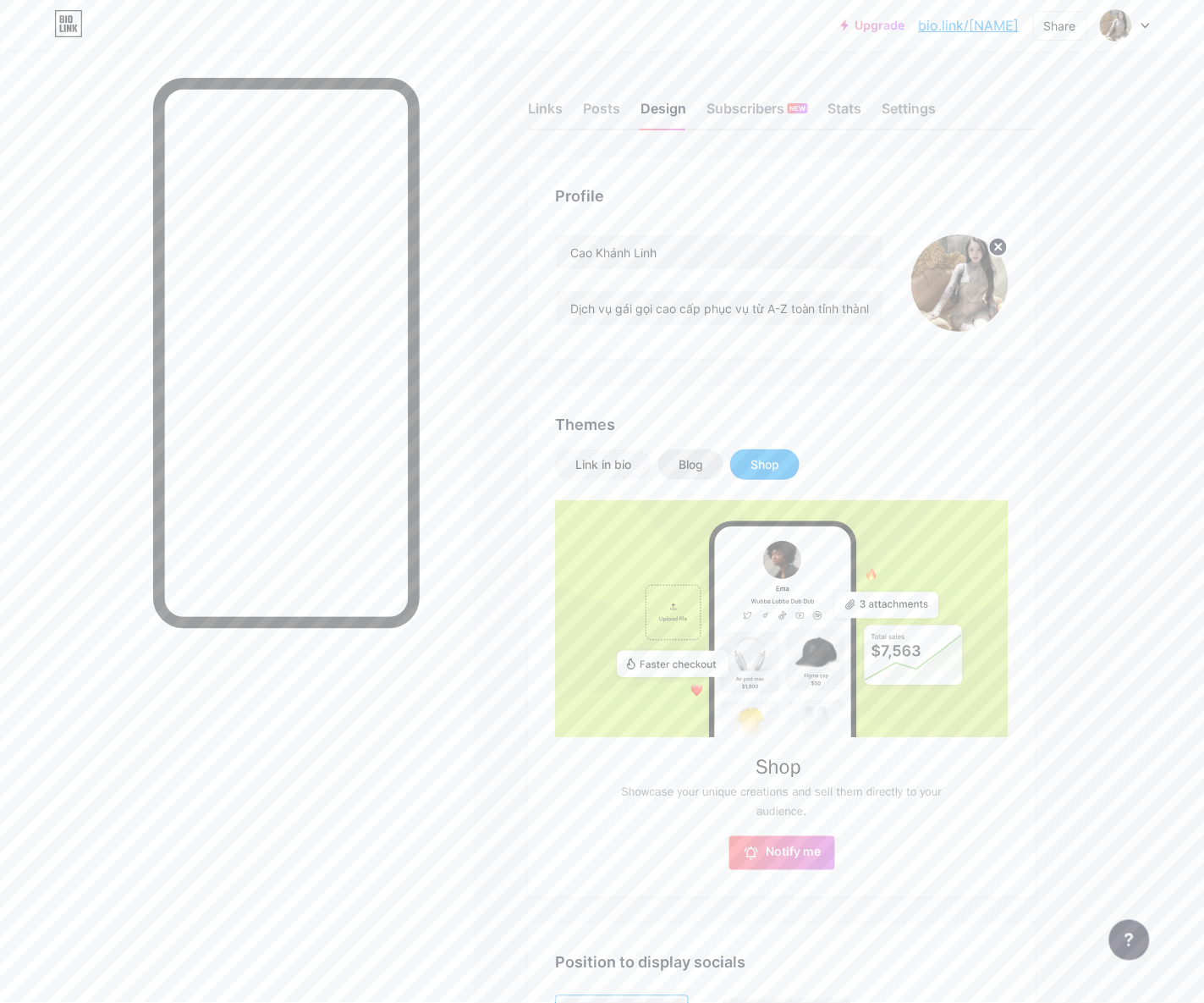 click on "Blog" at bounding box center (690, 465) 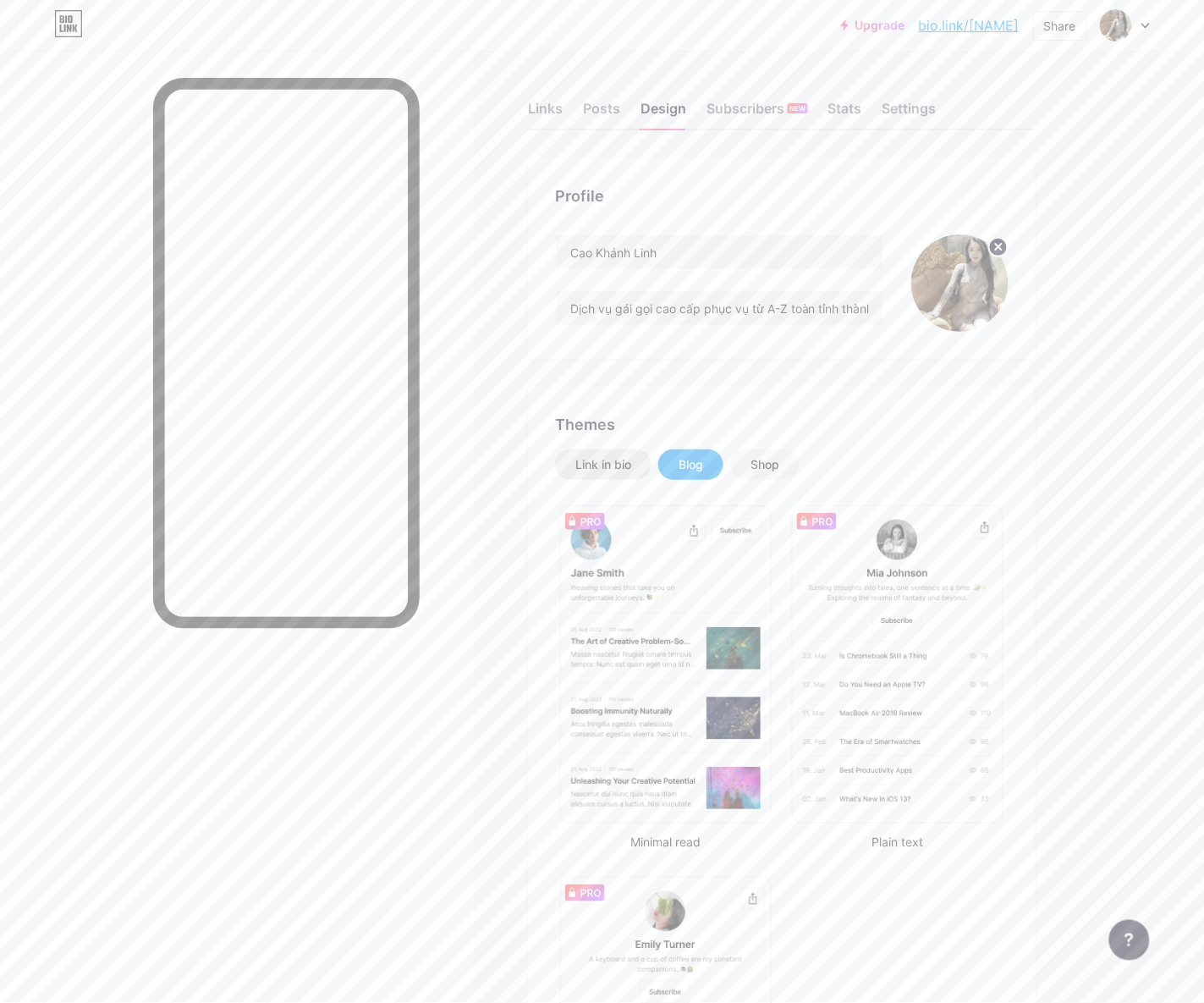 click on "Link in bio" at bounding box center (603, 465) 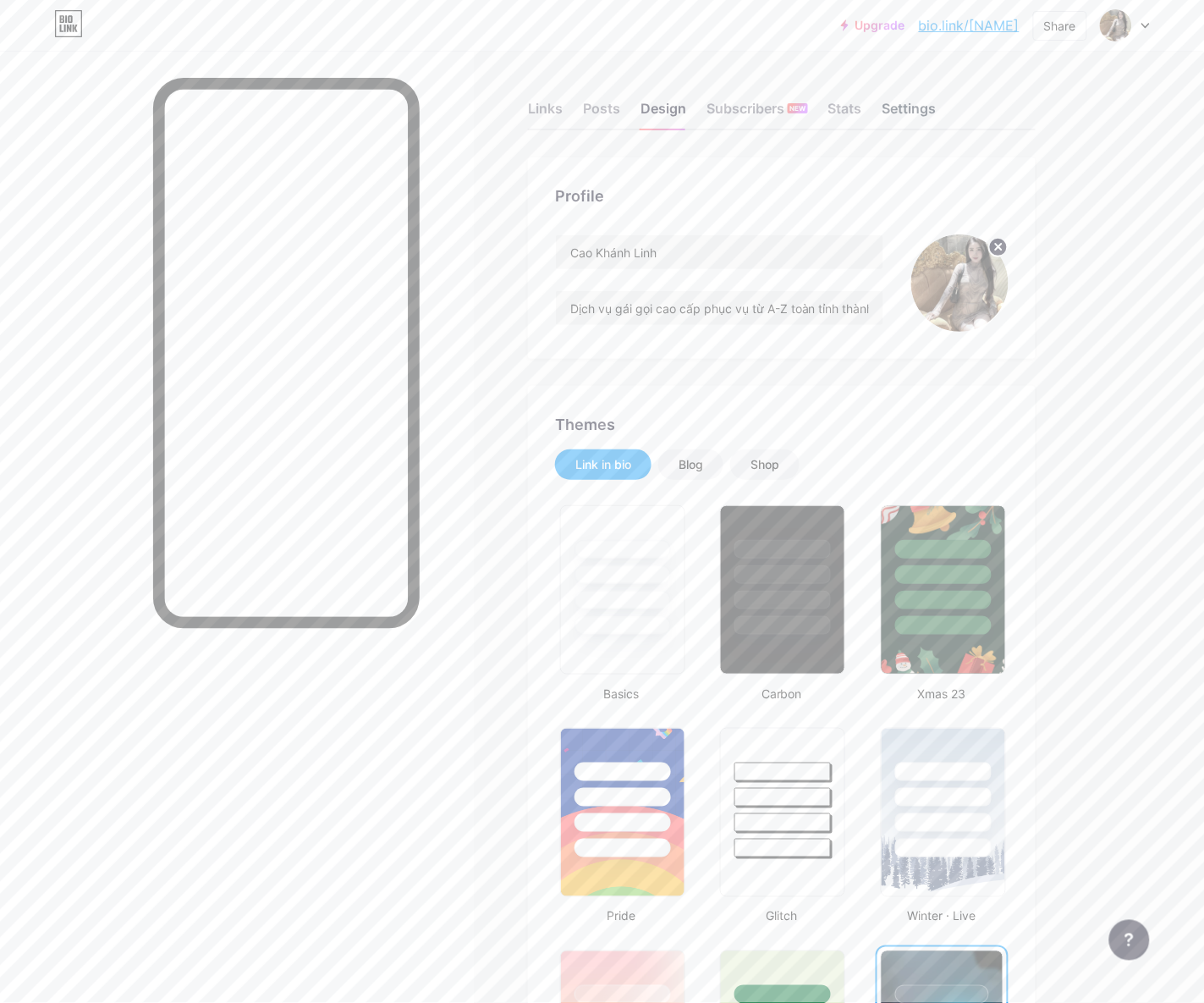 click on "Settings" at bounding box center (910, 113) 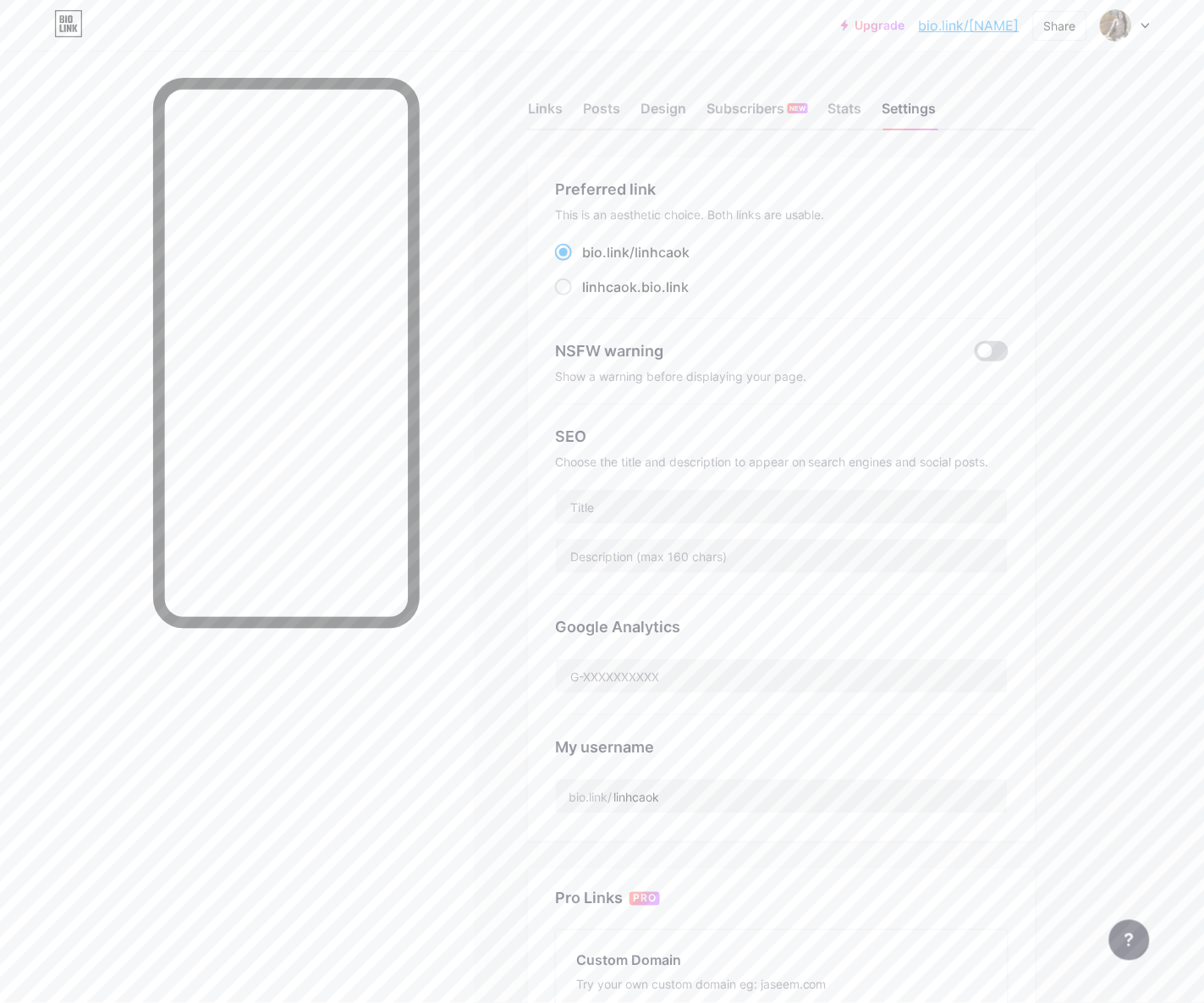 click at bounding box center [992, 351] 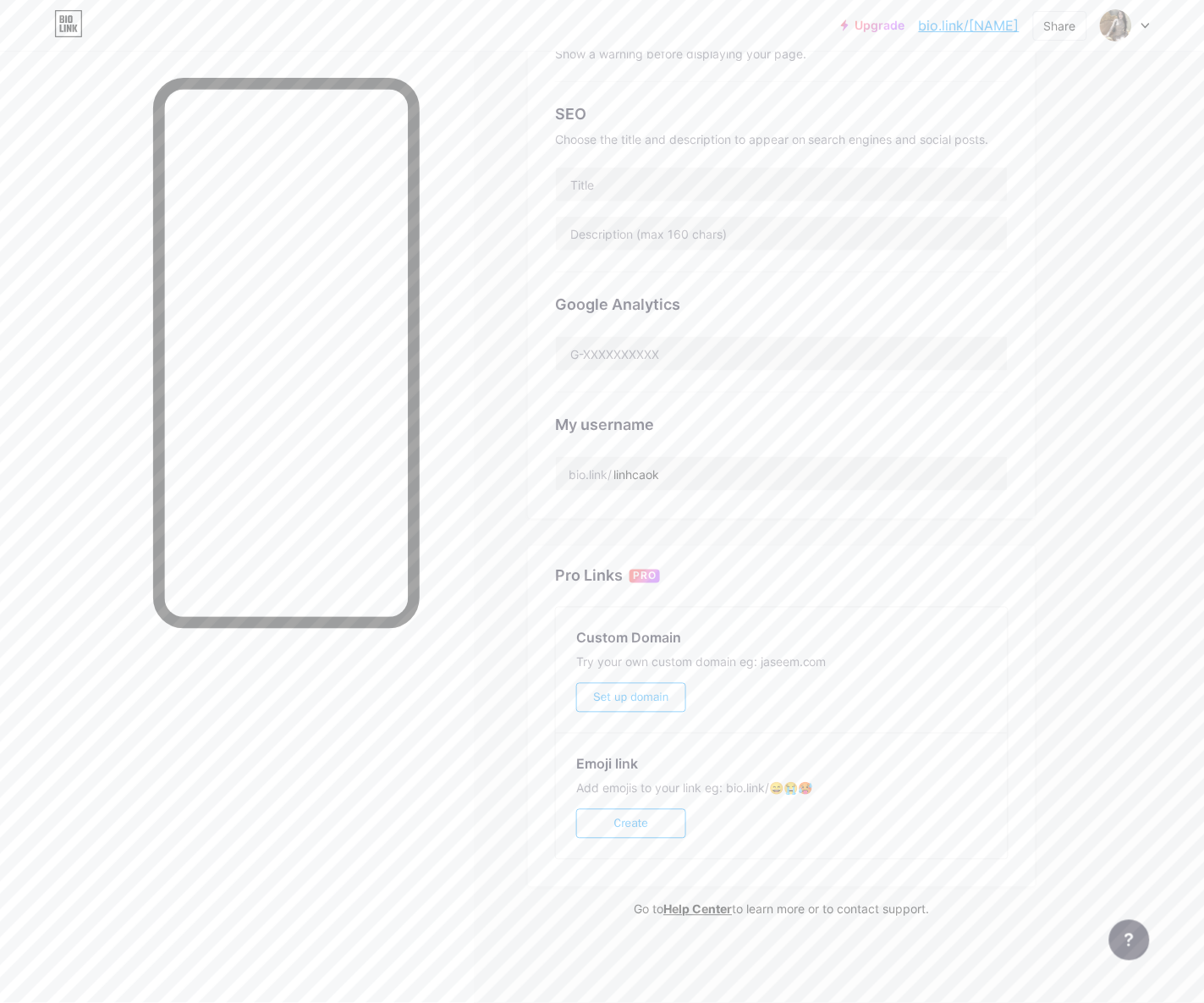 scroll, scrollTop: 326, scrollLeft: 0, axis: vertical 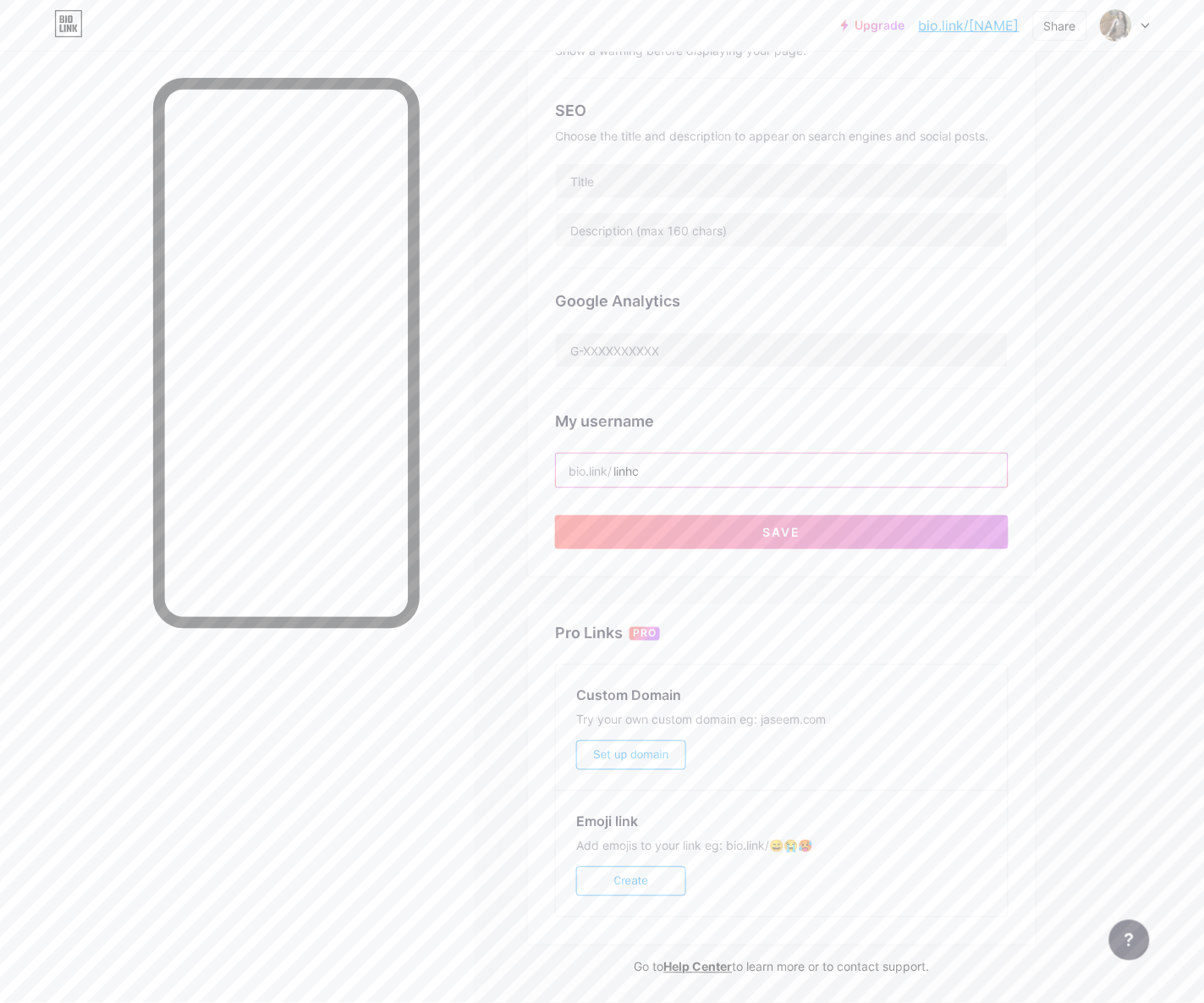 drag, startPoint x: 712, startPoint y: 470, endPoint x: 677, endPoint y: 472, distance: 35.057096 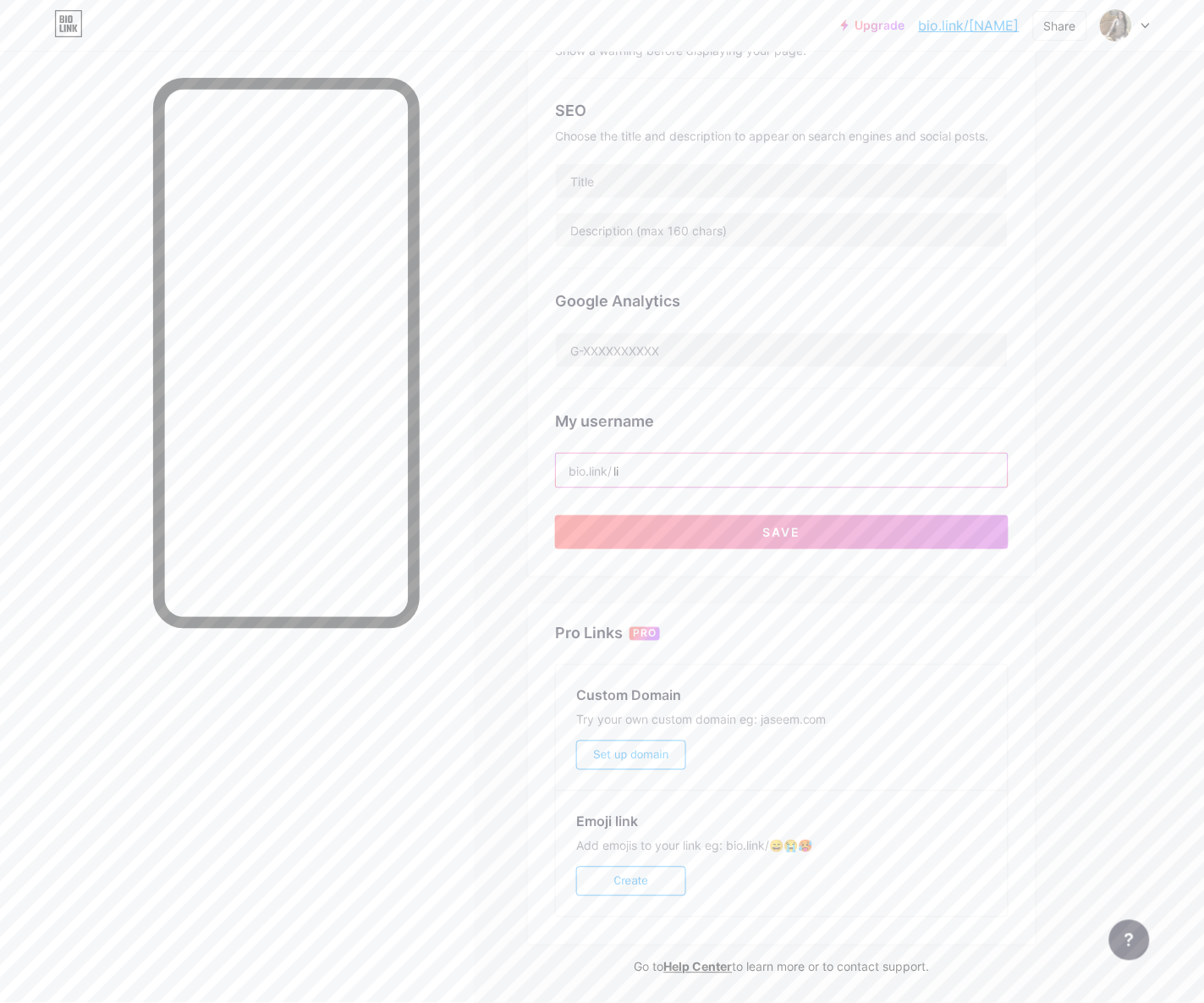 type on "l" 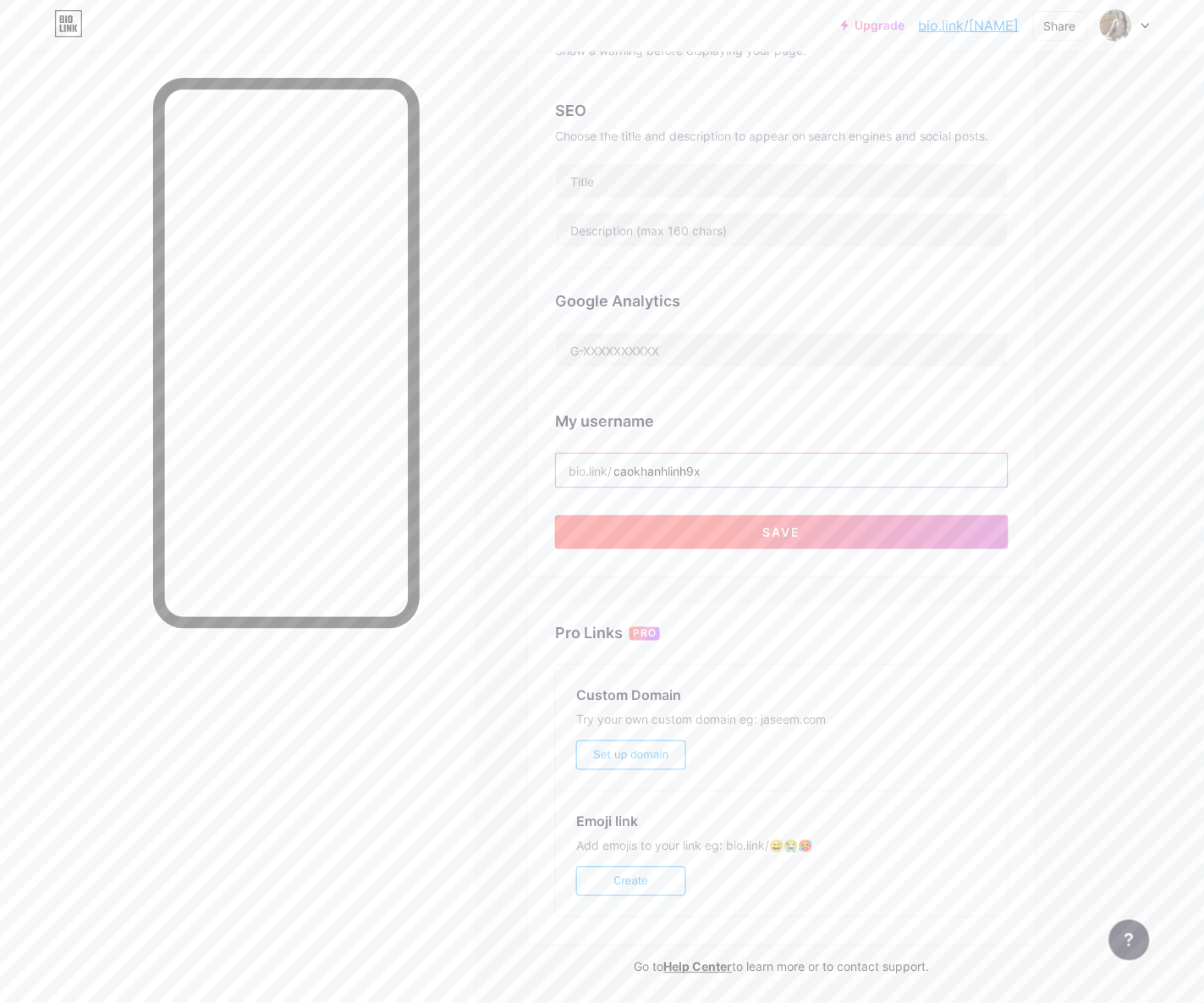 type on "caokhanhlinh9x" 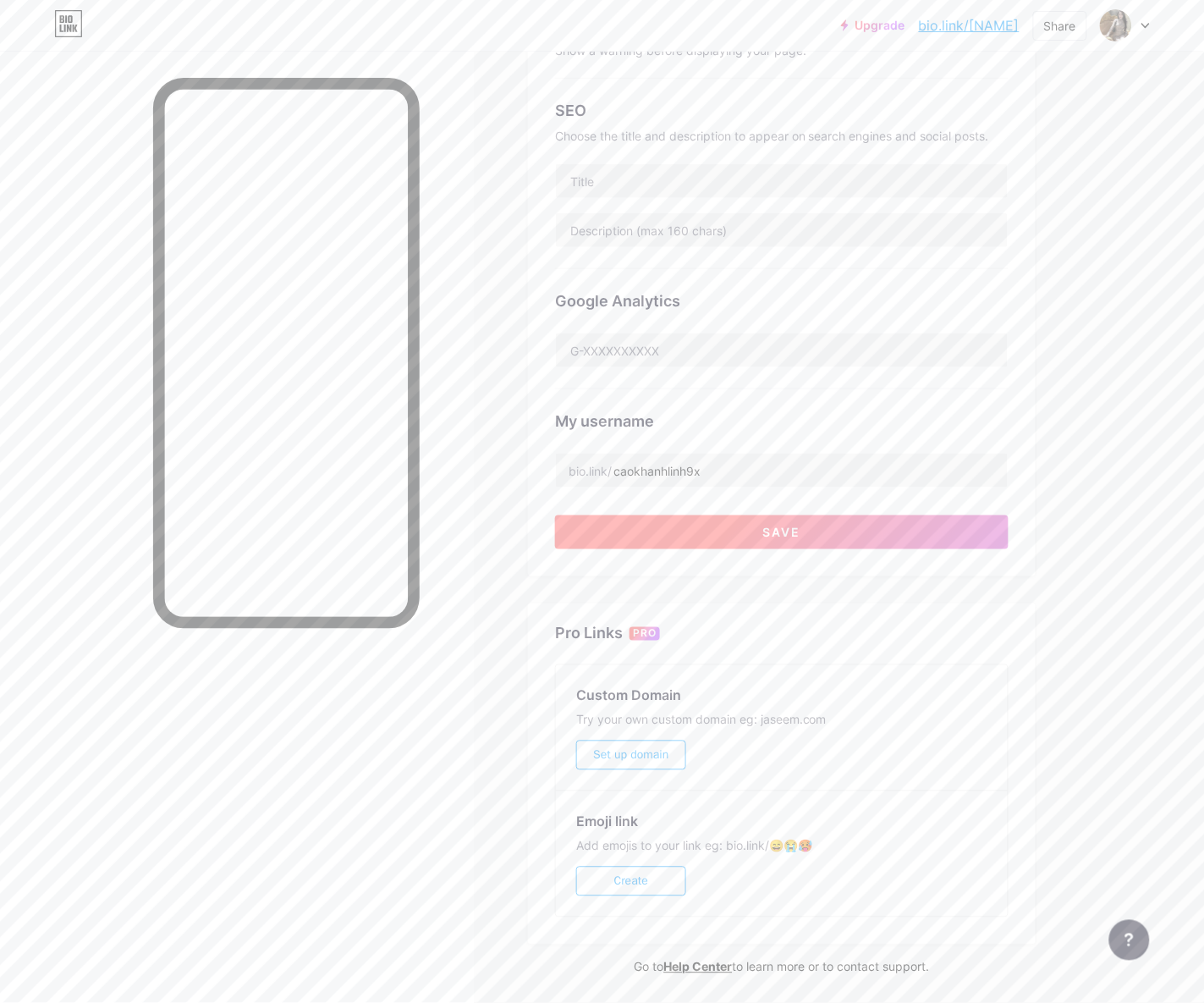 click on "Save" at bounding box center (782, 532) 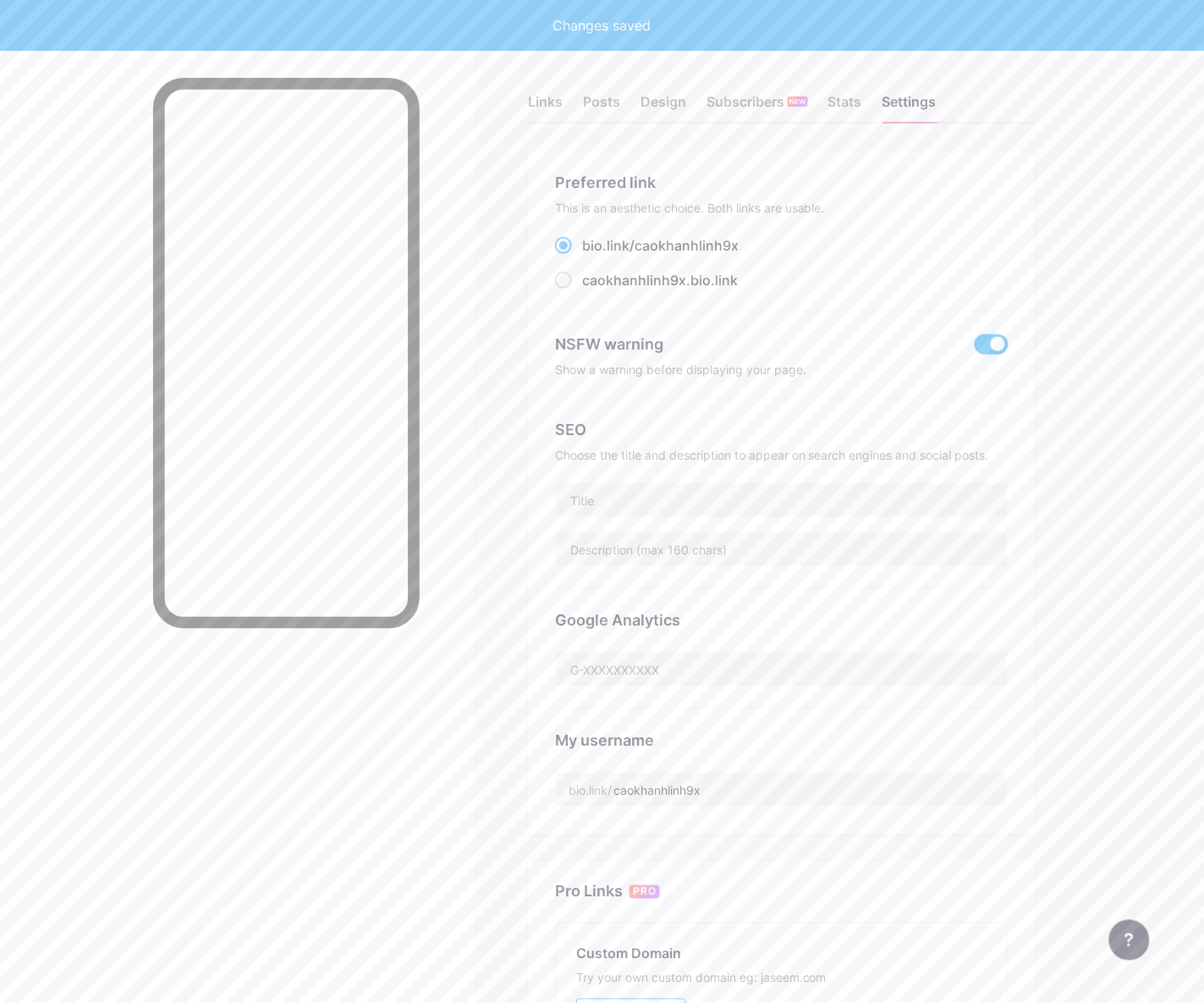 scroll, scrollTop: 0, scrollLeft: 0, axis: both 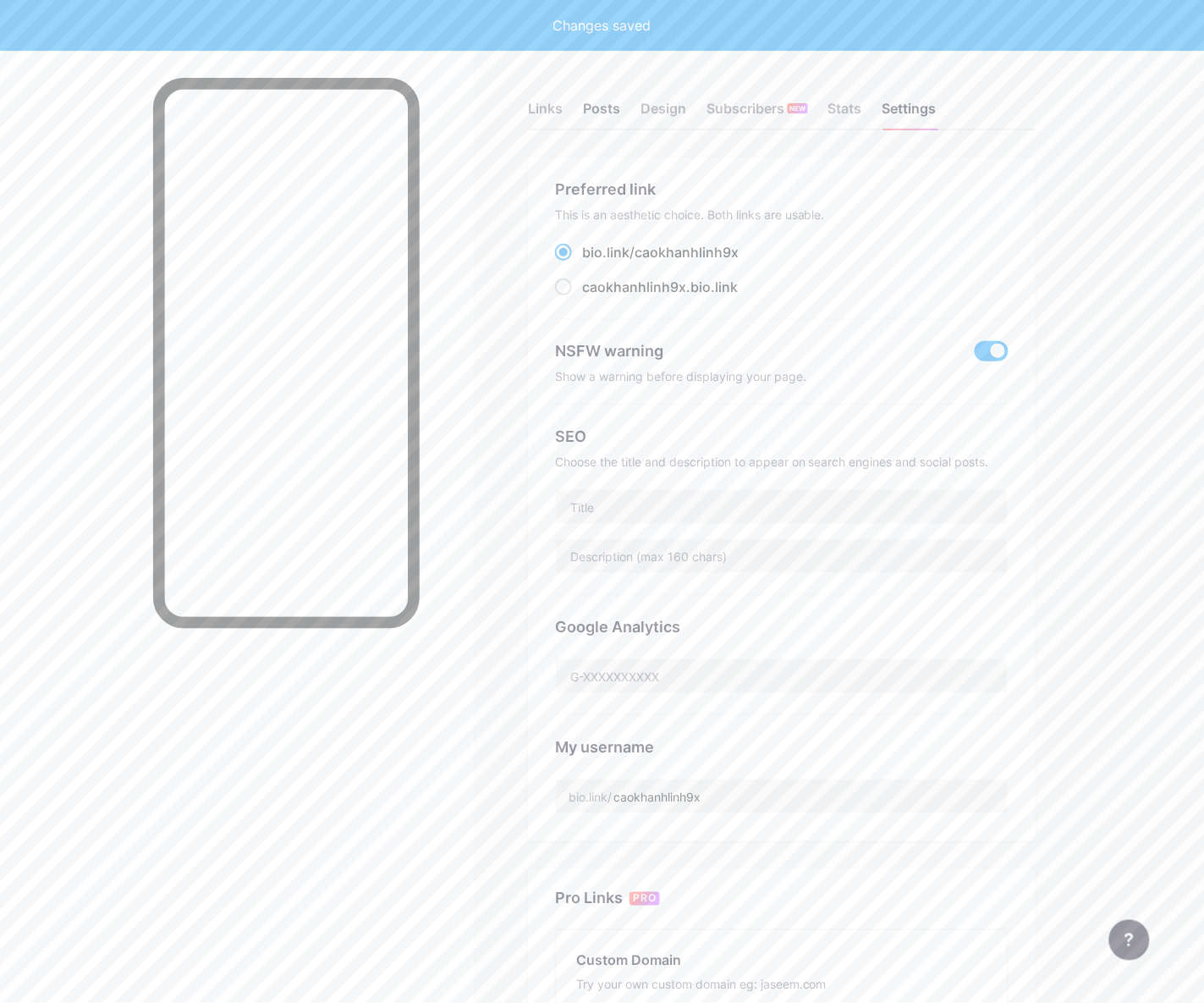 click on "Posts" at bounding box center [602, 113] 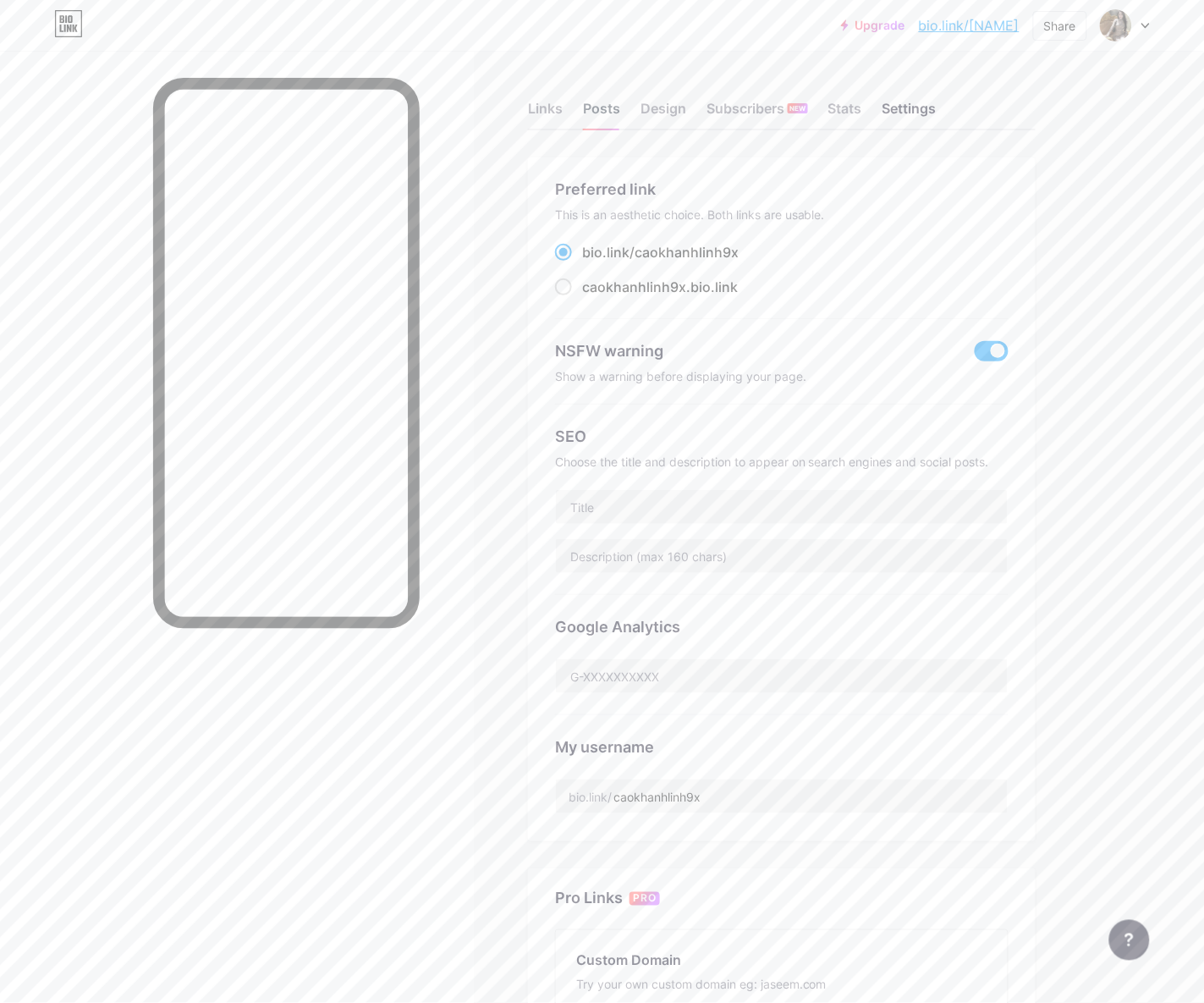 click on "Posts" at bounding box center [602, 113] 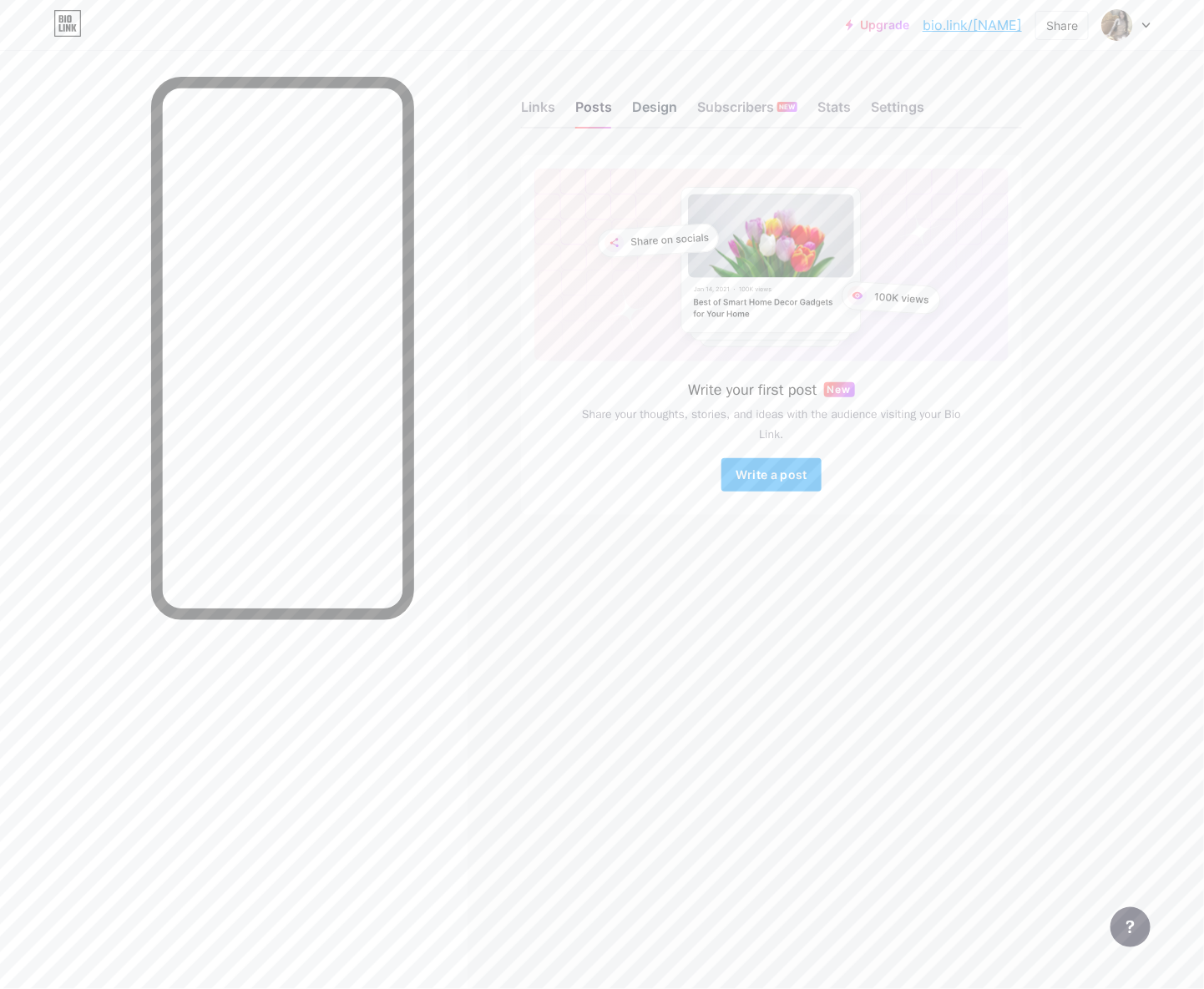 click on "Design" at bounding box center [655, 112] 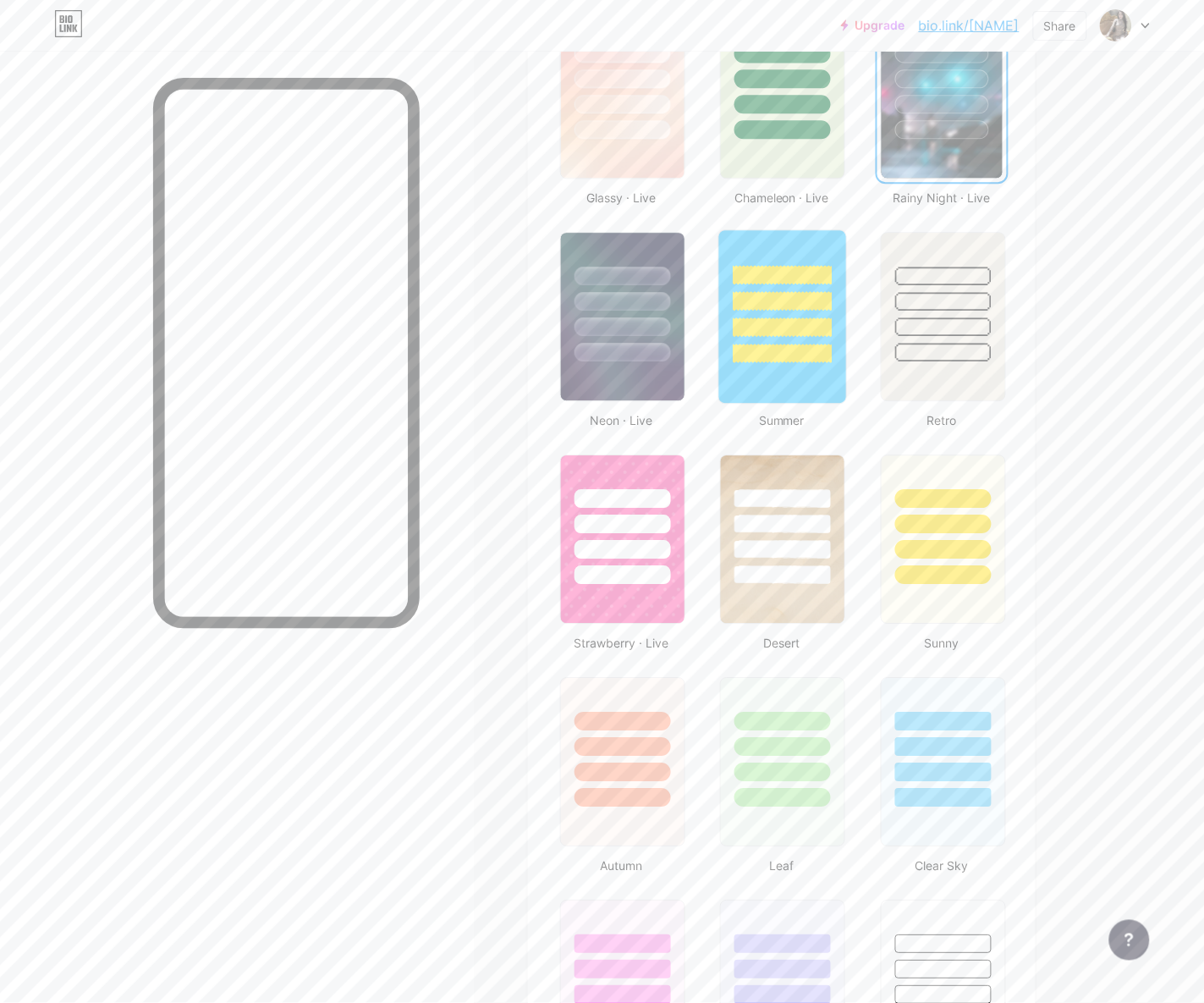 scroll, scrollTop: 952, scrollLeft: 0, axis: vertical 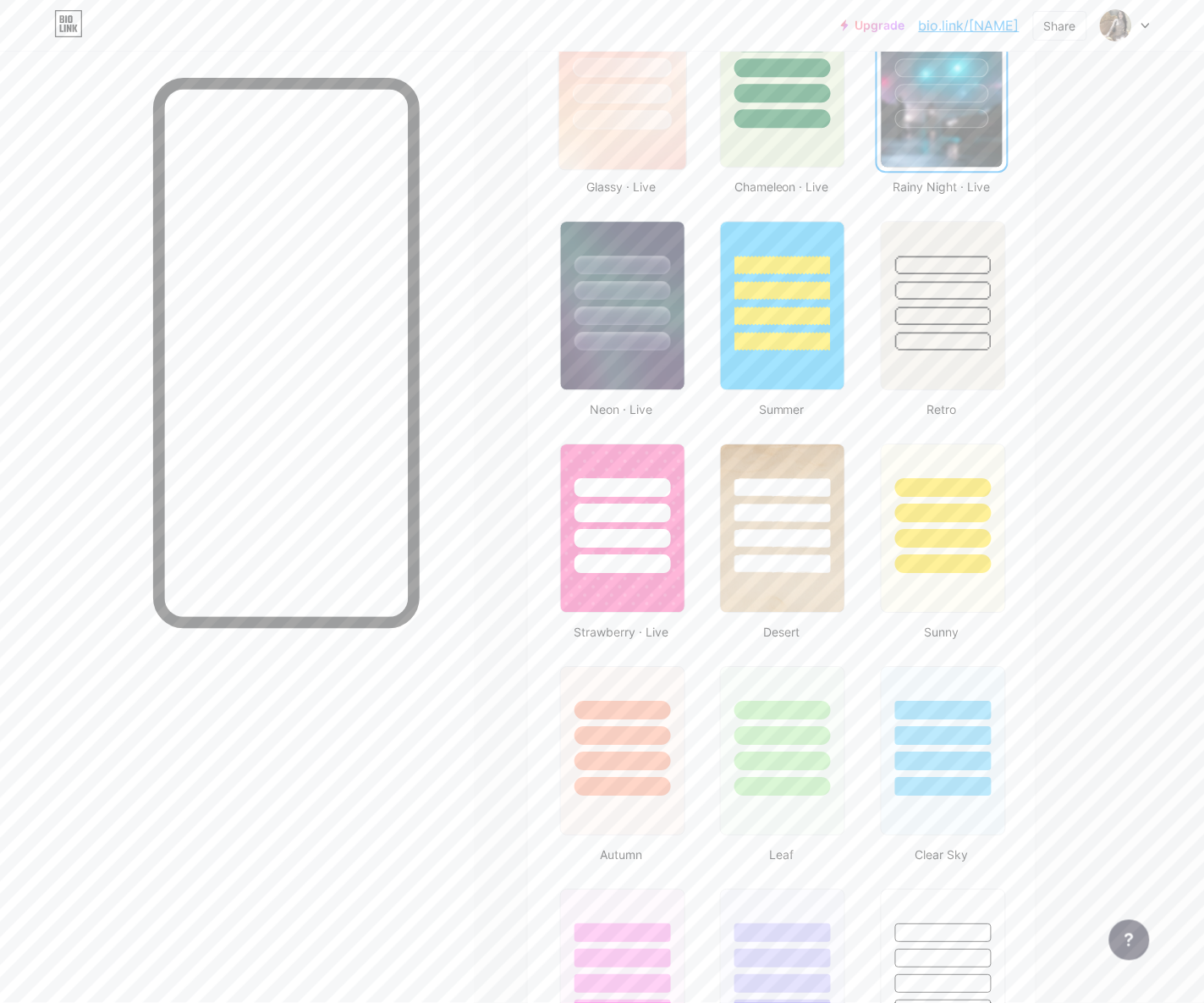 click at bounding box center [623, 83] 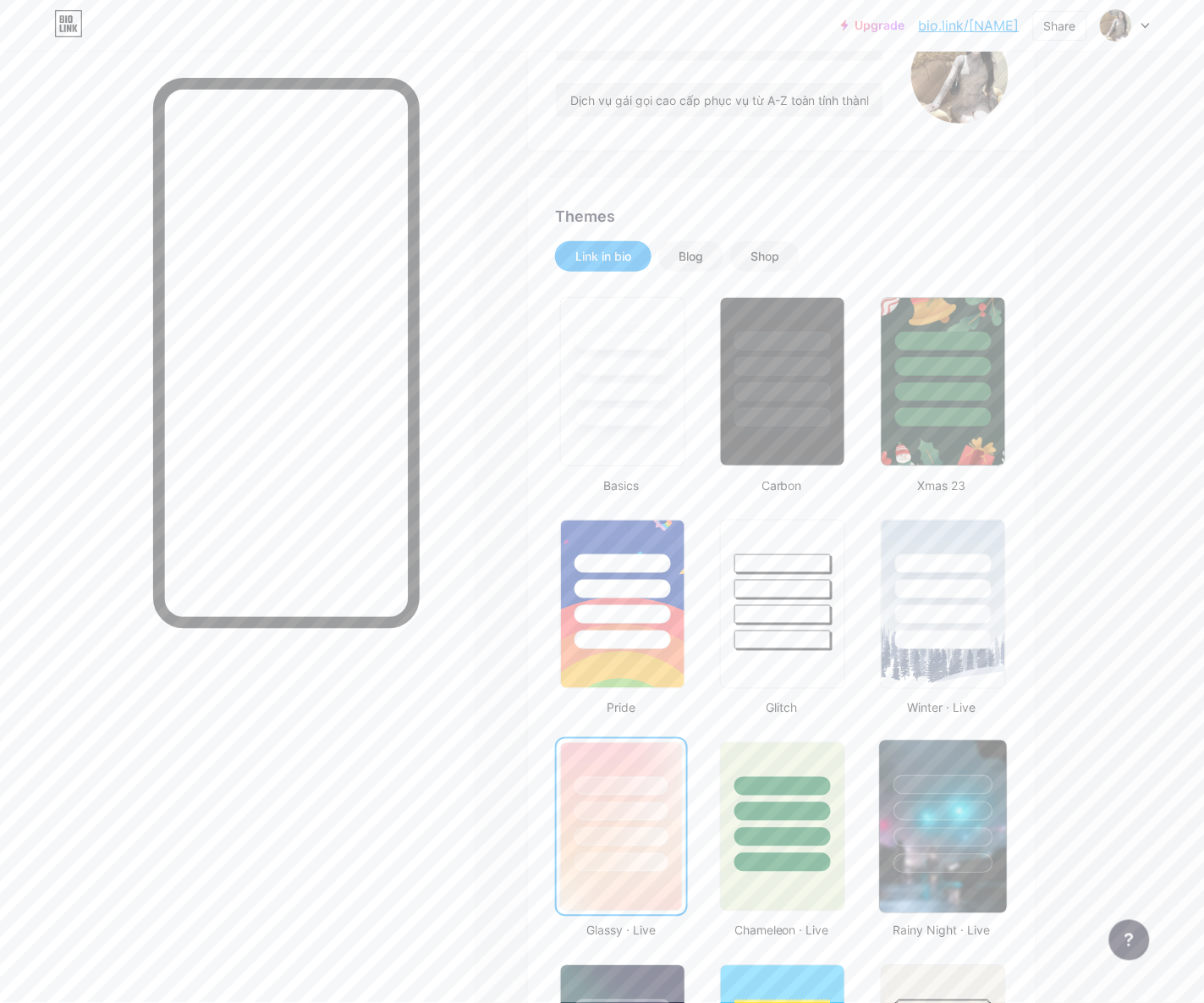 scroll, scrollTop: 106, scrollLeft: 0, axis: vertical 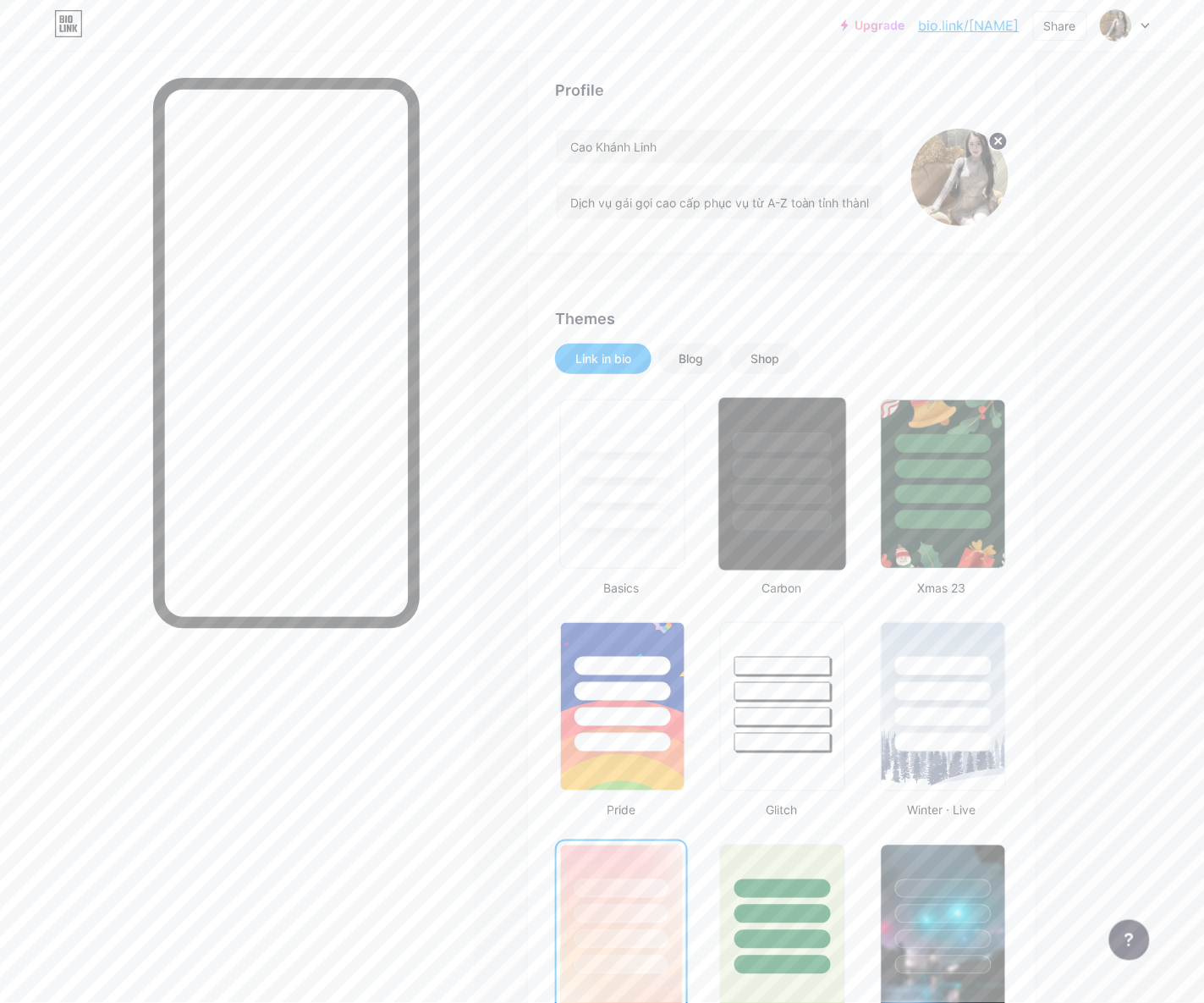 click at bounding box center [783, 464] 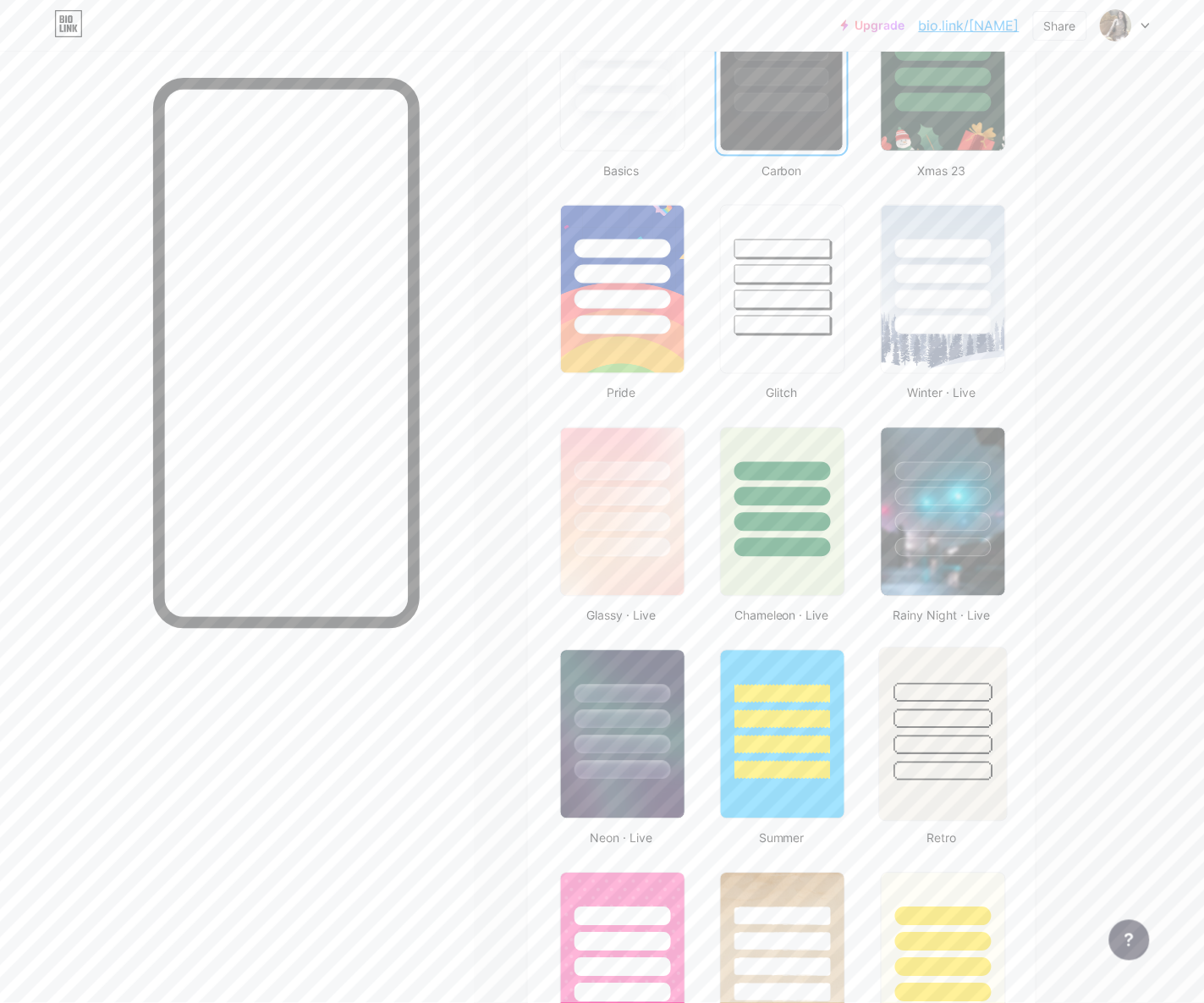 scroll, scrollTop: 529, scrollLeft: 0, axis: vertical 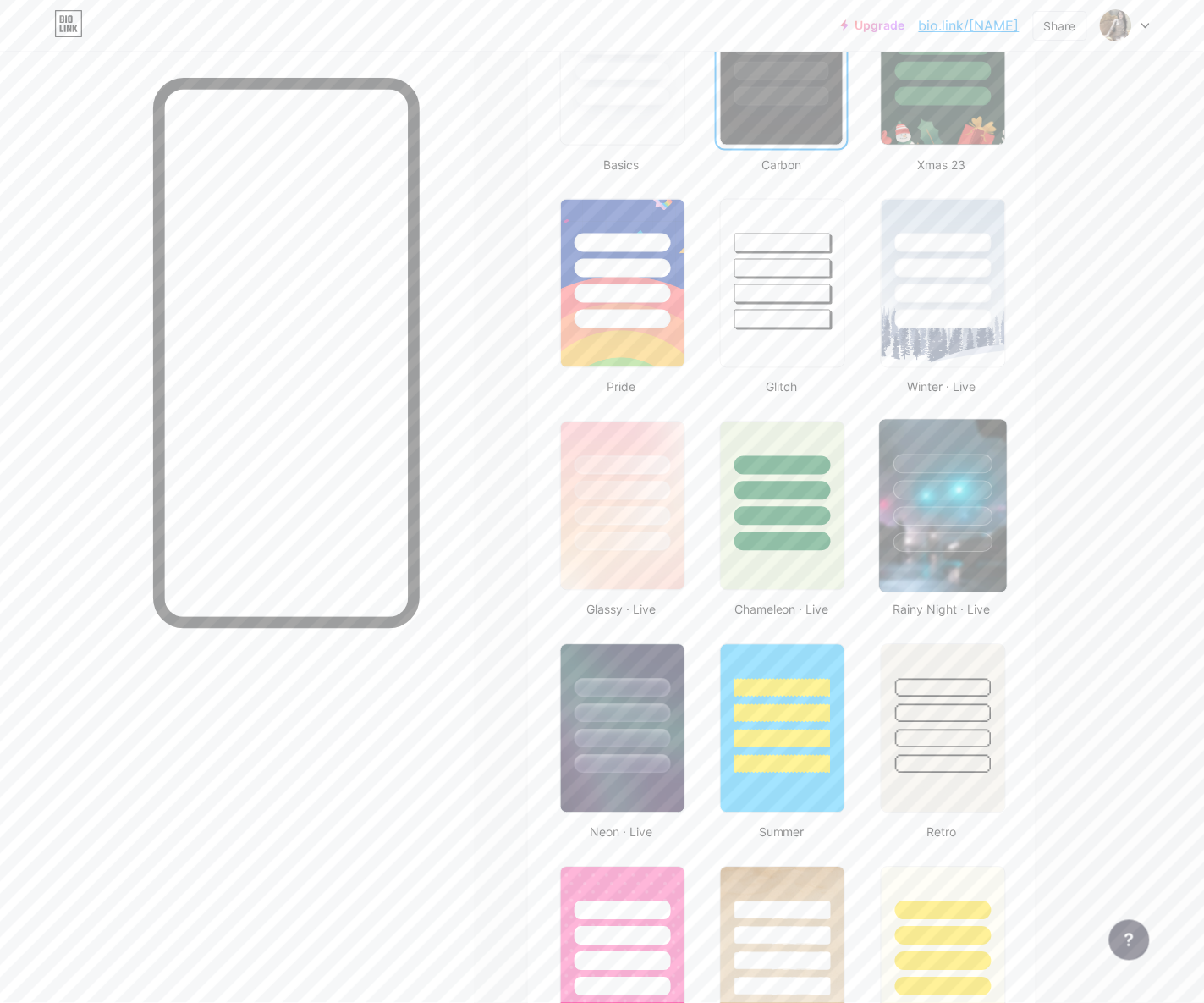 click at bounding box center (943, 516) 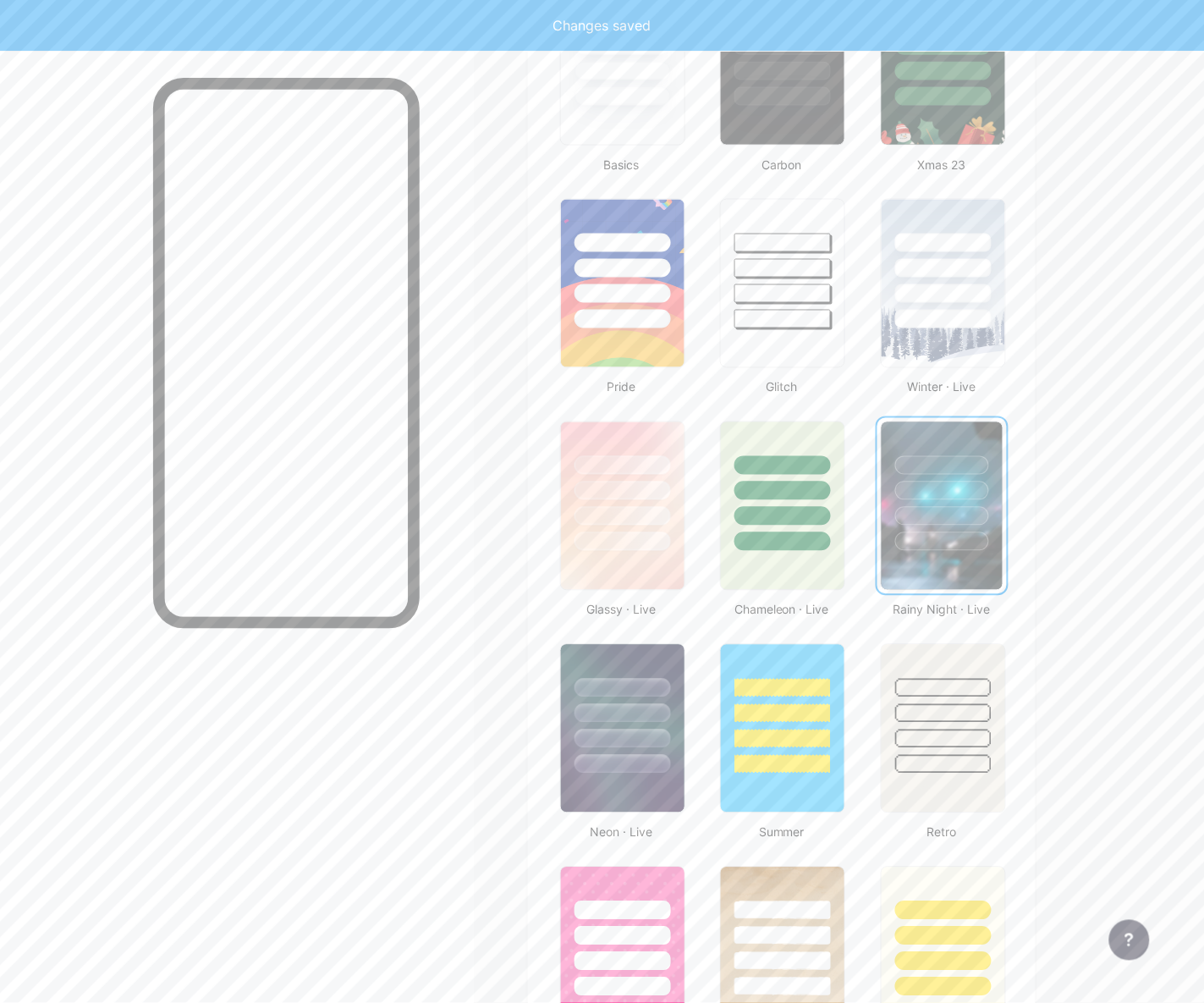 scroll, scrollTop: 183, scrollLeft: 0, axis: vertical 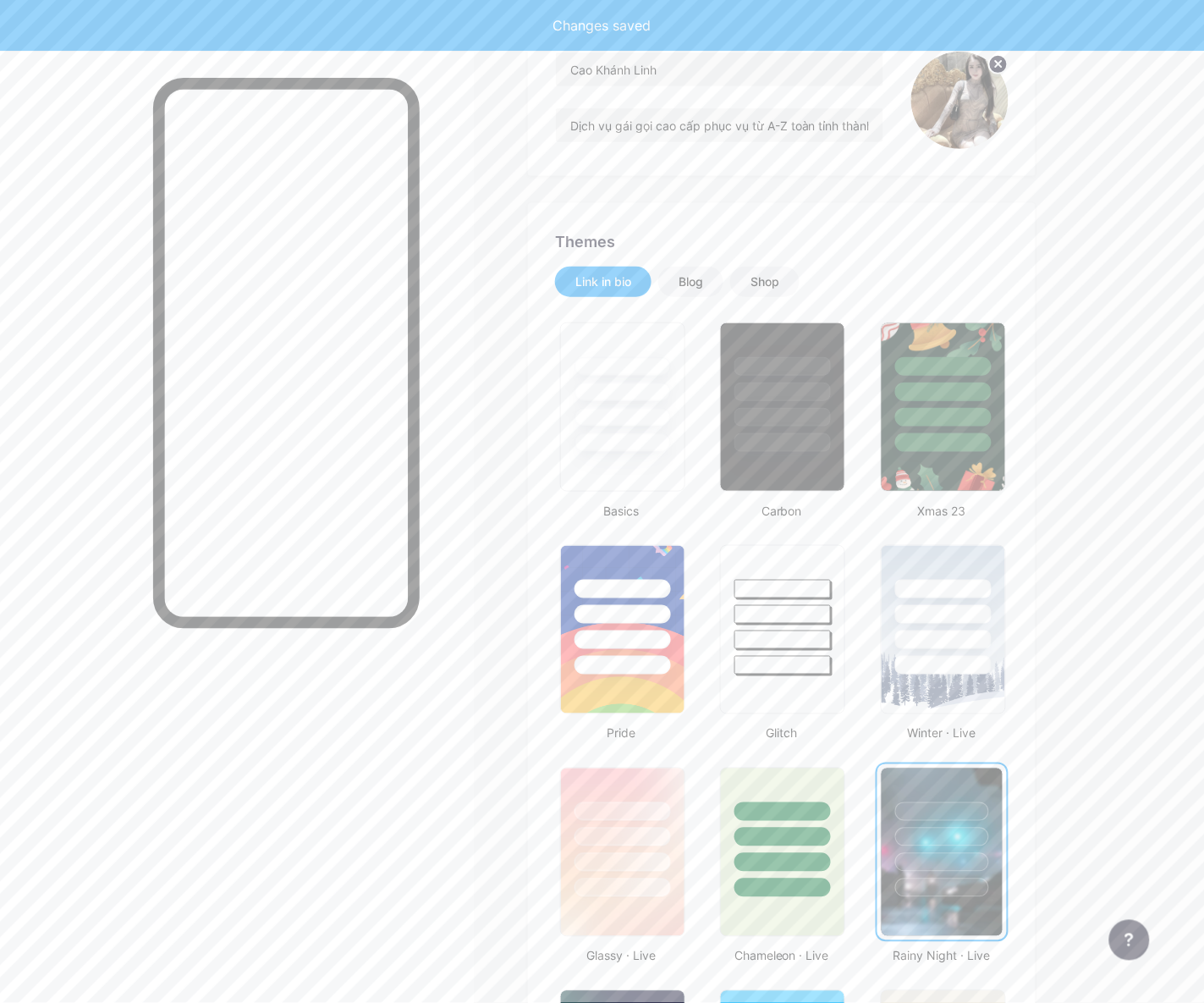 click on "Links
Posts
Design
Subscribers
NEW
Stats
Settings     Profile   Cao Khánh Linh     Dịch vụ gái gọi cao cấp phục vụ từ A-Z toàn tỉnh thành  24/7                   Themes   Link in bio   Blog   Shop       Basics       Carbon       Xmas 23       Pride       Glitch       Winter · Live       Glassy · Live       Chameleon · Live       Rainy Night · Live       Neon · Live       Summer       Retro       Strawberry · Live       Desert       Sunny       Autumn       Leaf       Clear Sky       Blush       Unicorn       Minimal       Cloudy       Shadow     Create your own           Changes saved       Position to display socials                 Top                     Bottom
Disable Bio Link branding
Will hide the Bio Link branding from homepage     Display Share button
Enables social sharing options on your page including a QR code.   Changes saved" at bounding box center [553, 1280] 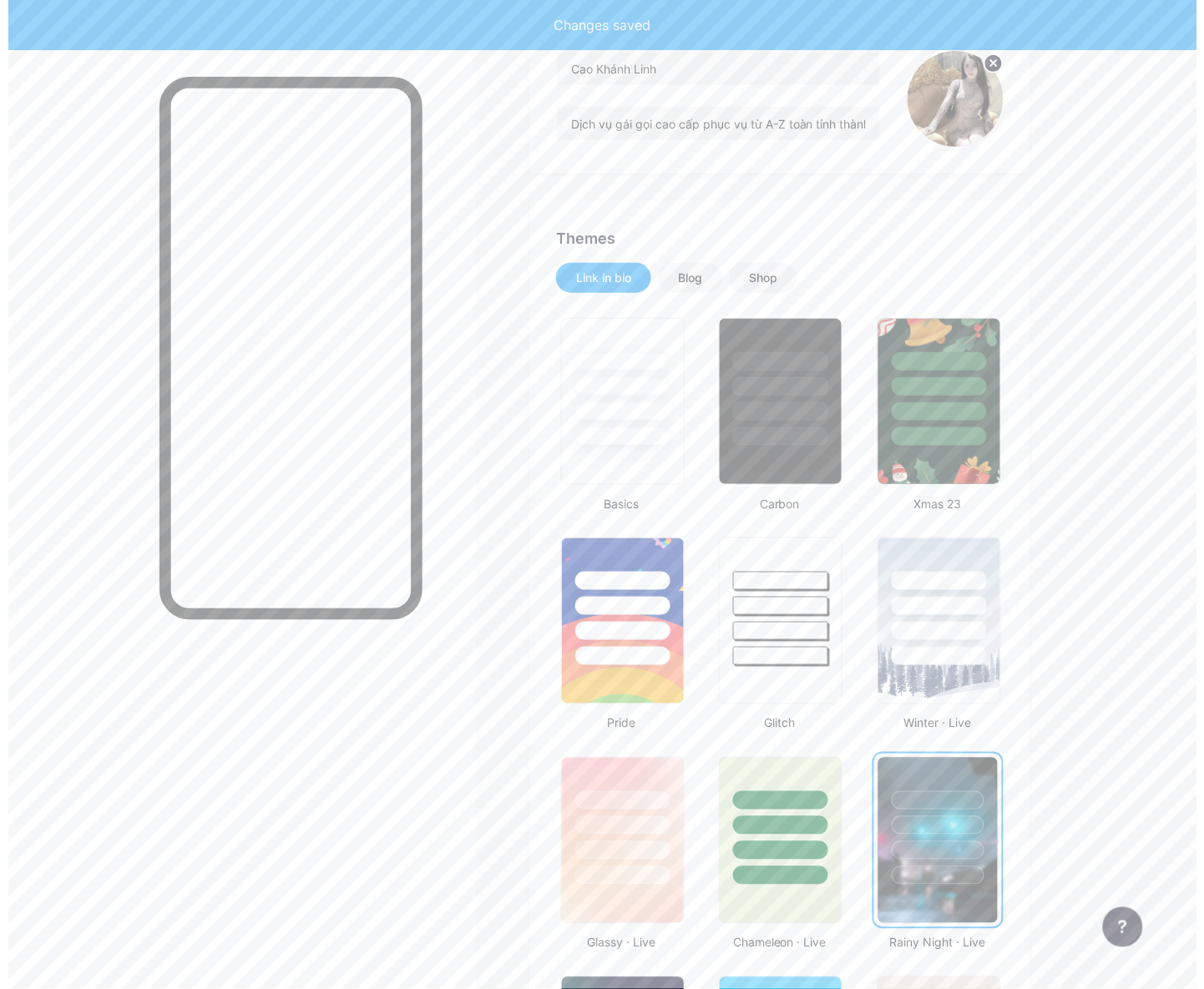 scroll, scrollTop: 0, scrollLeft: 0, axis: both 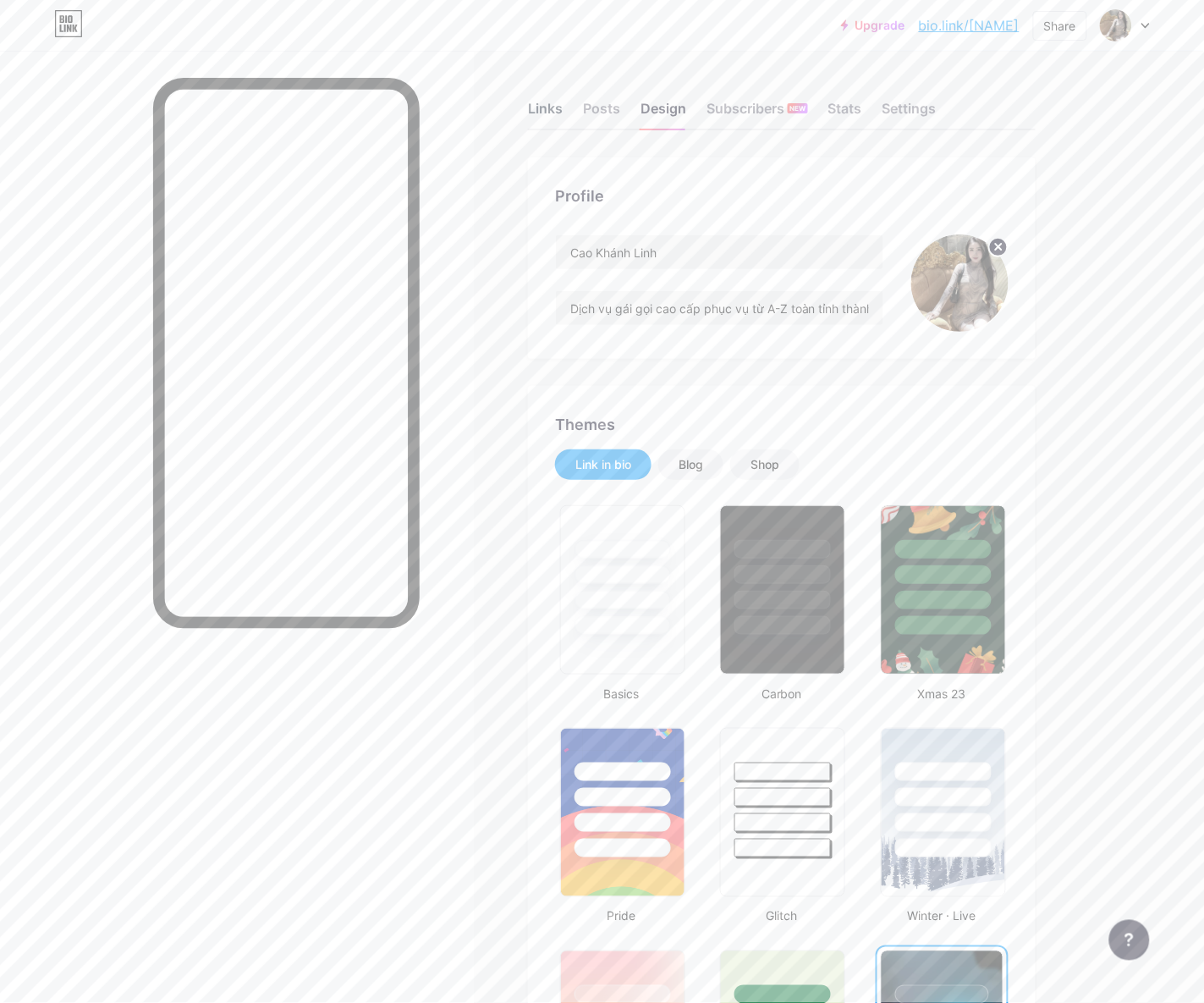 click on "Links" at bounding box center (545, 113) 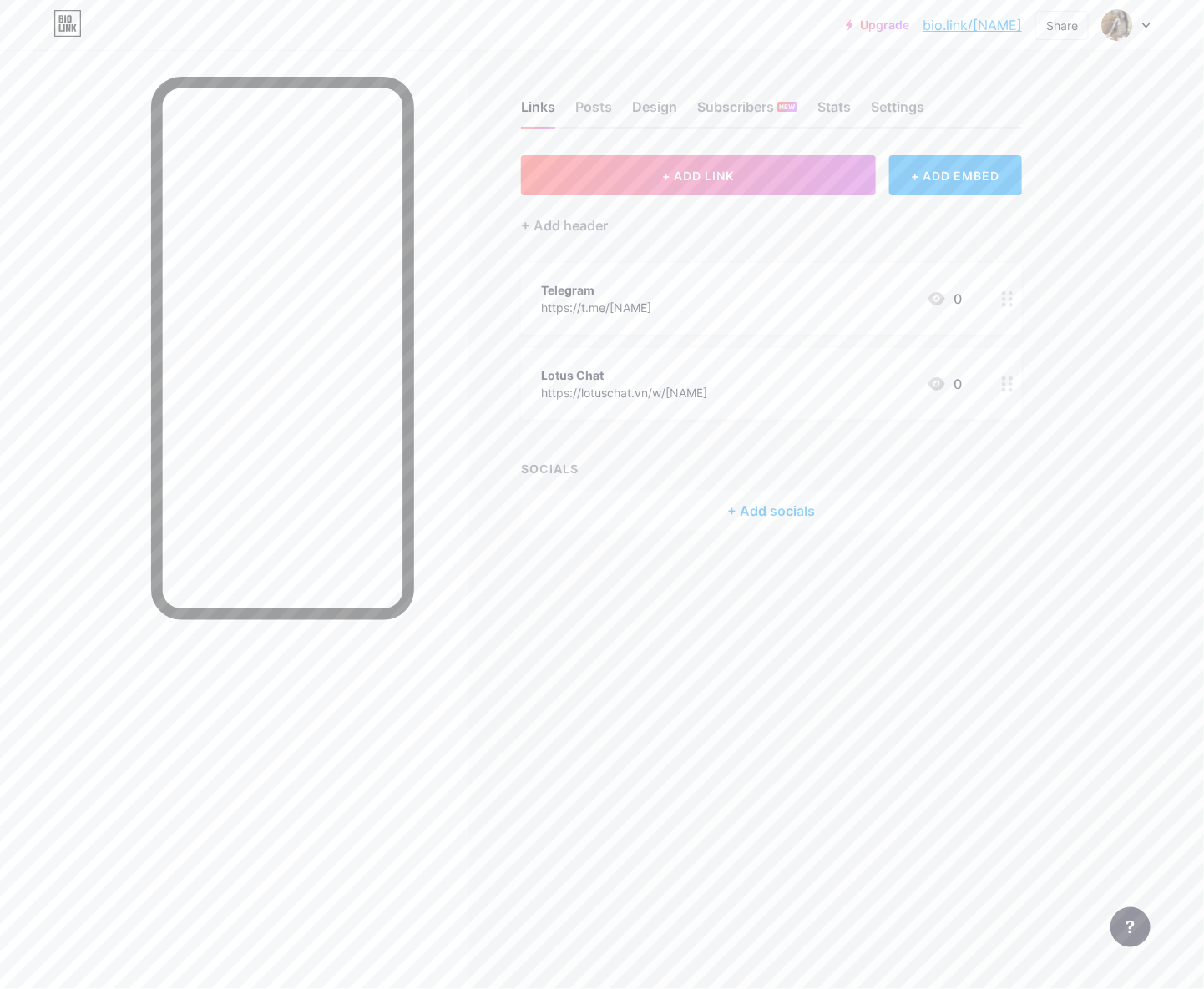 click at bounding box center (1008, 384) 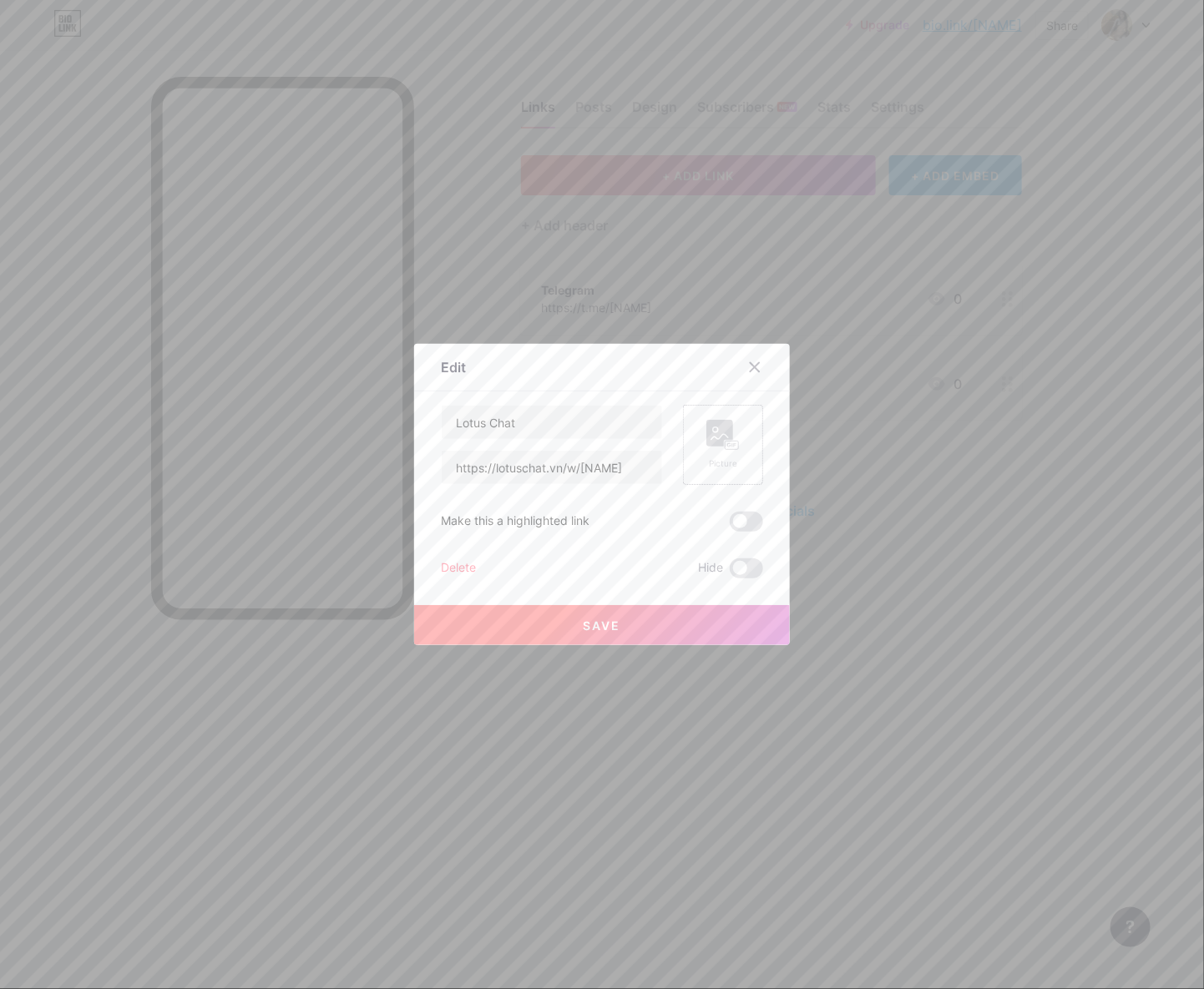 click on "Picture" at bounding box center (723, 445) 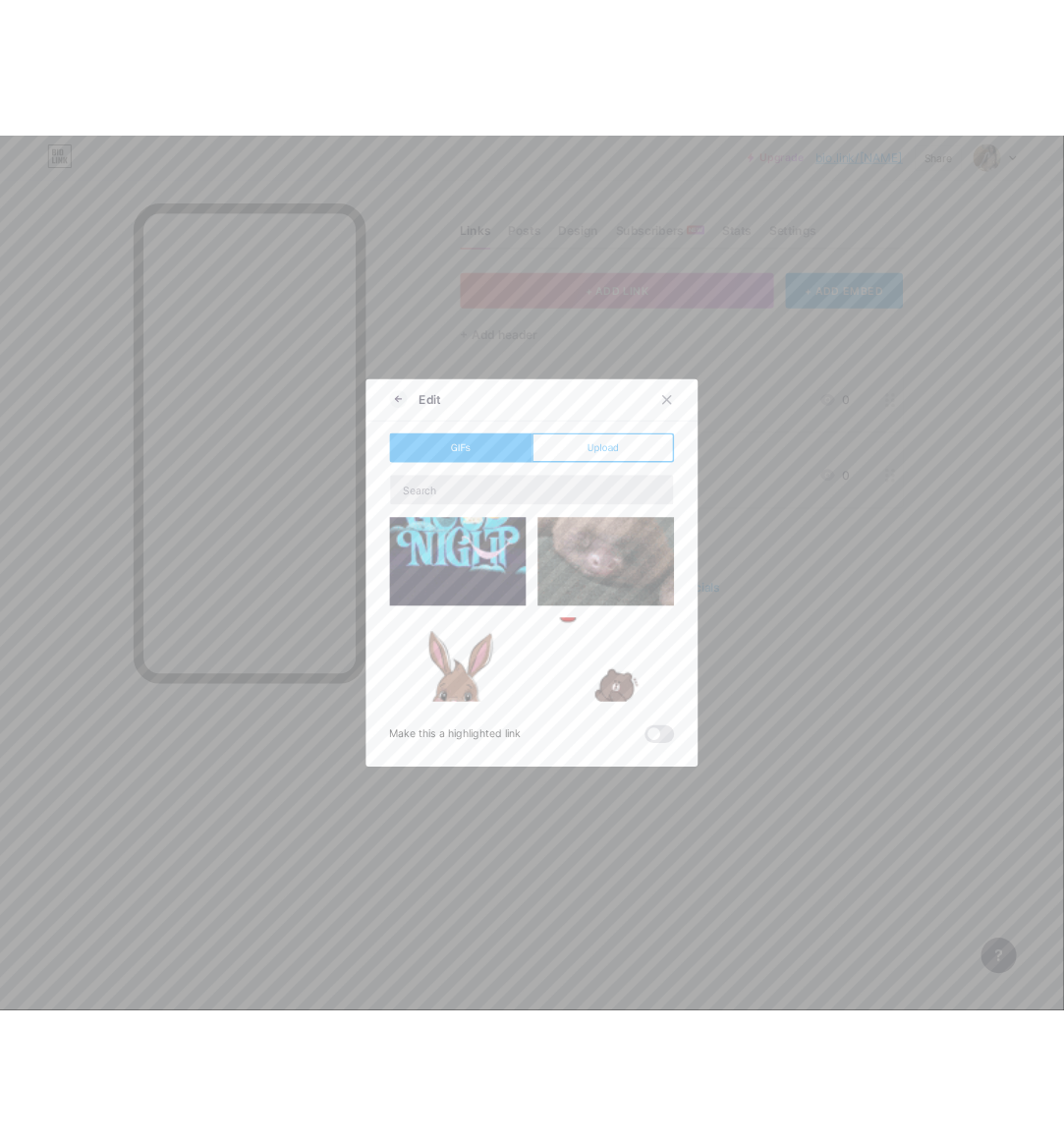 scroll, scrollTop: 123, scrollLeft: 0, axis: vertical 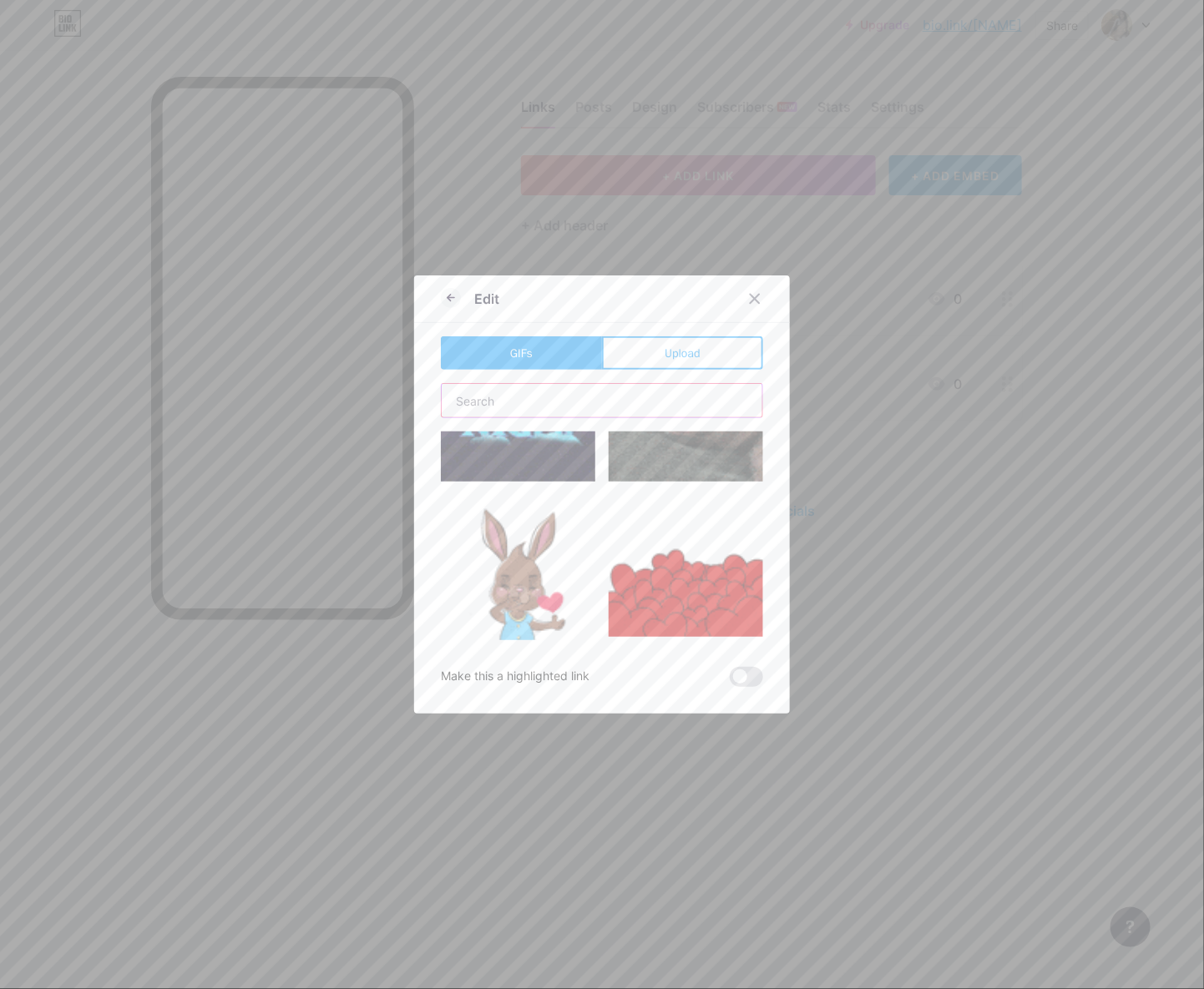 click at bounding box center (602, 401) 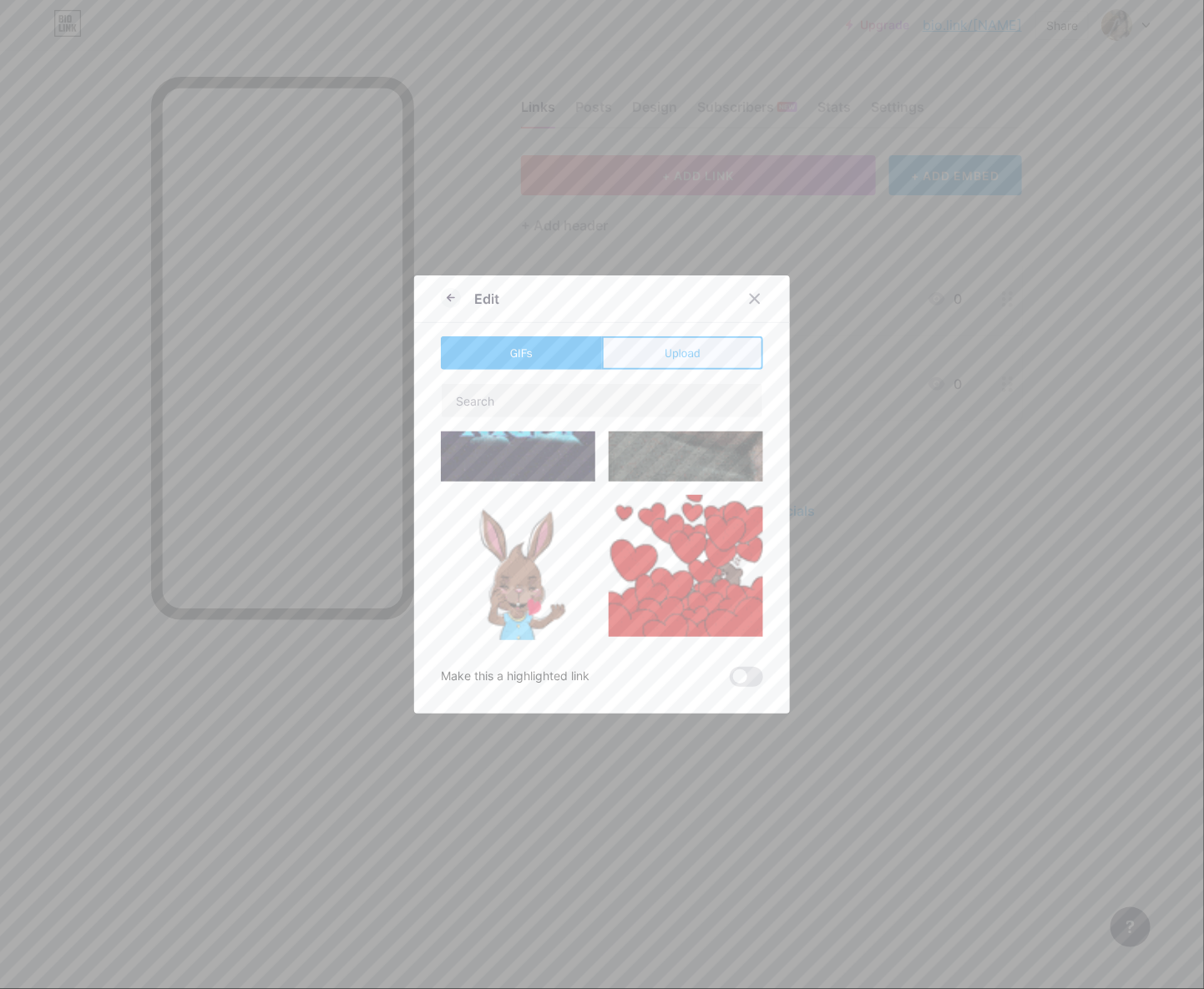click on "Upload" at bounding box center (682, 353) 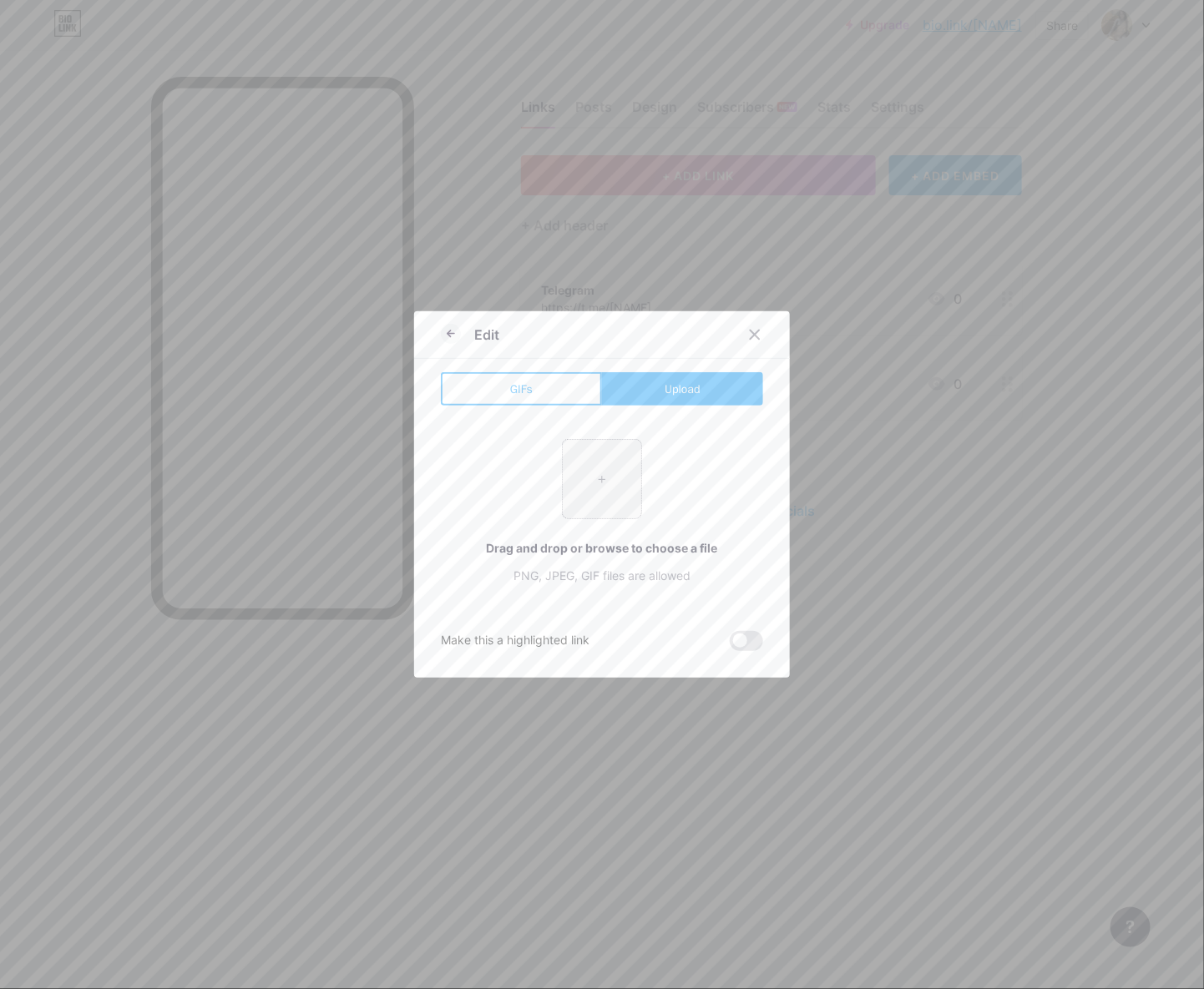 click at bounding box center [602, 479] 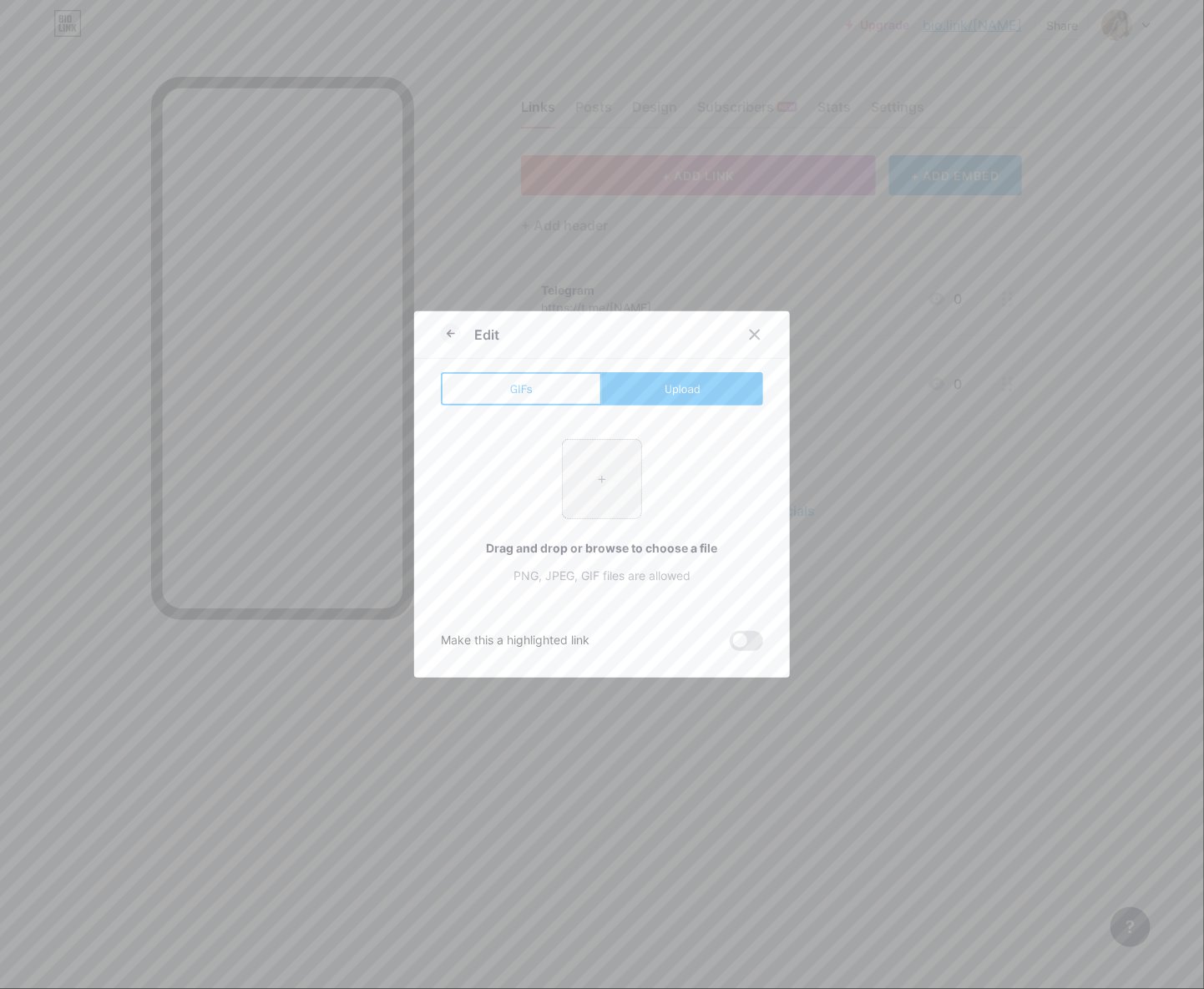 type on "C:\fakepath\tải xuống.png" 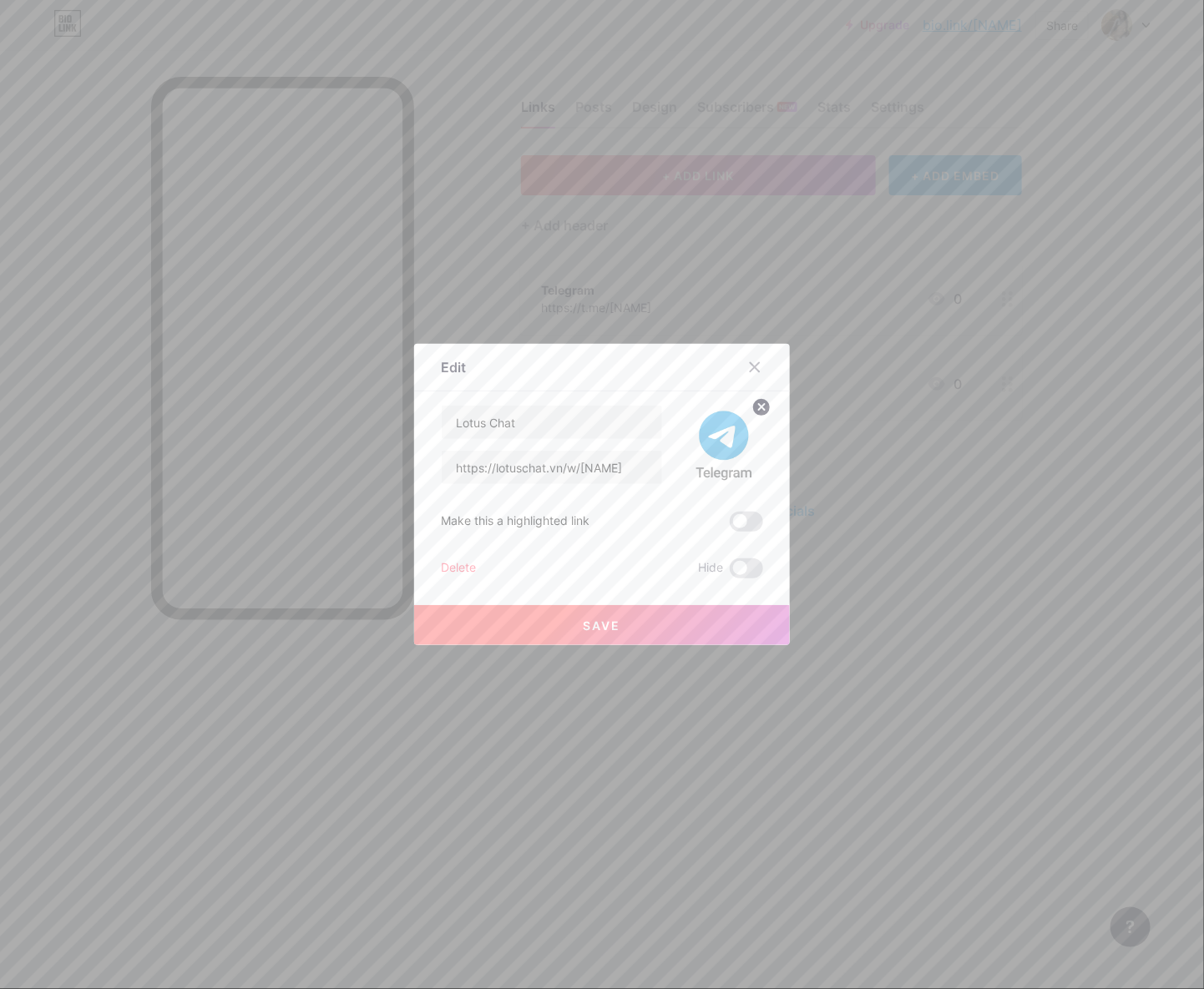 drag, startPoint x: 752, startPoint y: 406, endPoint x: 749, endPoint y: 415, distance: 9.486833 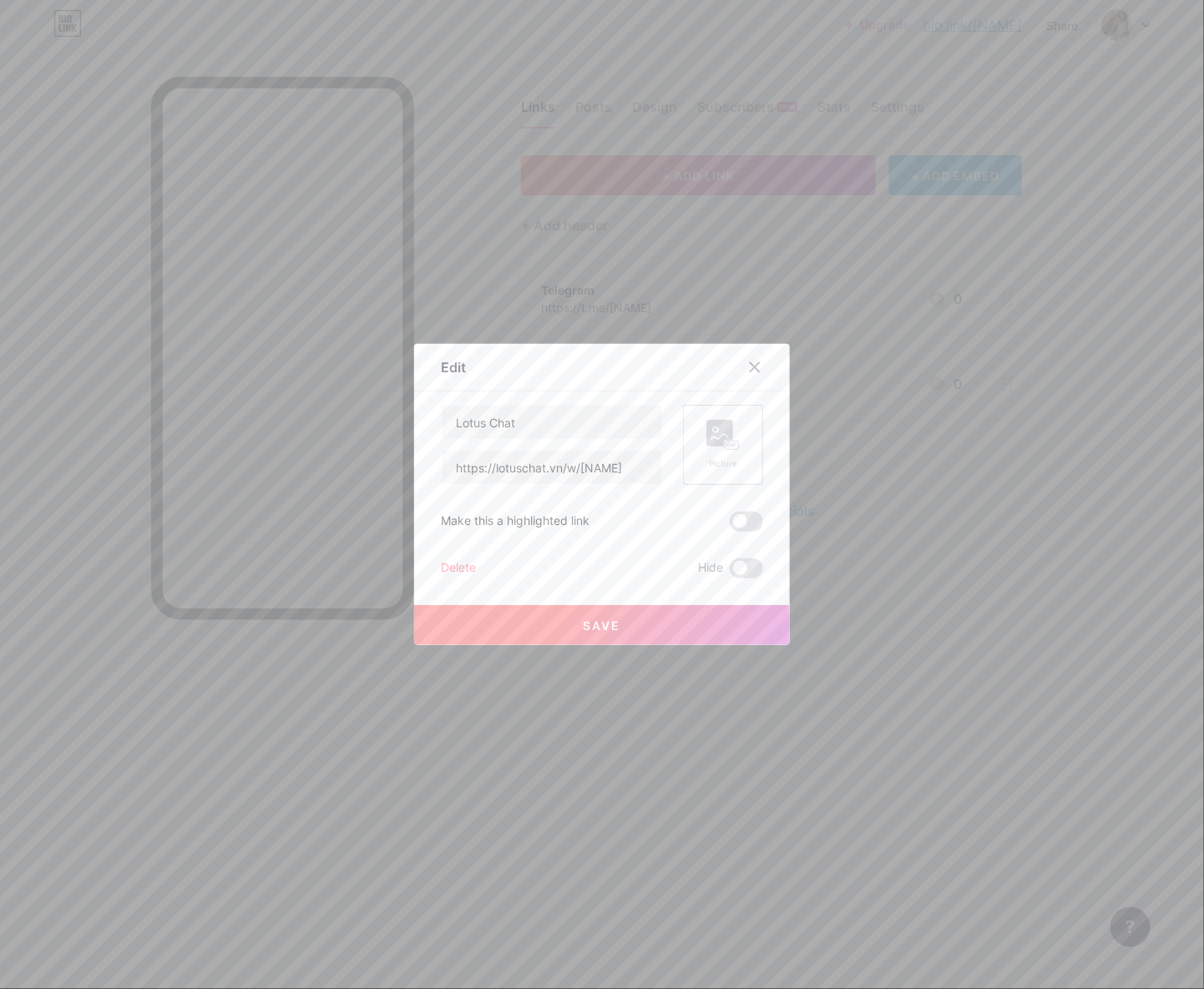 click 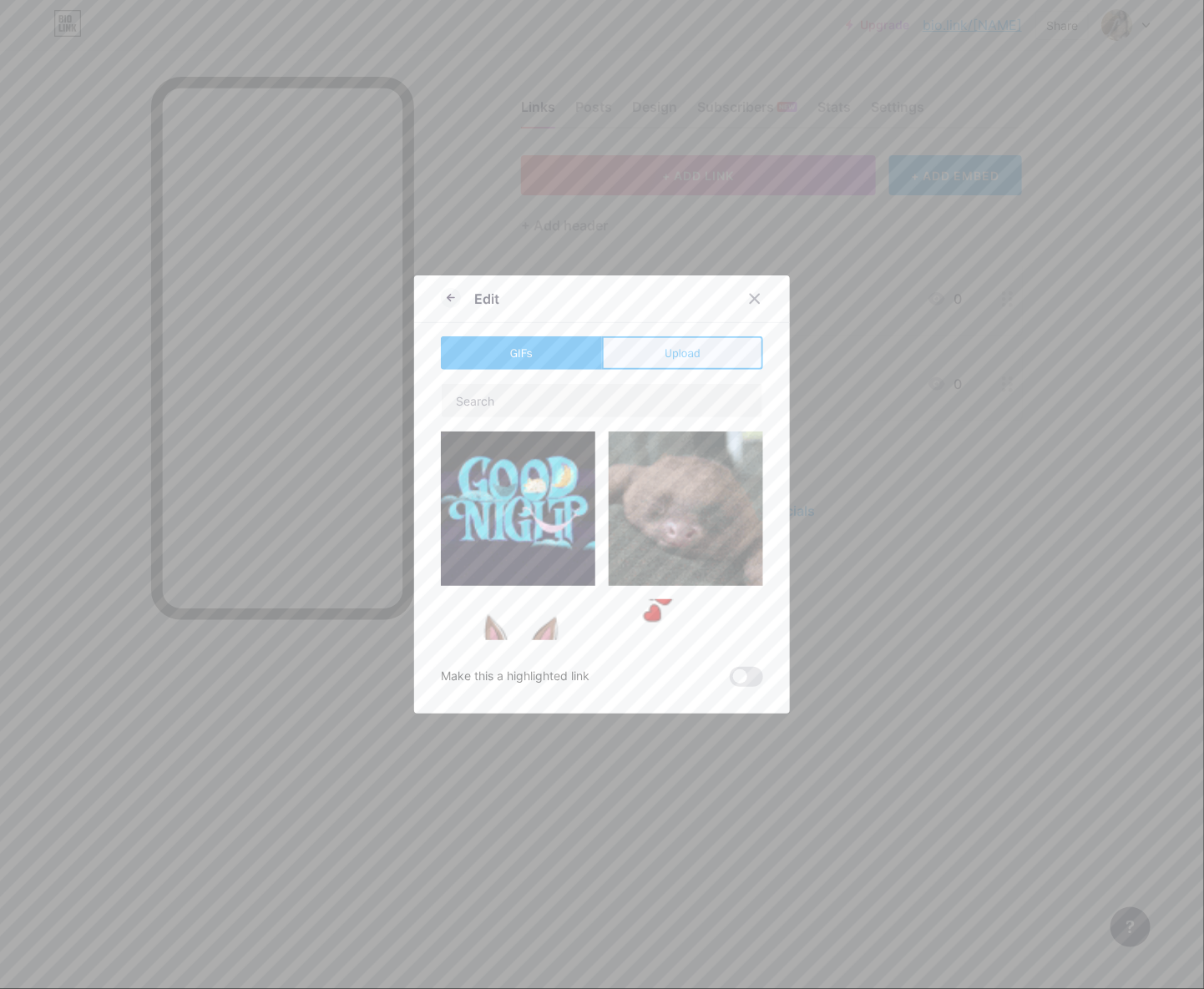 click on "Upload" at bounding box center (682, 353) 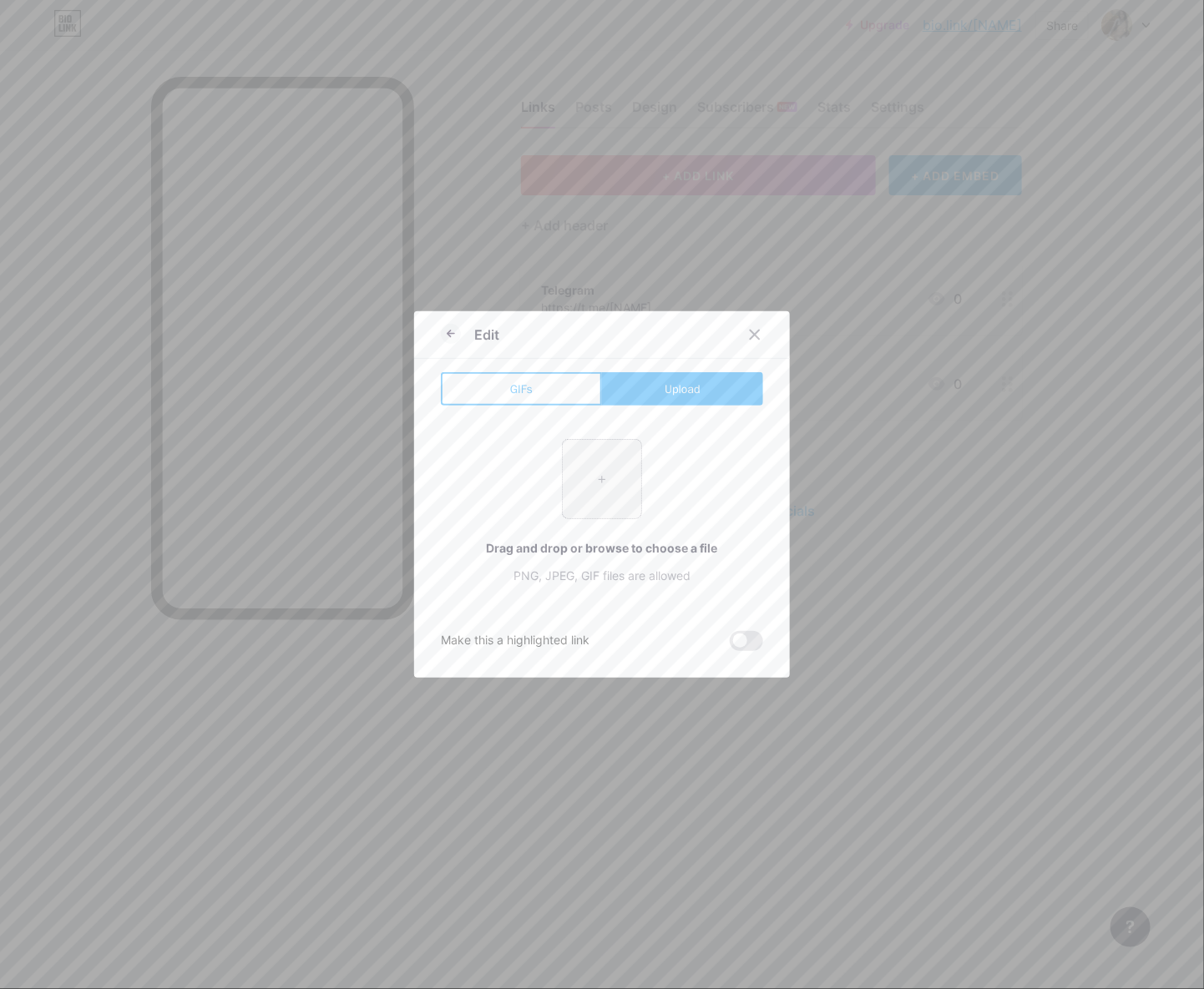 click at bounding box center [602, 479] 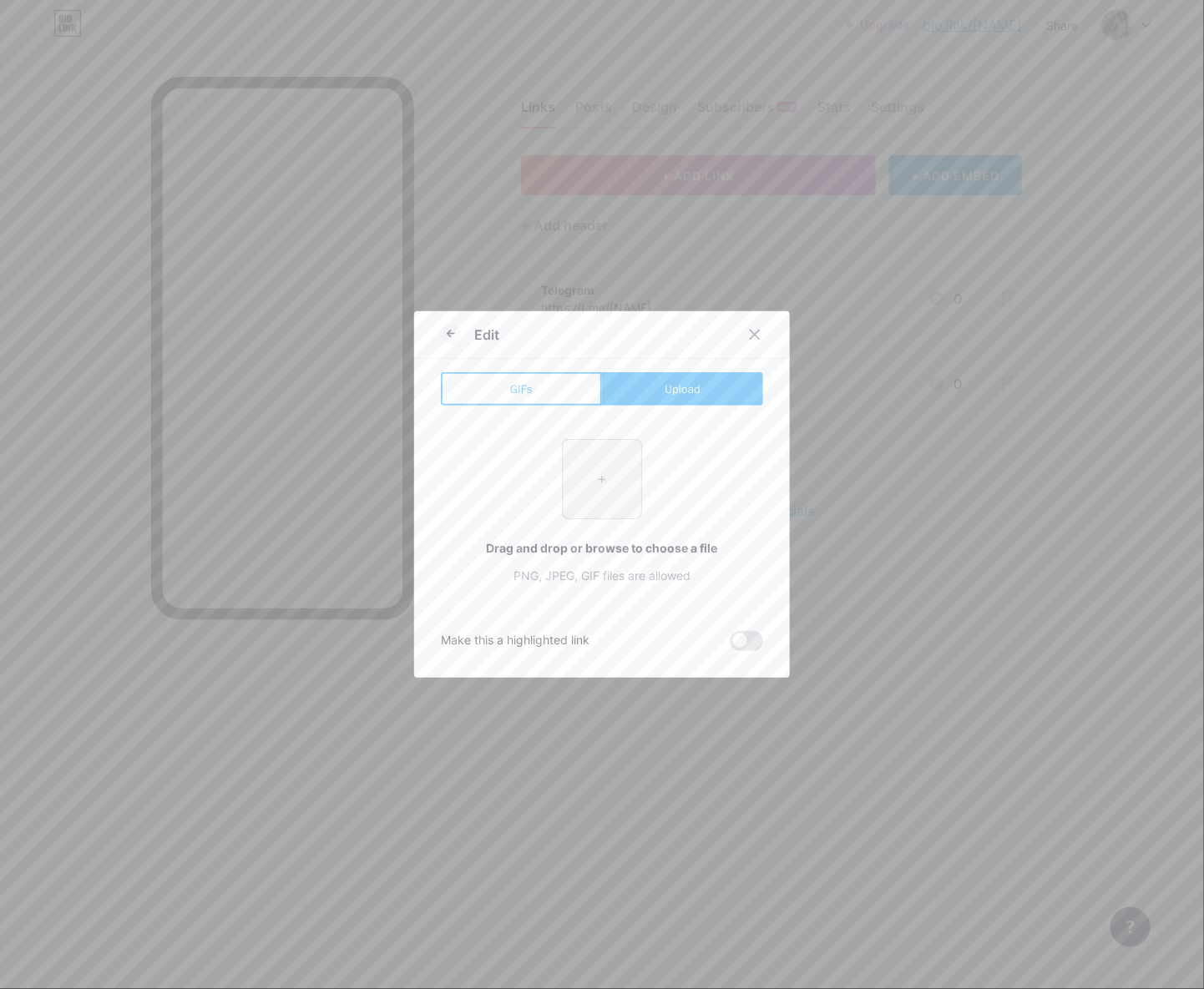type on "C:\fakepath\tải xuống.jfif" 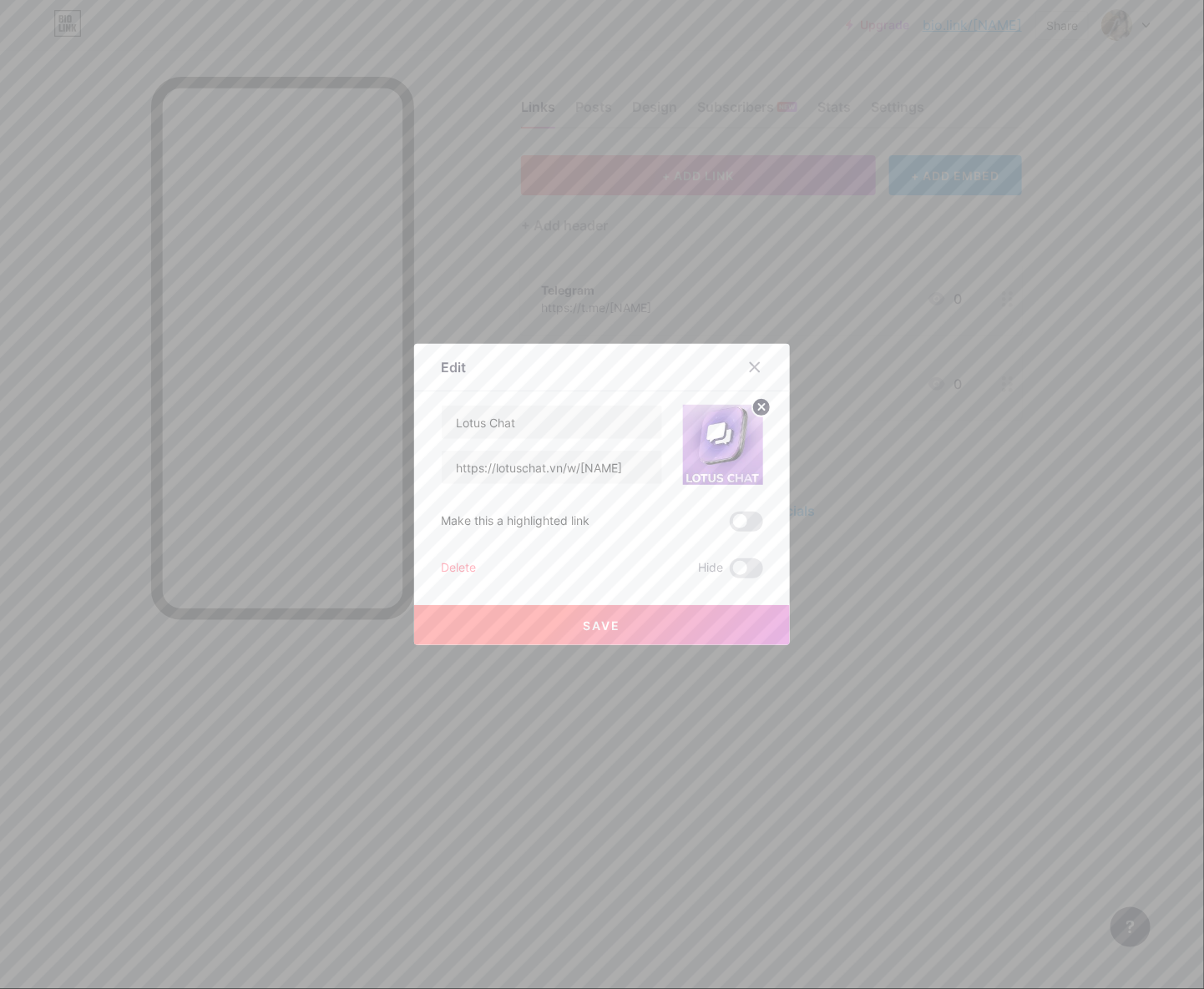 click on "Save" at bounding box center (602, 625) 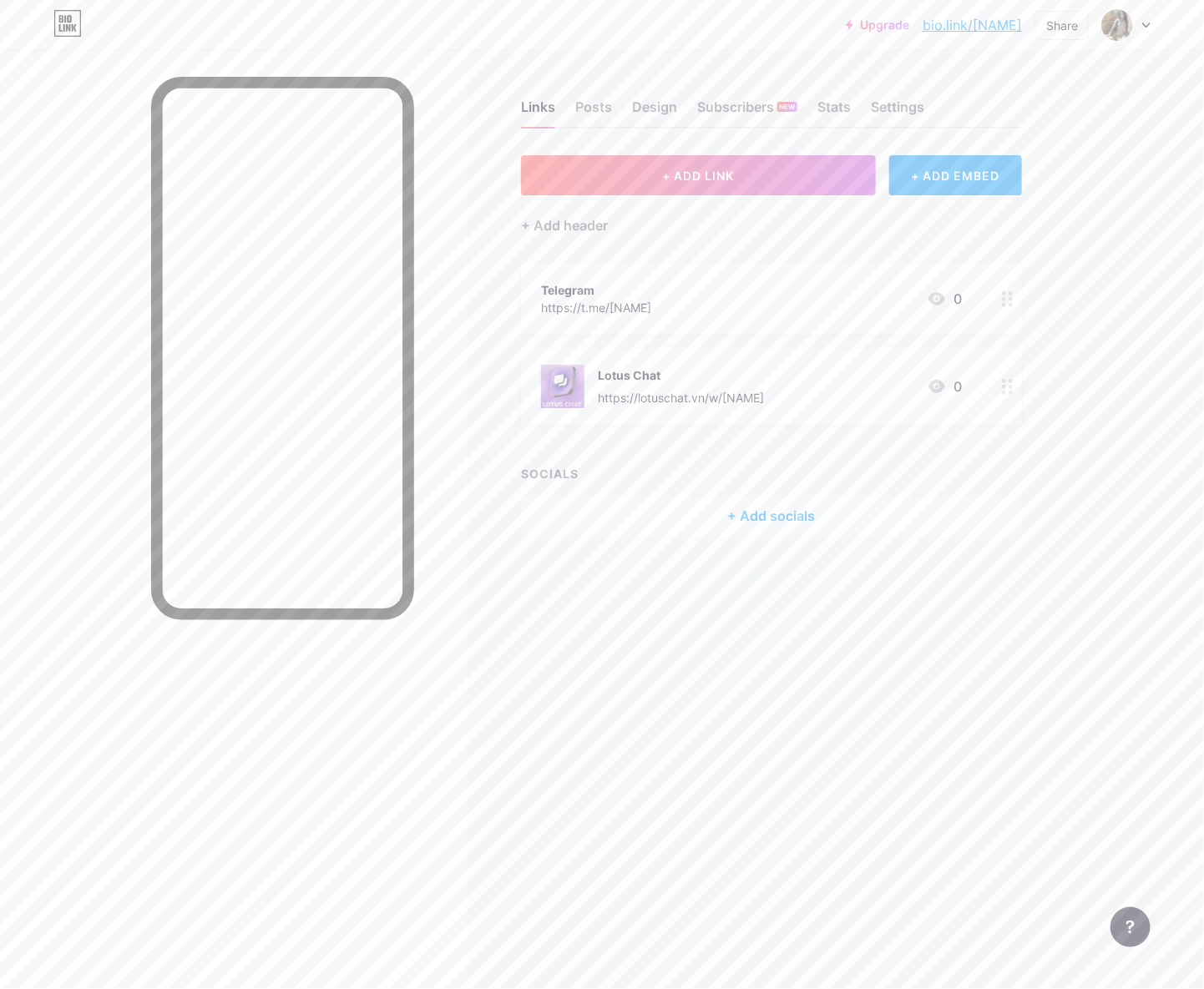 click at bounding box center (1008, 299) 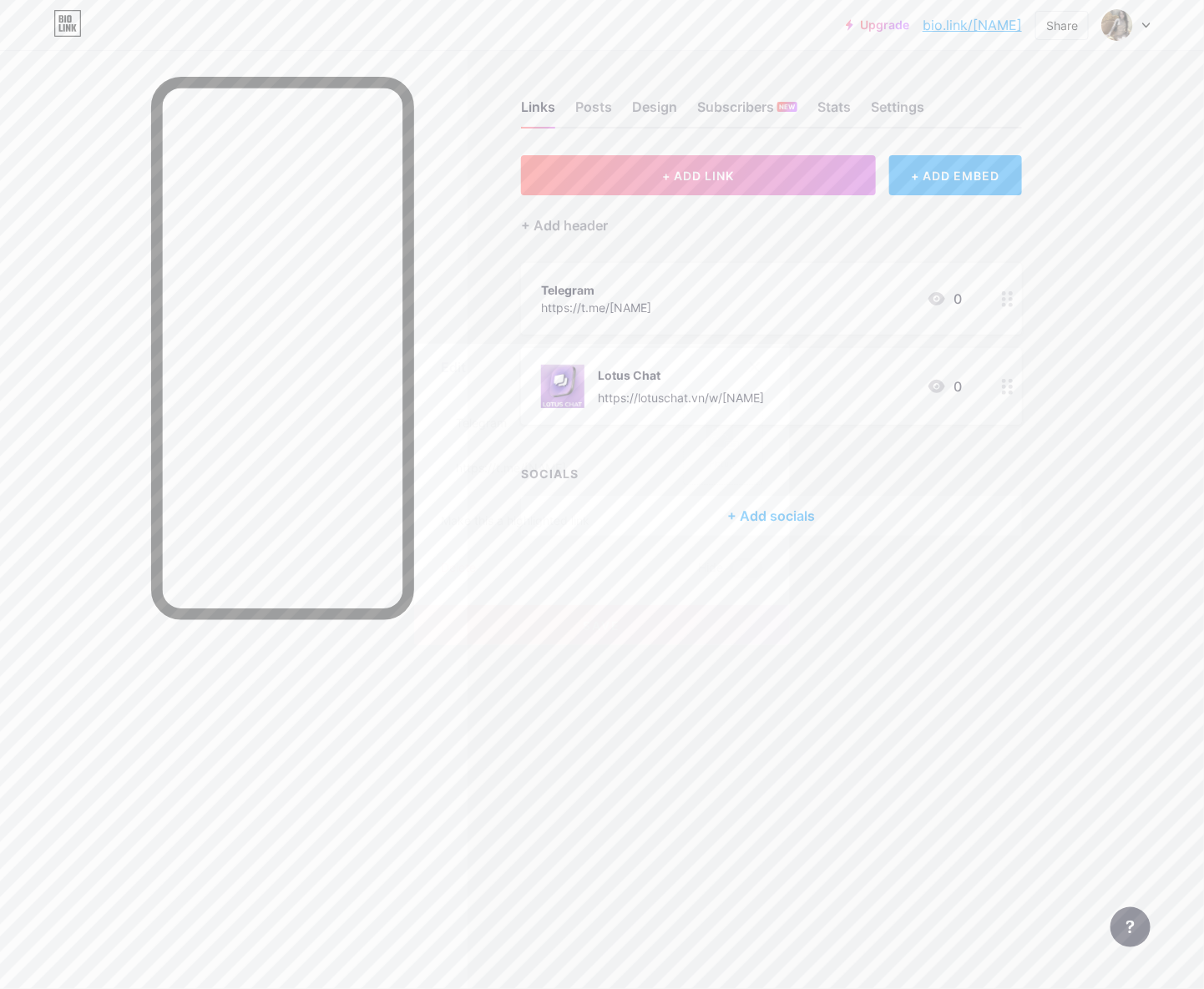 click on "Picture" at bounding box center [723, 463] 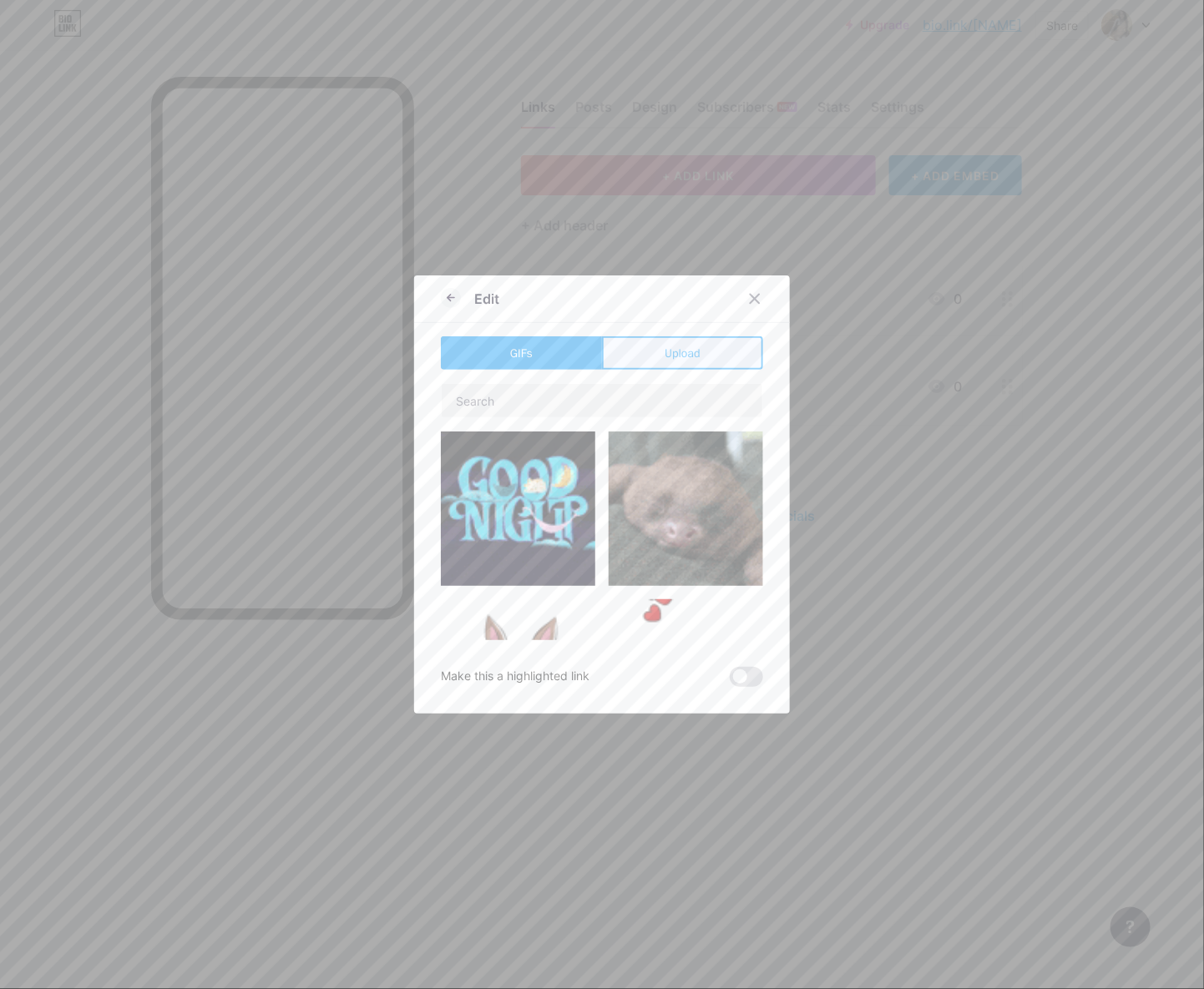 click on "Upload" at bounding box center (682, 353) 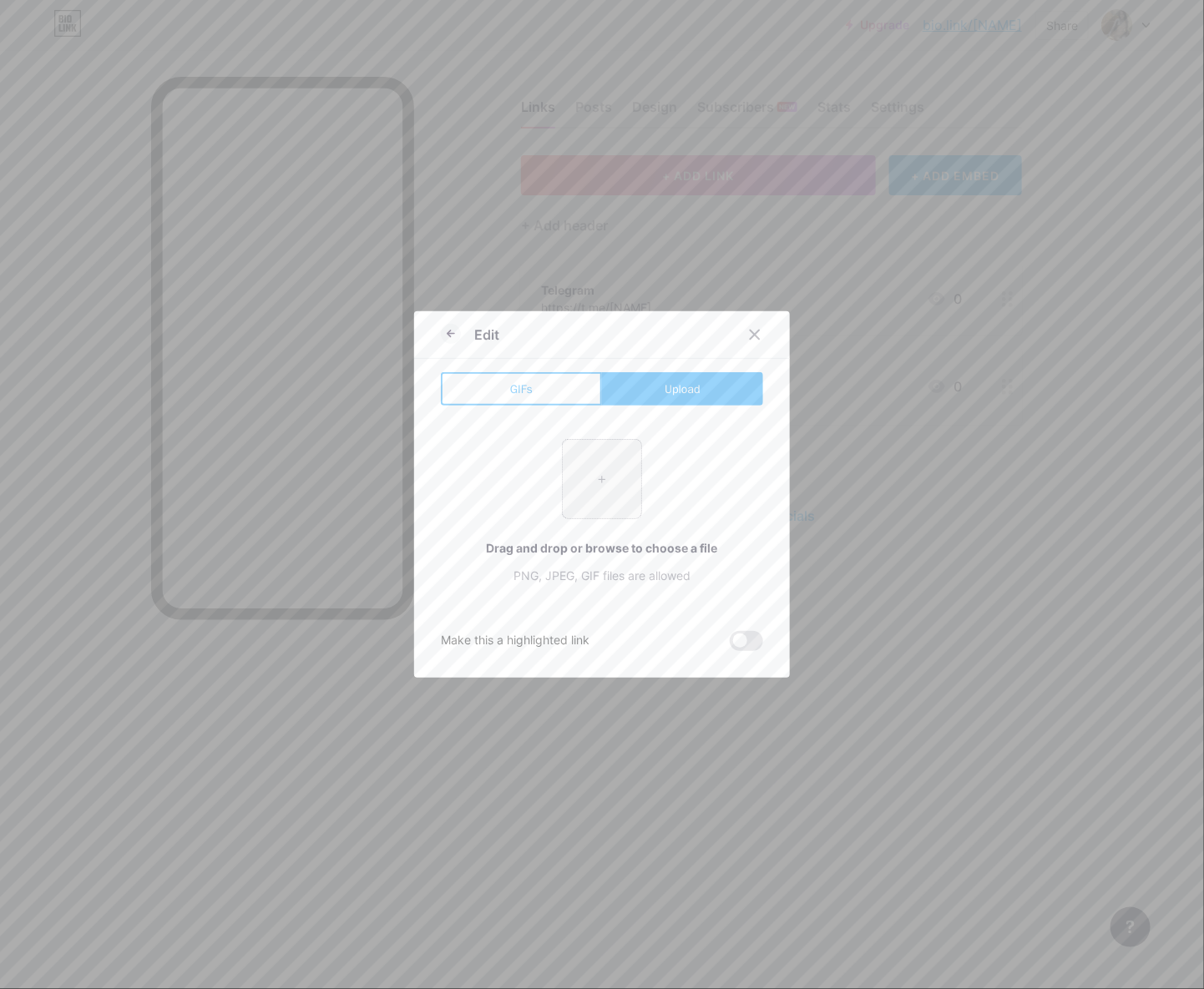 click at bounding box center [602, 479] 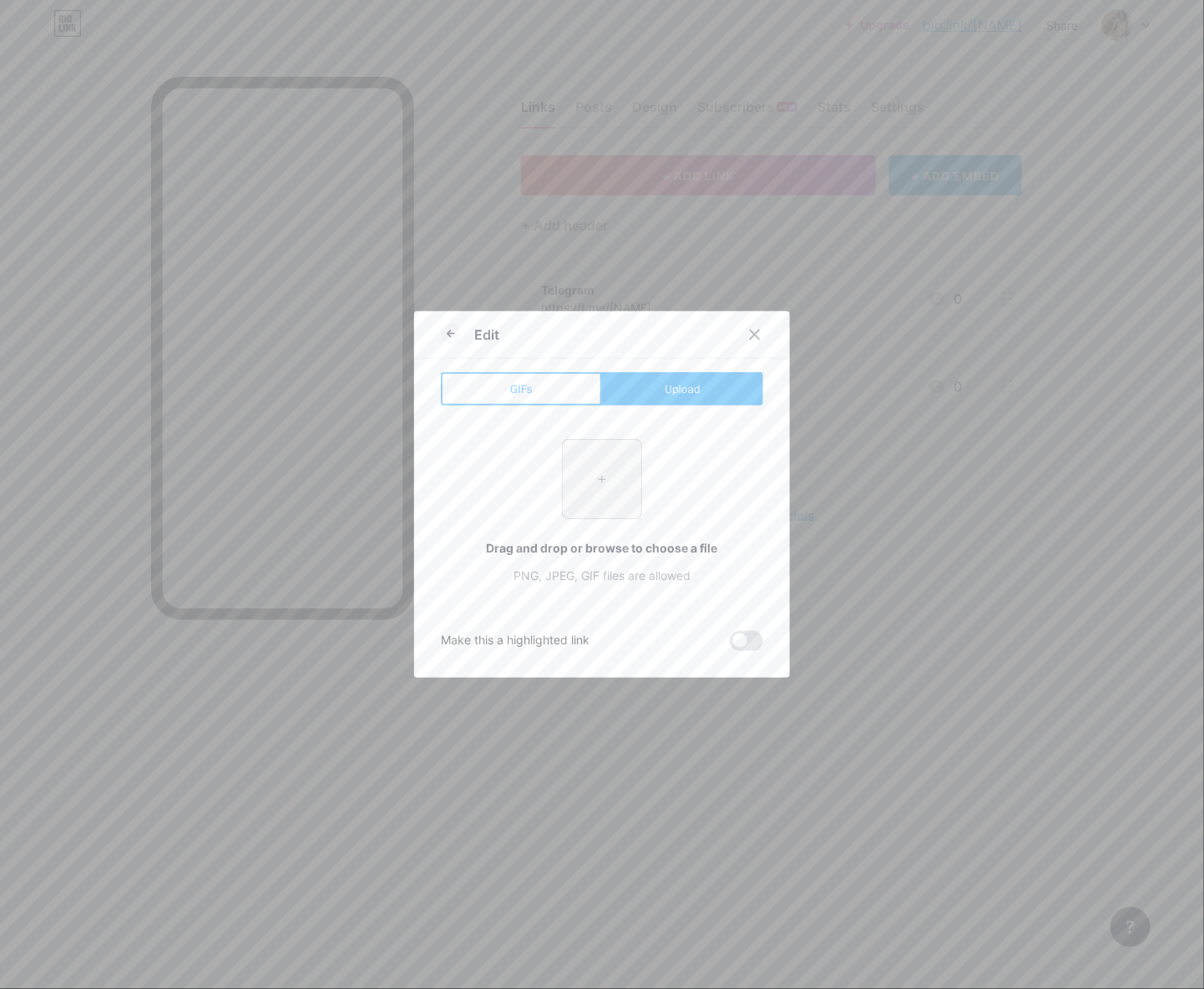 type on "C:\fakepath\tải xuống.png" 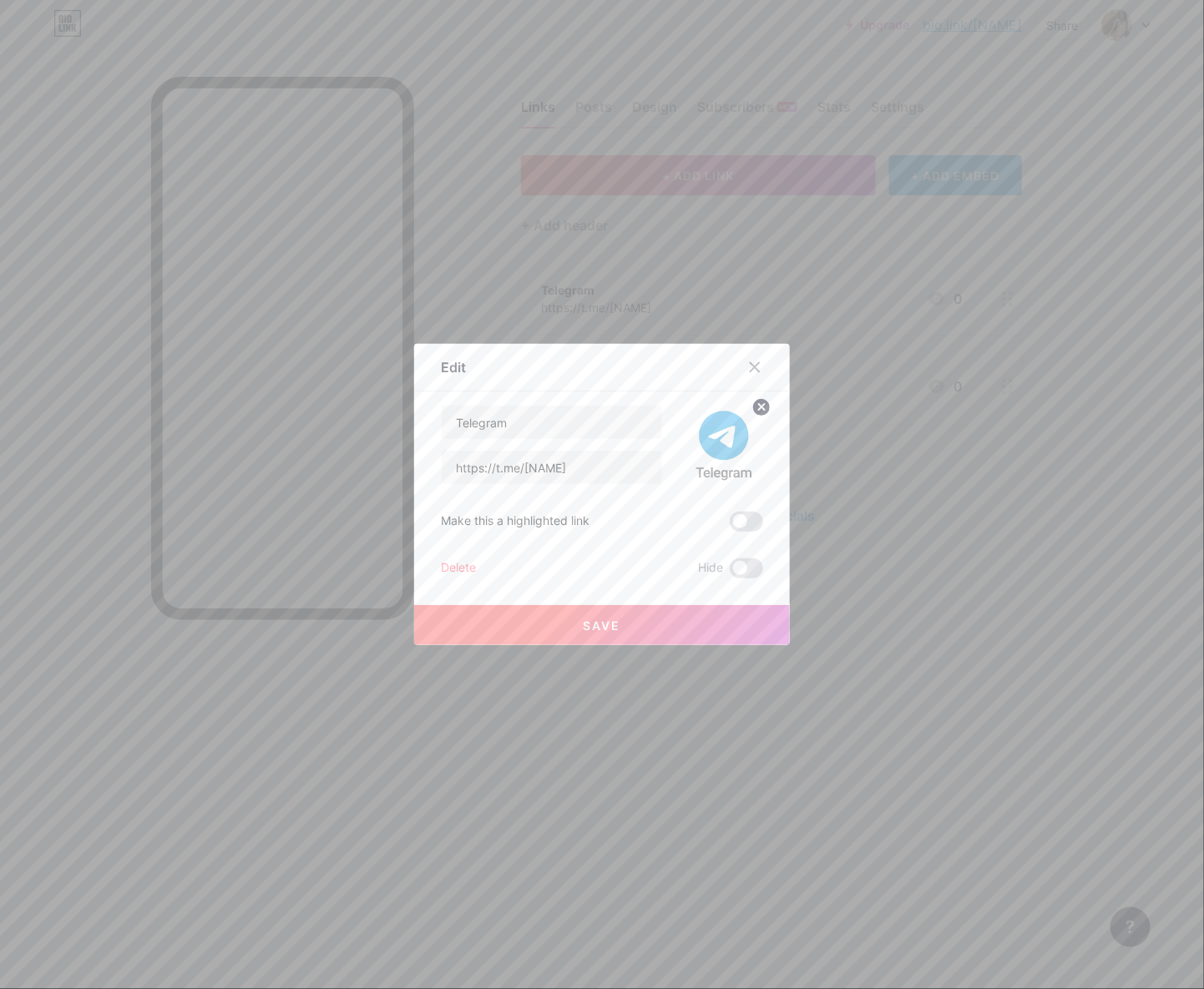 click on "Save" at bounding box center [602, 625] 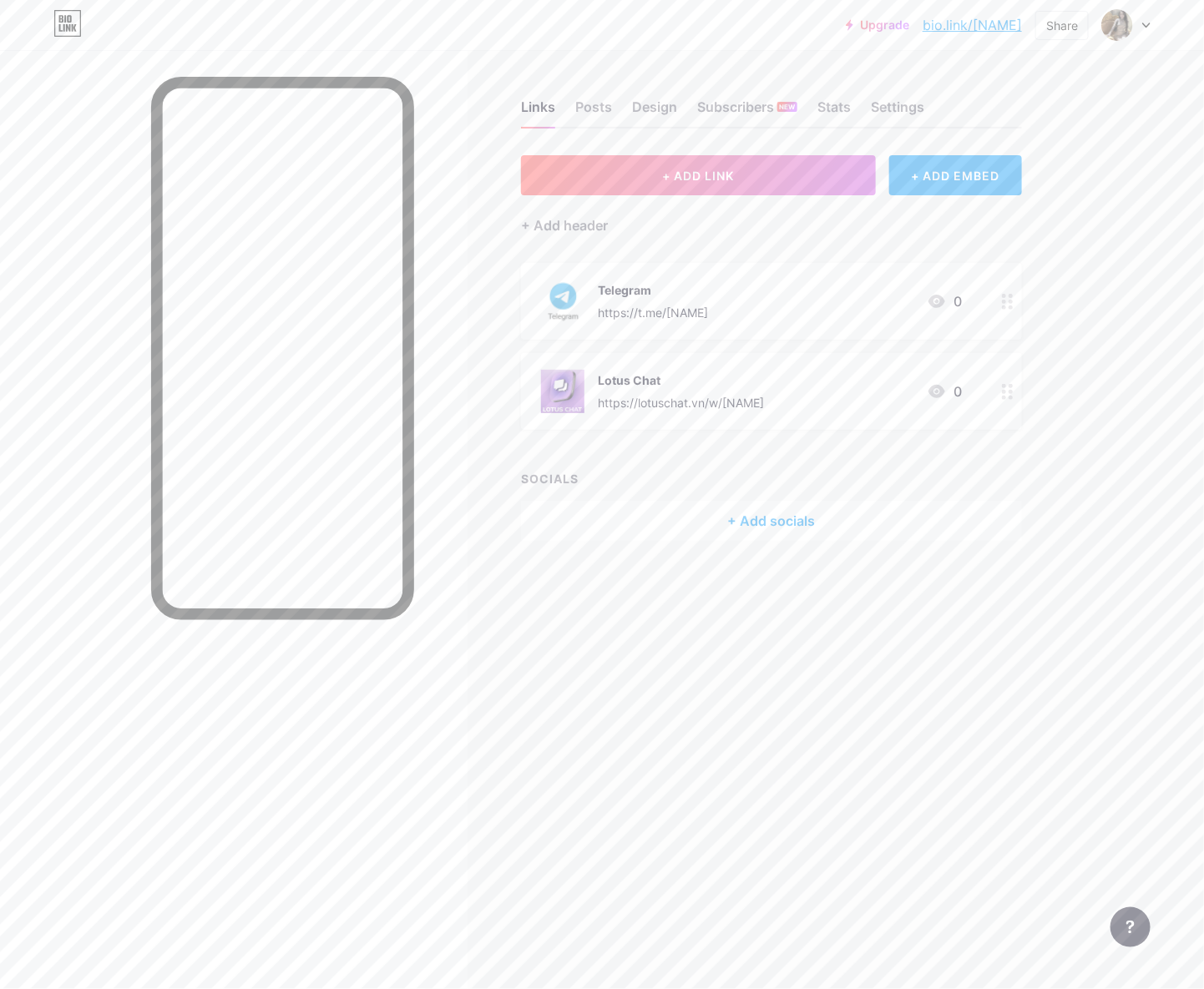 click on "bio.link/[NAME]" at bounding box center (972, 25) 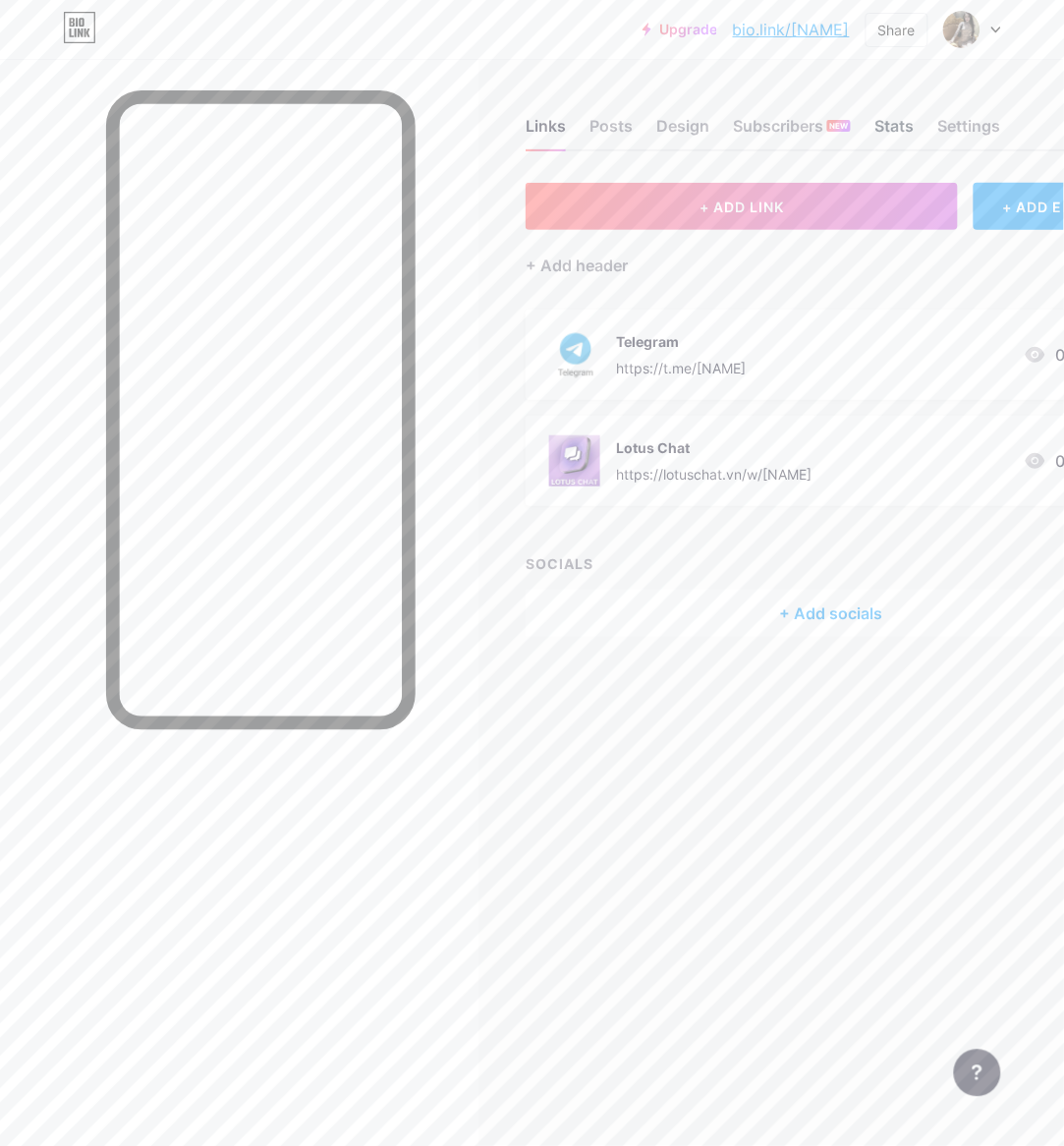 click on "Stats" at bounding box center [894, 132] 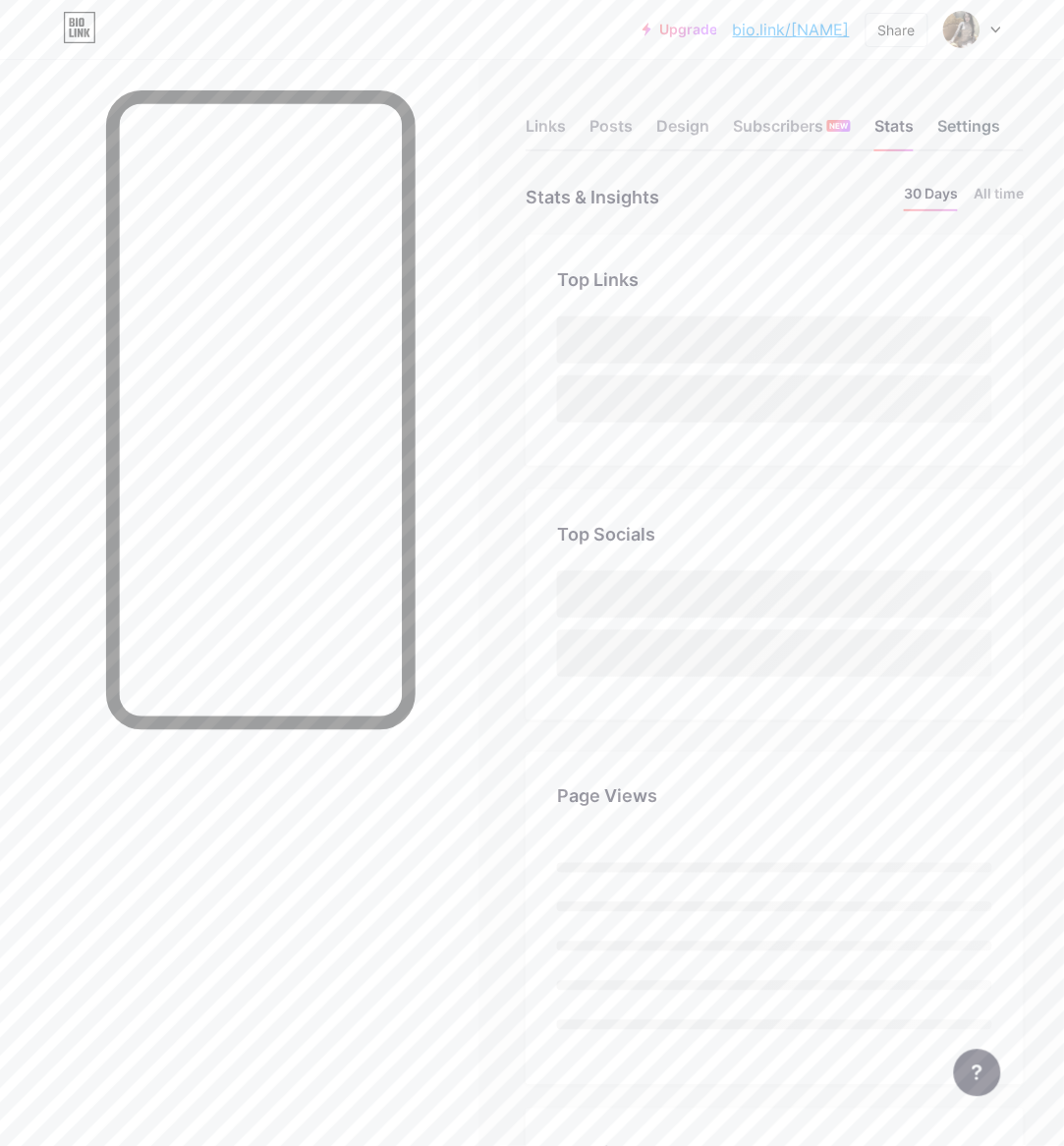 click on "Settings" at bounding box center [969, 132] 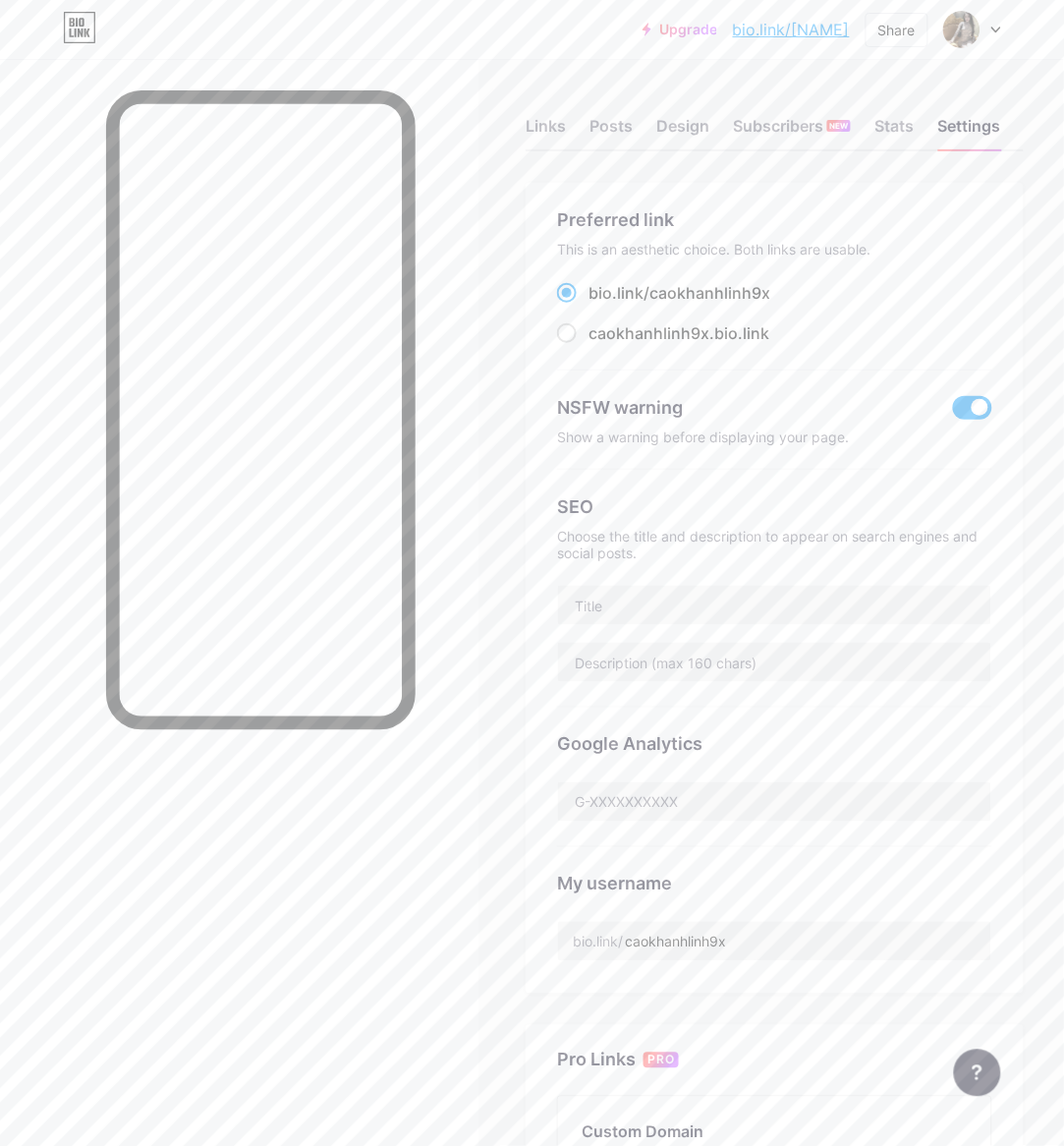 click at bounding box center (973, 408) 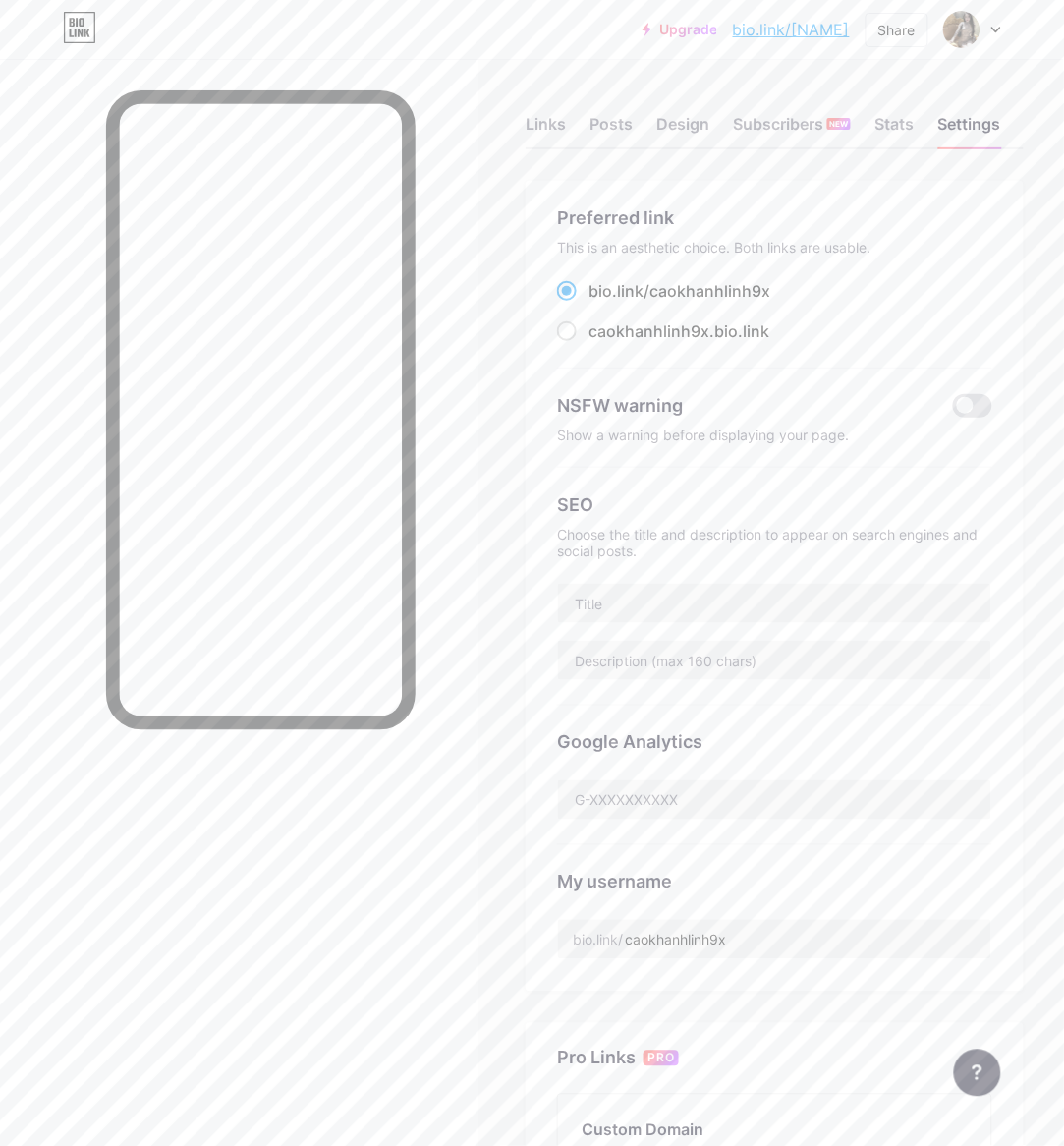scroll, scrollTop: 0, scrollLeft: 0, axis: both 